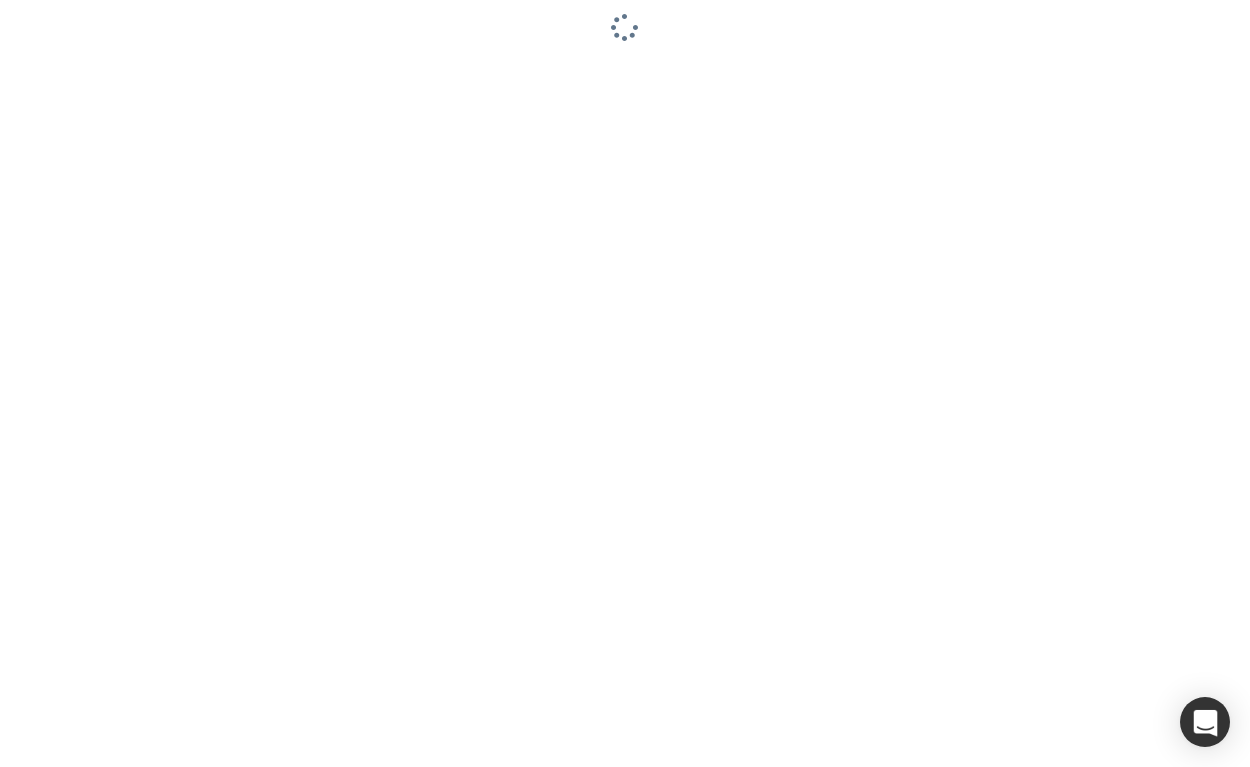 scroll, scrollTop: 0, scrollLeft: 0, axis: both 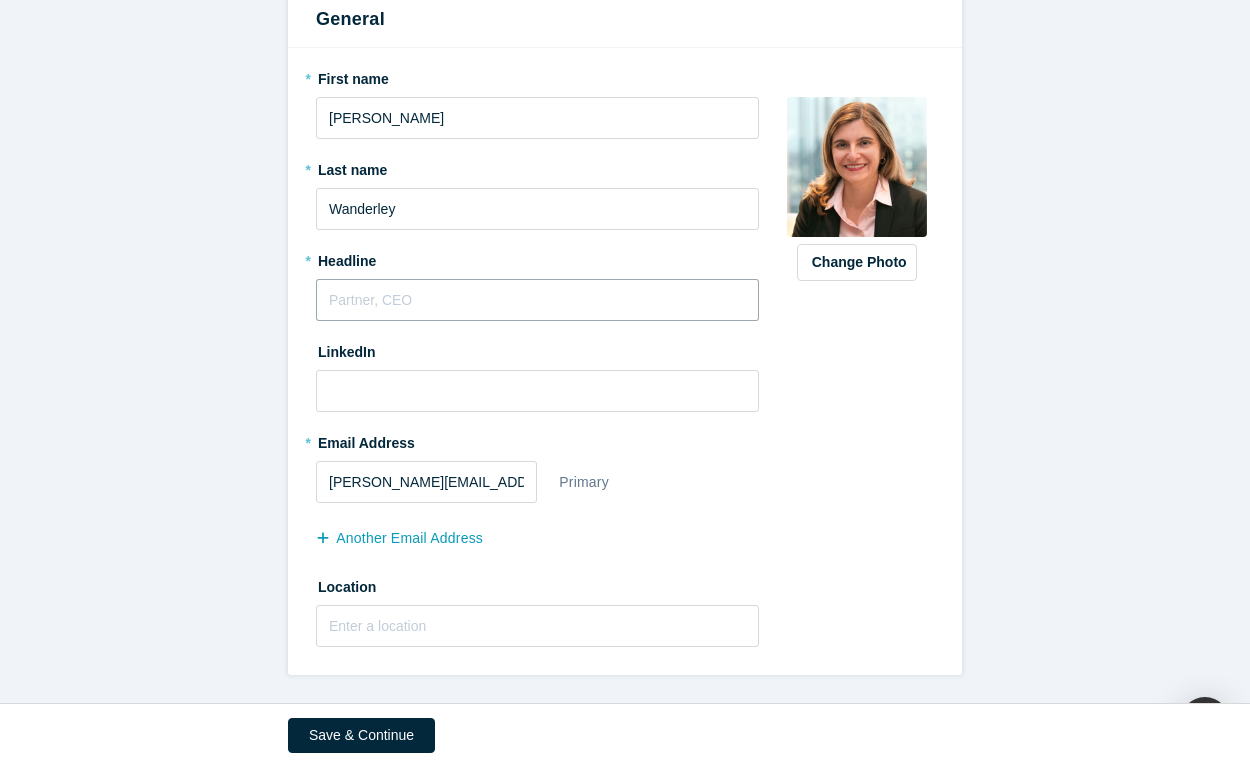 click at bounding box center [537, 300] 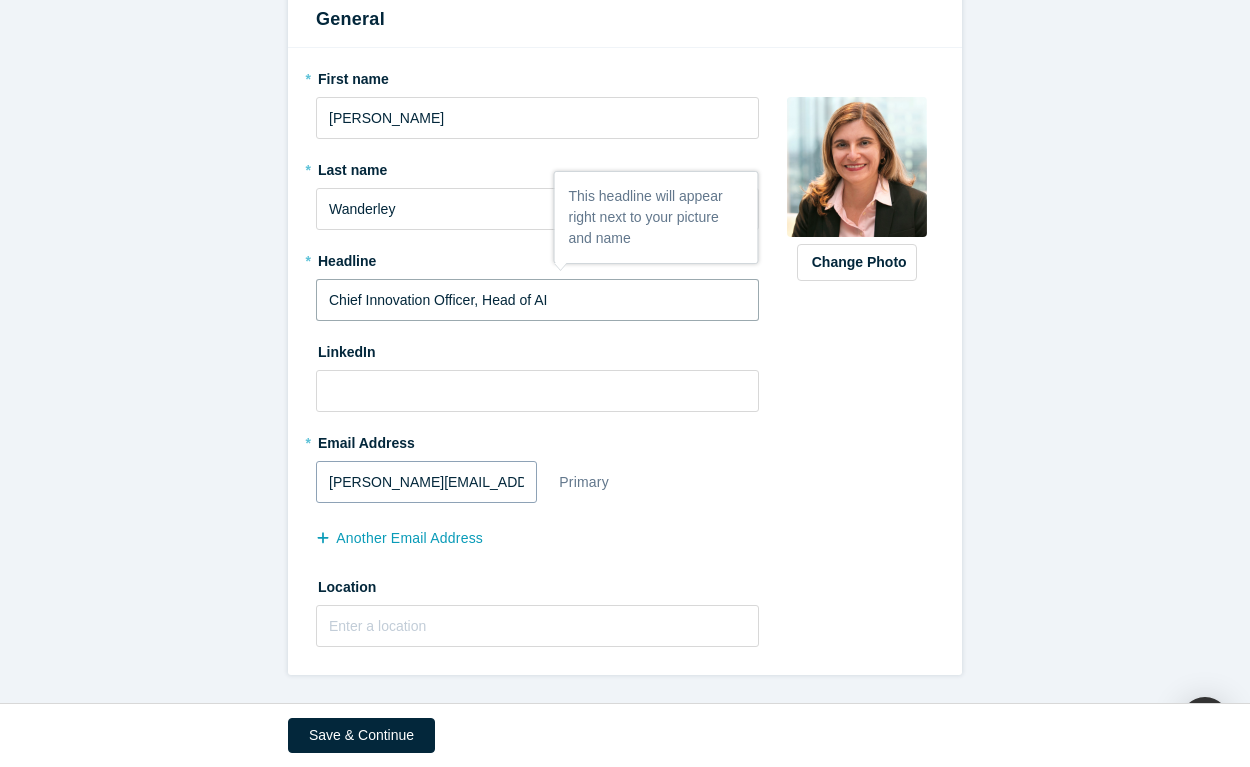 type on "Chief Innovation Officer, Head of AI" 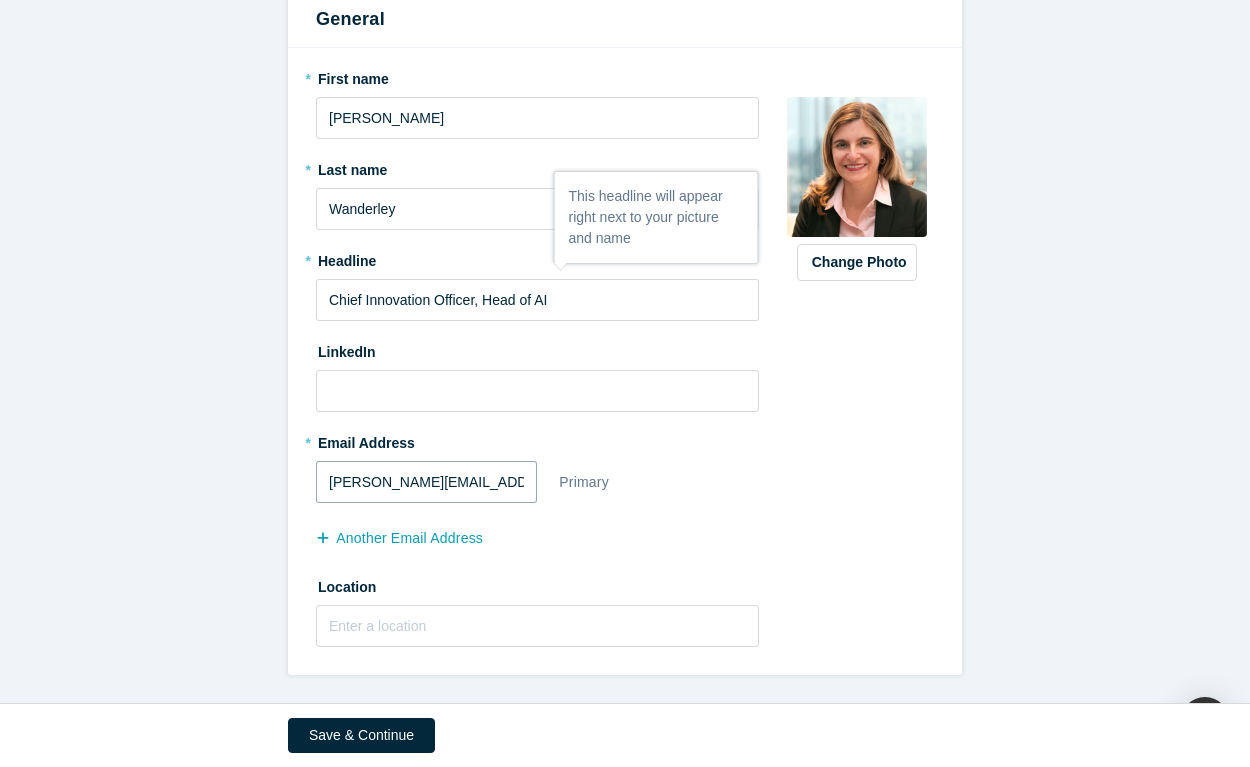 click on "[PERSON_NAME][EMAIL_ADDRESS][DOMAIN_NAME]" at bounding box center (426, 482) 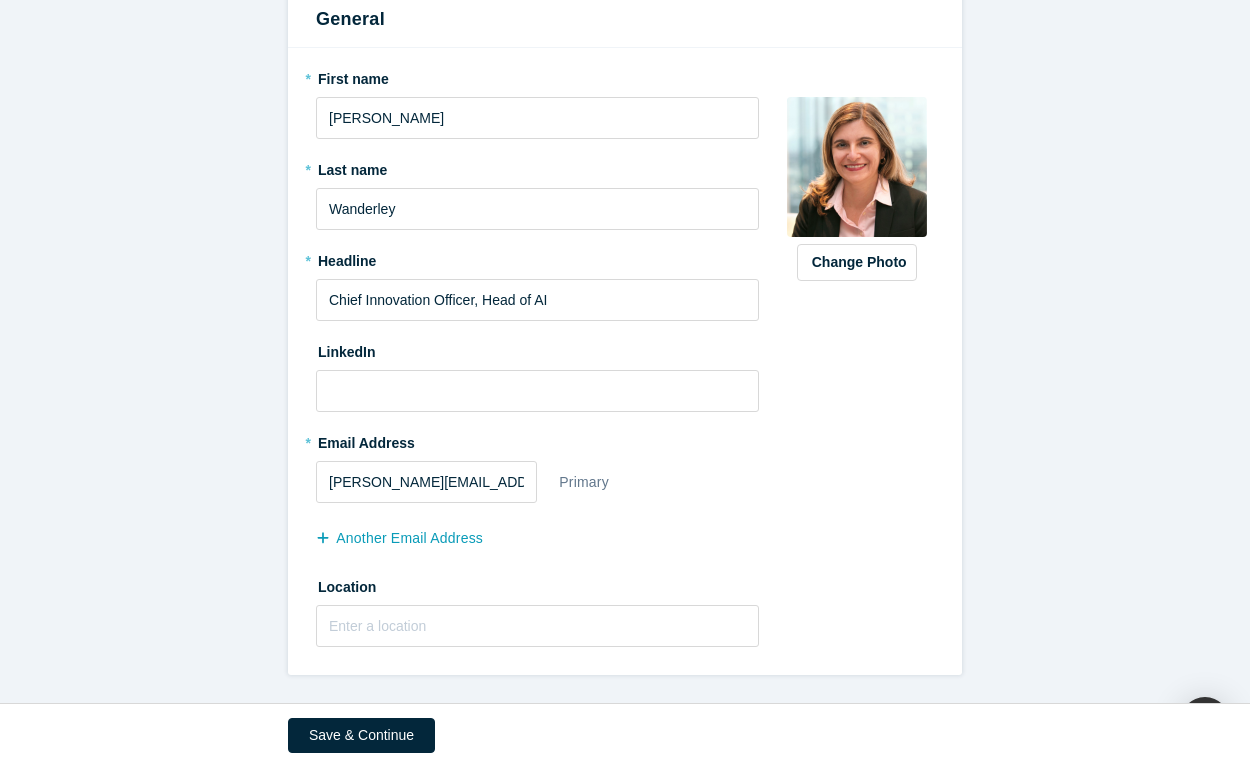 click on "[PERSON_NAME][EMAIL_ADDRESS][DOMAIN_NAME] Primary" at bounding box center (537, 482) 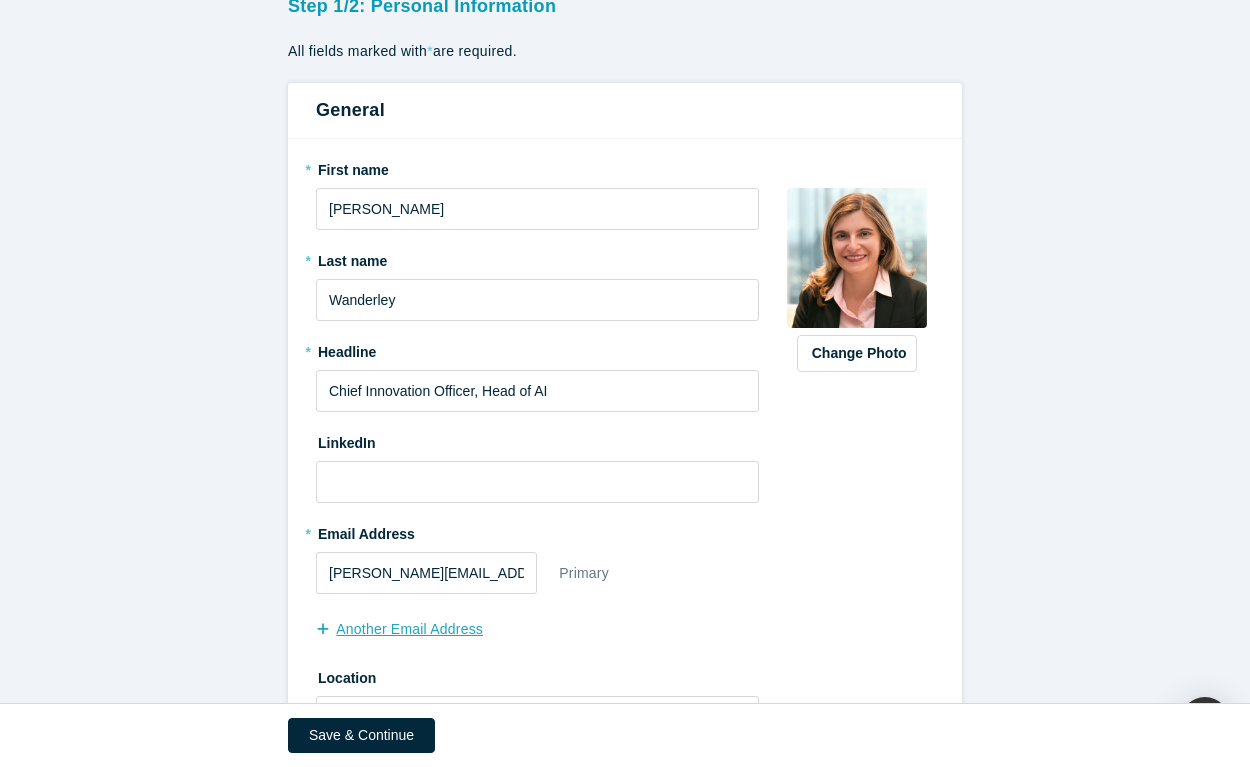 scroll, scrollTop: 238, scrollLeft: 0, axis: vertical 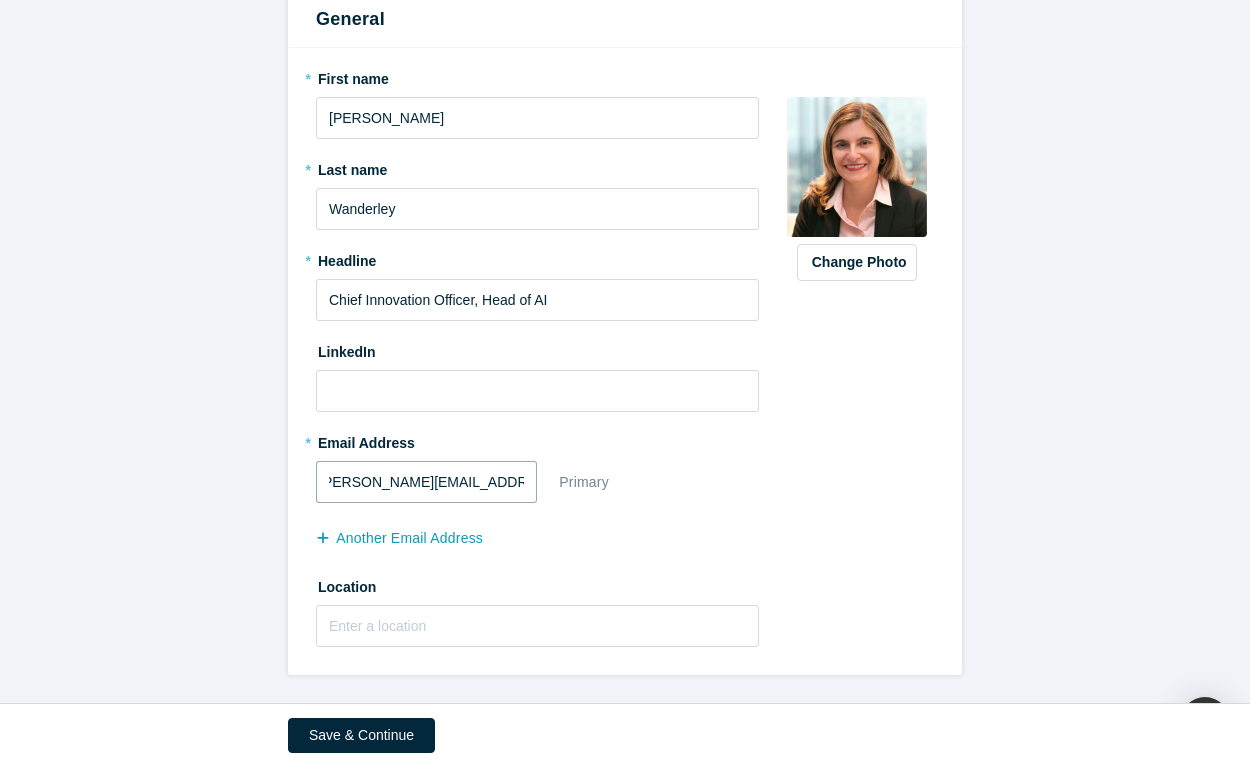 drag, startPoint x: 328, startPoint y: 485, endPoint x: 585, endPoint y: 472, distance: 257.32858 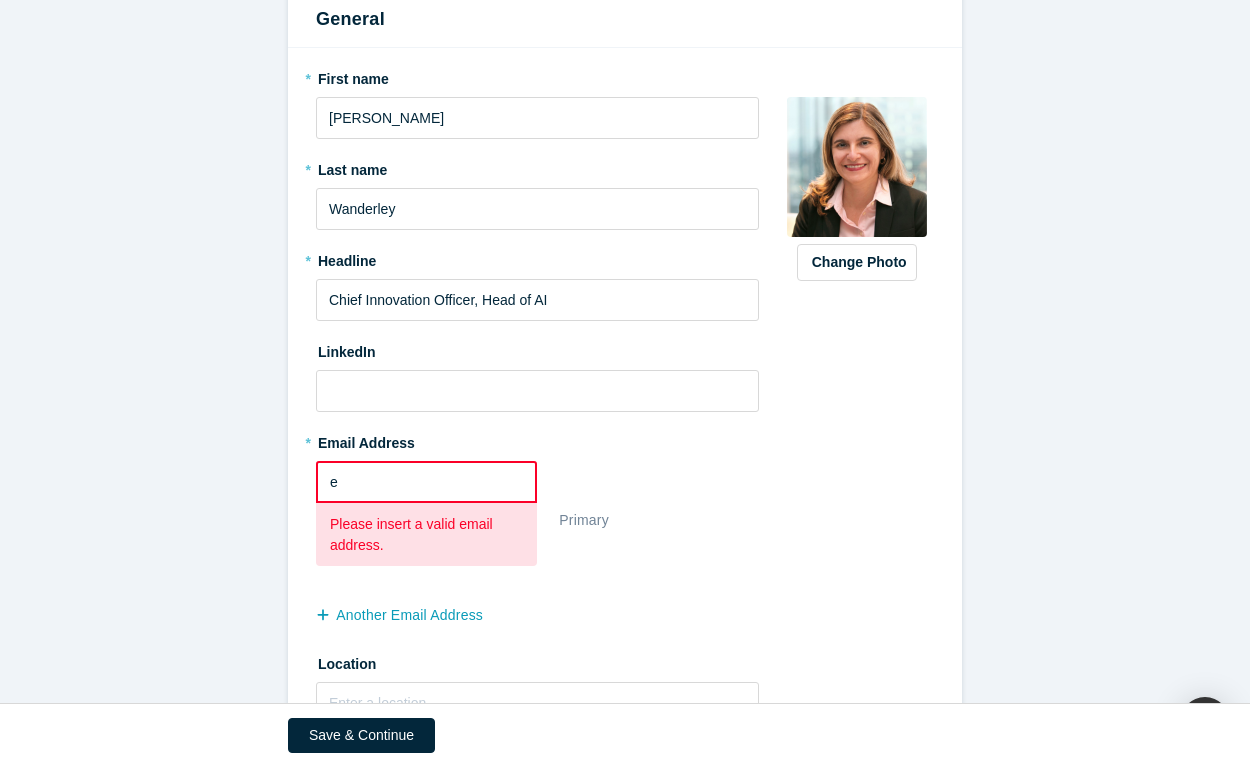 scroll, scrollTop: 0, scrollLeft: 0, axis: both 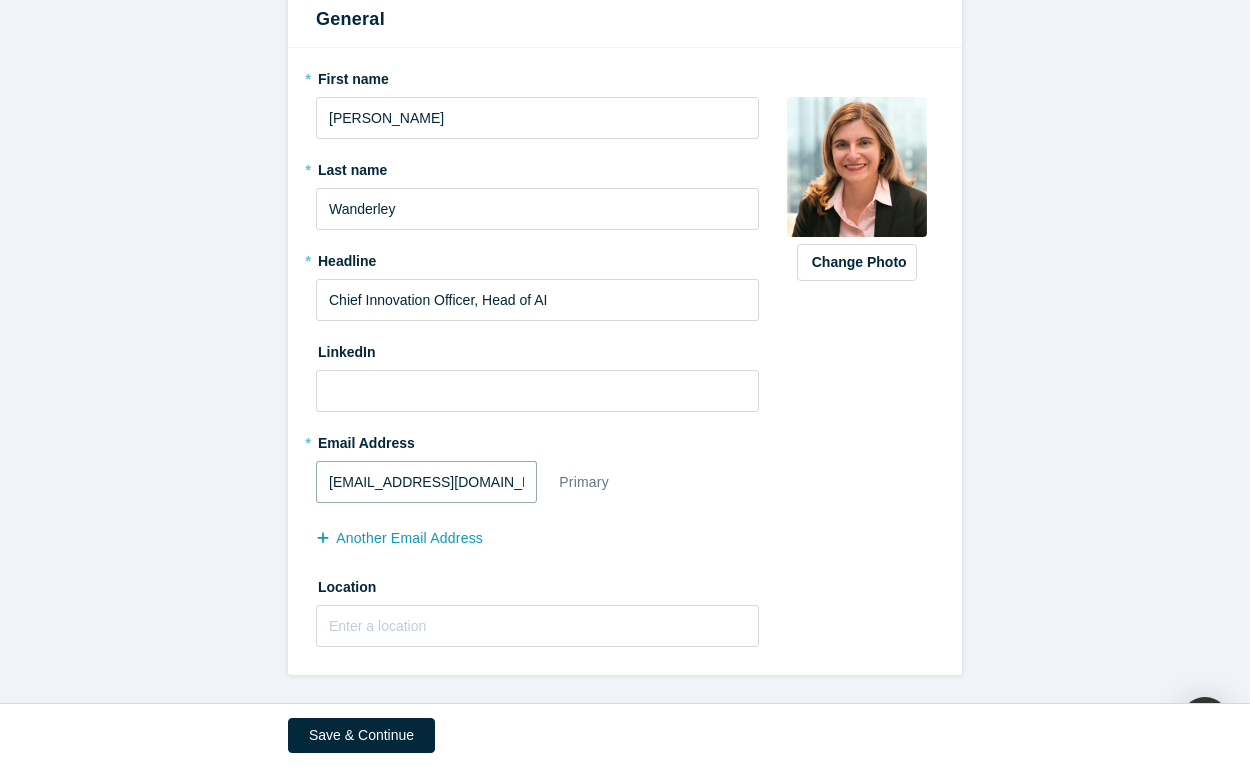 type on "[EMAIL_ADDRESS][DOMAIN_NAME]" 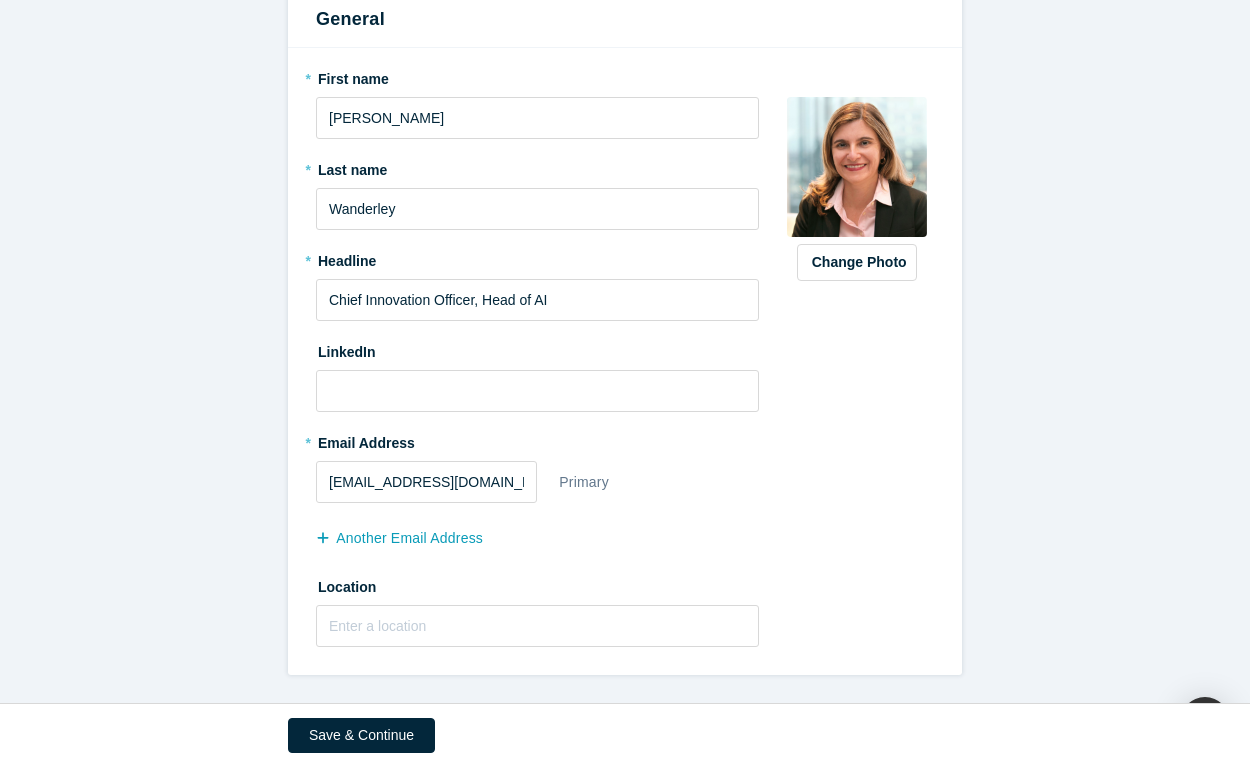 click on "[EMAIL_ADDRESS][DOMAIN_NAME] Primary" at bounding box center [537, 482] 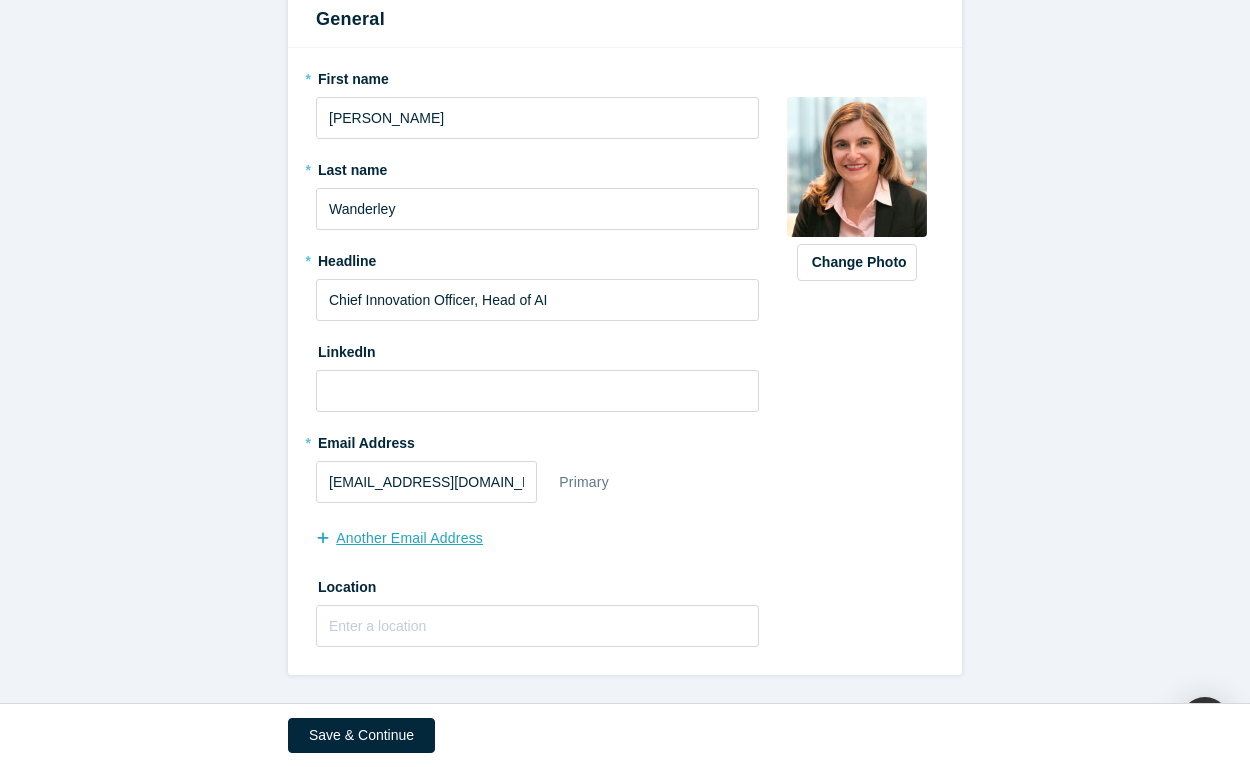 click on "another Email Address" at bounding box center (410, 538) 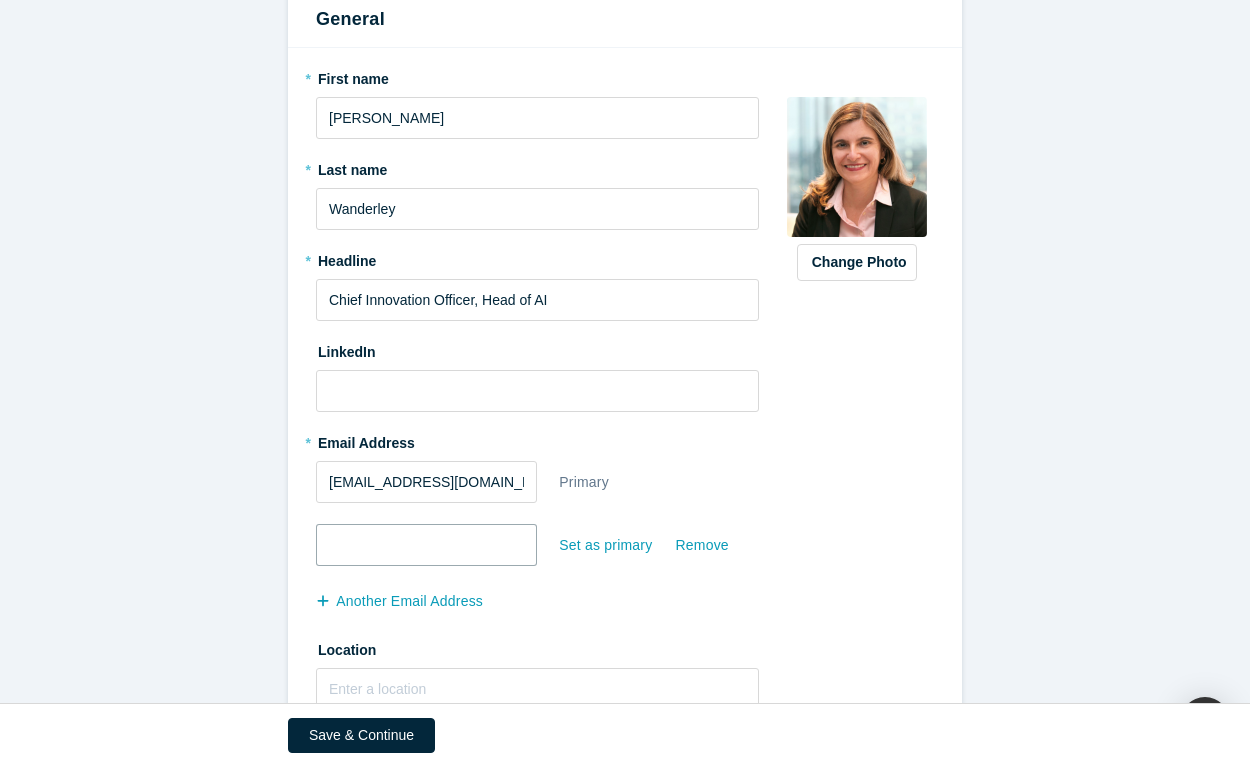 click at bounding box center (426, 545) 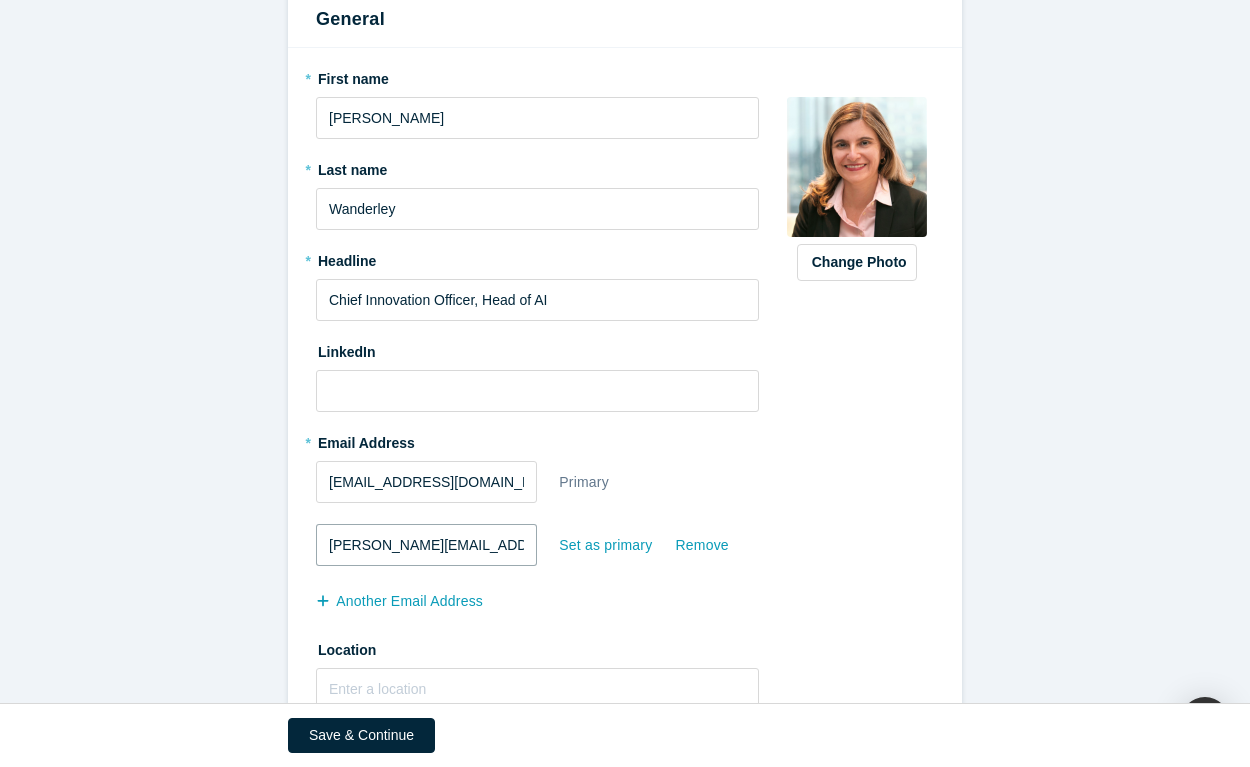 scroll, scrollTop: 0, scrollLeft: 12, axis: horizontal 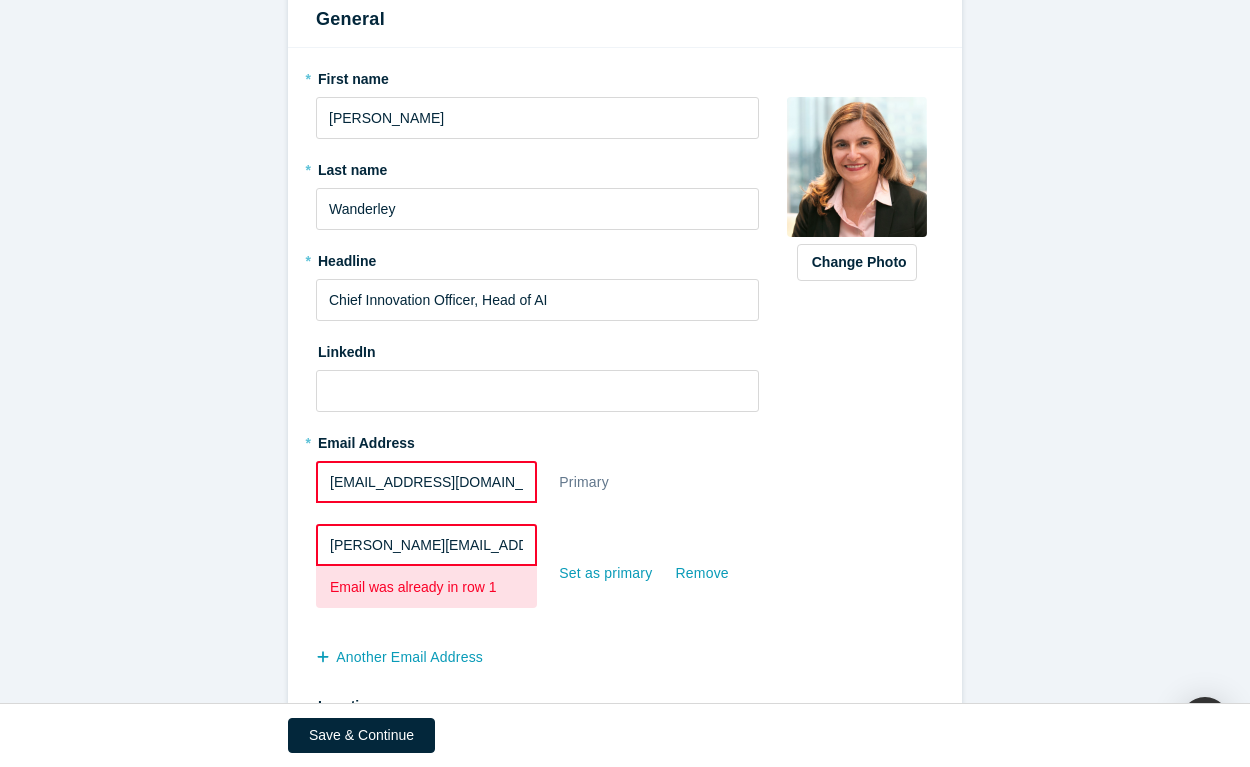 click on "Set as primary" at bounding box center (616, 573) 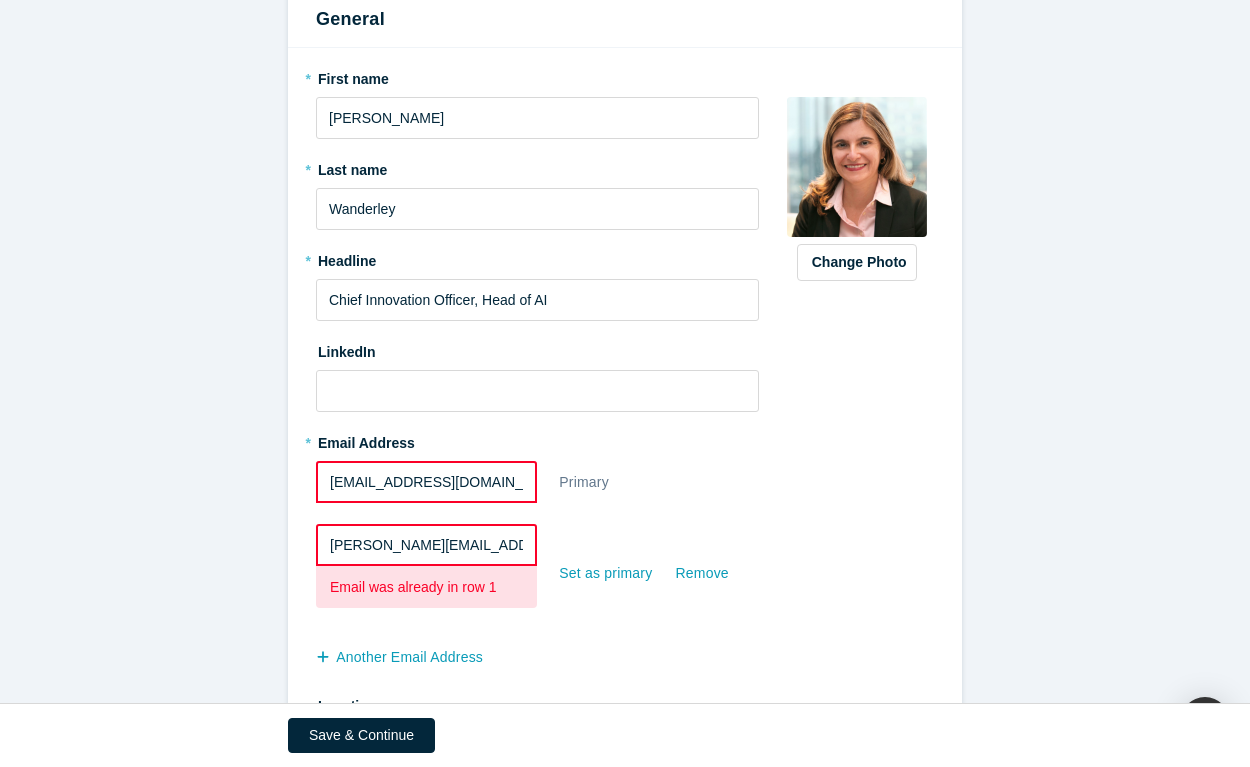 click on "[EMAIL_ADDRESS][DOMAIN_NAME]" at bounding box center [426, 482] 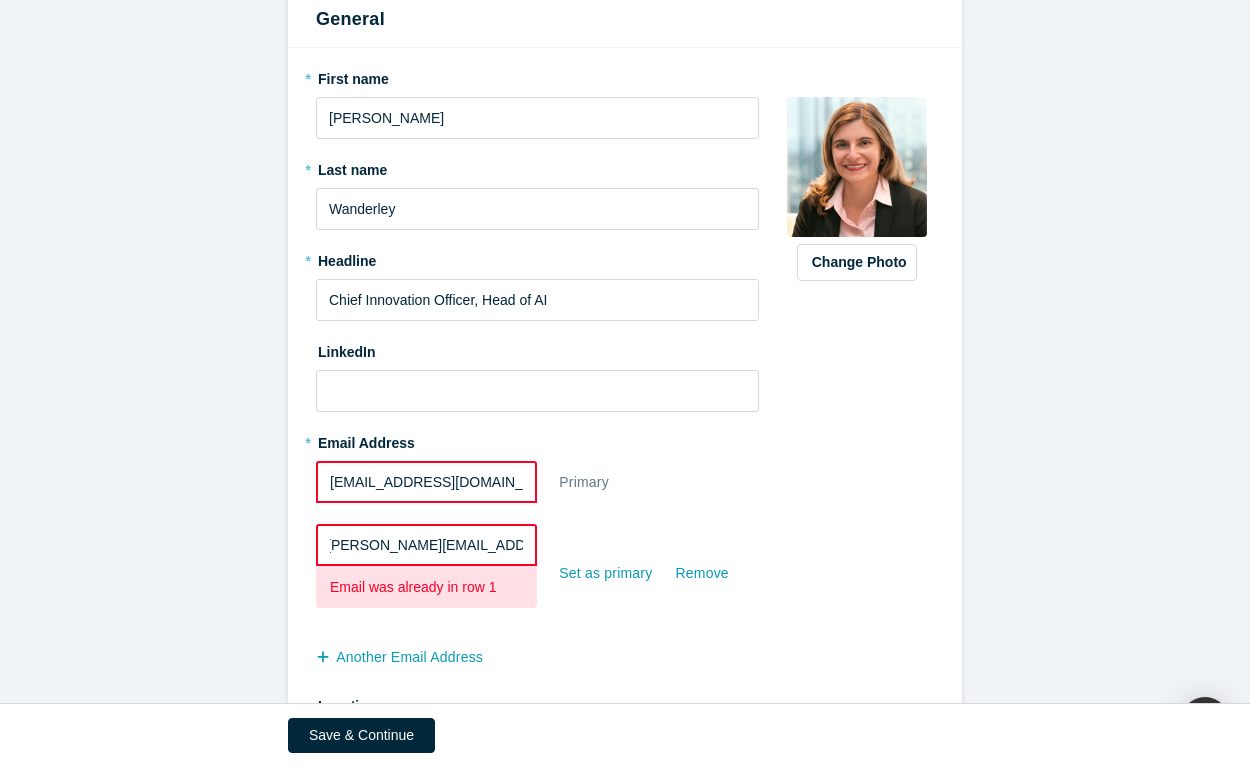 scroll, scrollTop: 0, scrollLeft: 0, axis: both 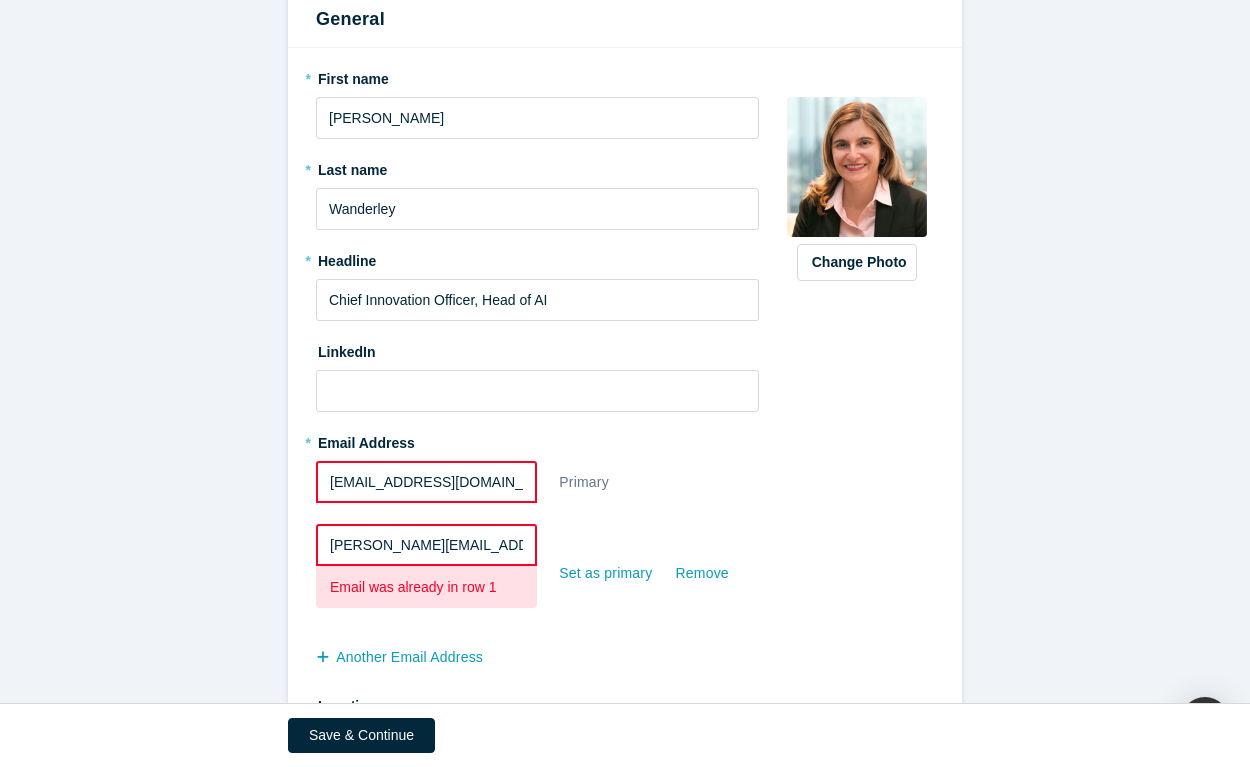 drag, startPoint x: 528, startPoint y: 543, endPoint x: 280, endPoint y: 531, distance: 248.29015 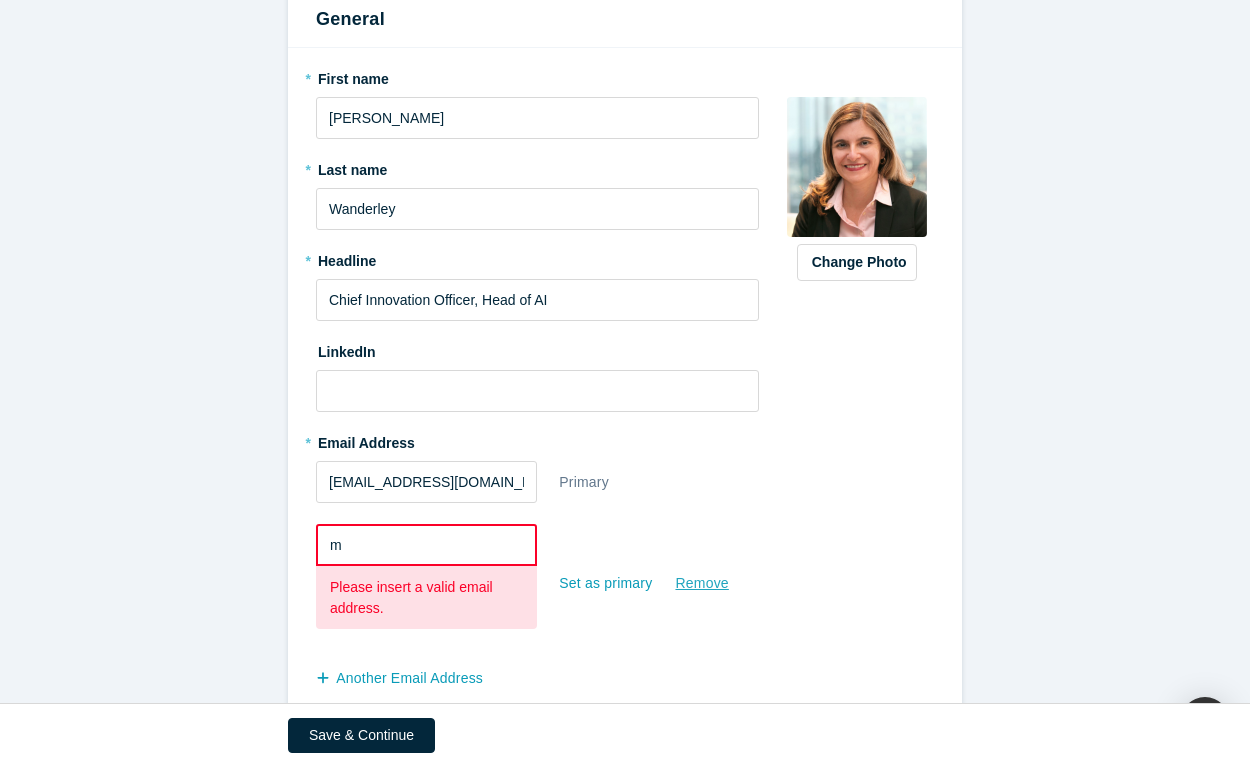 type on "m" 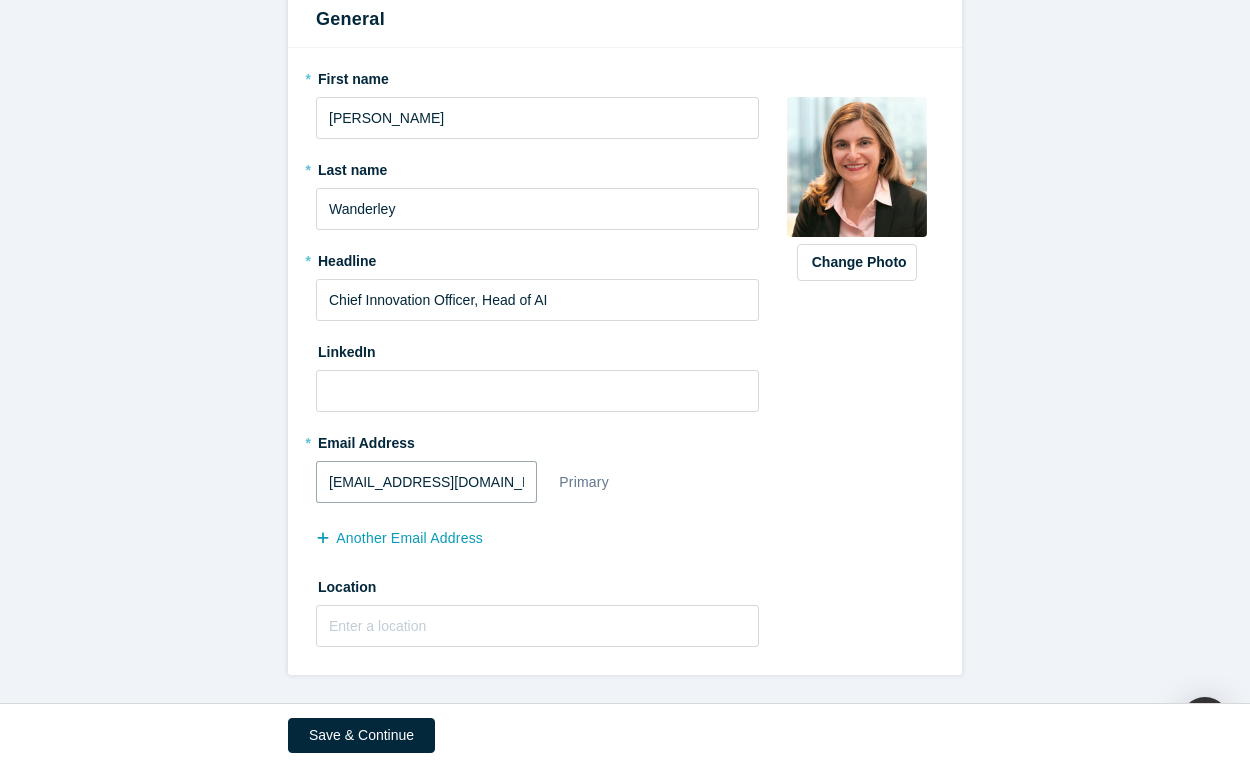 click on "[EMAIL_ADDRESS][DOMAIN_NAME]" at bounding box center [426, 482] 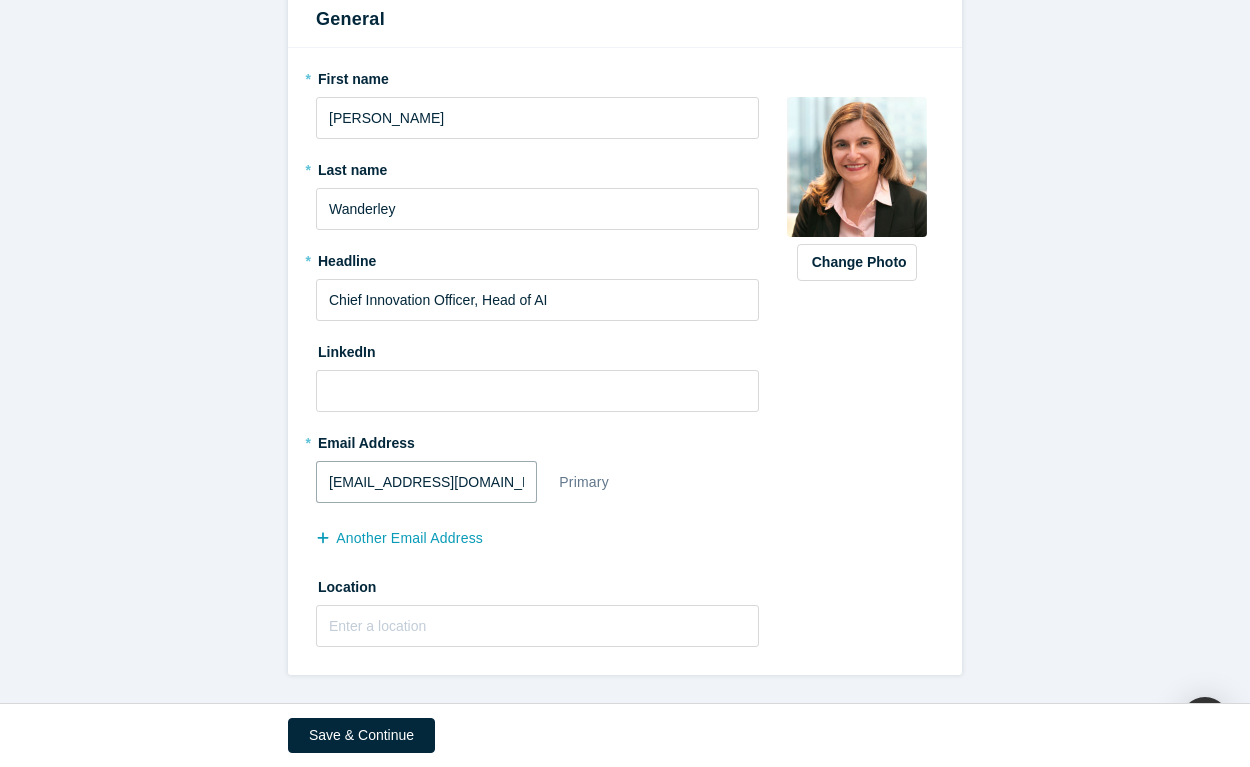 drag, startPoint x: 367, startPoint y: 475, endPoint x: 223, endPoint y: 475, distance: 144 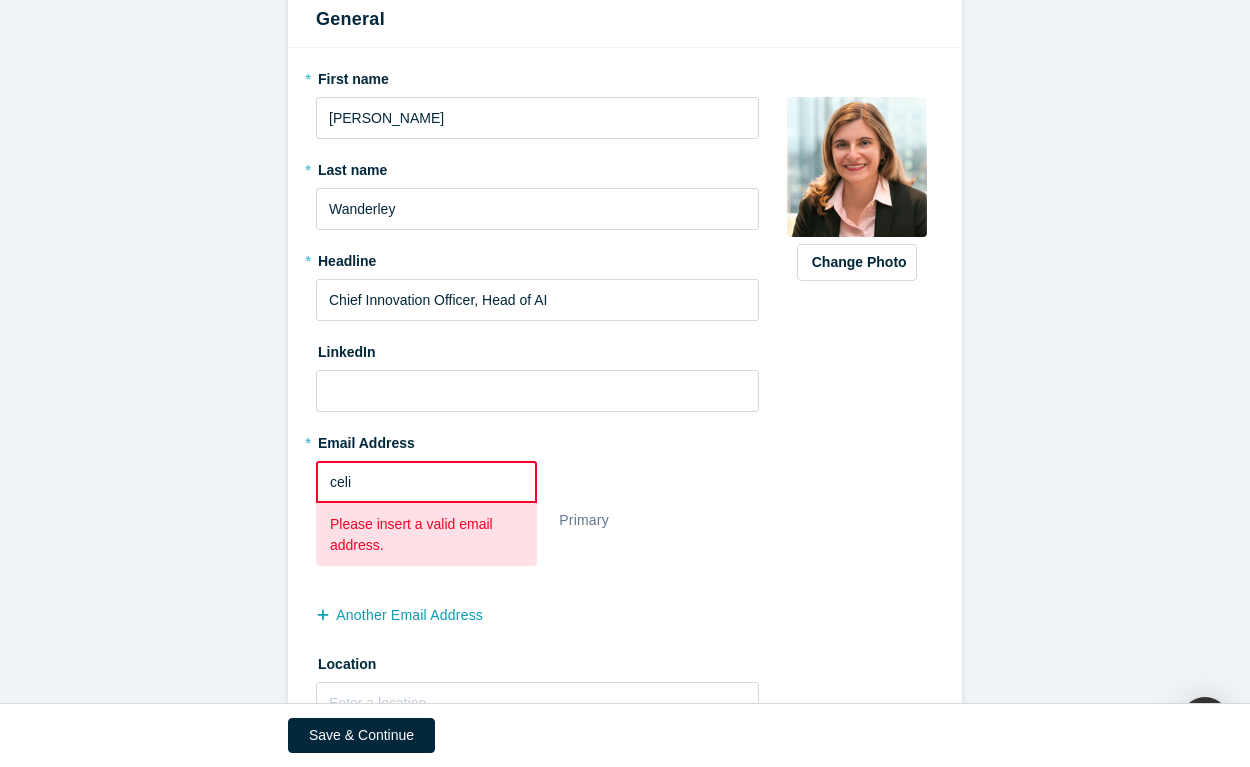 type on "[PERSON_NAME][EMAIL_ADDRESS][DOMAIN_NAME]" 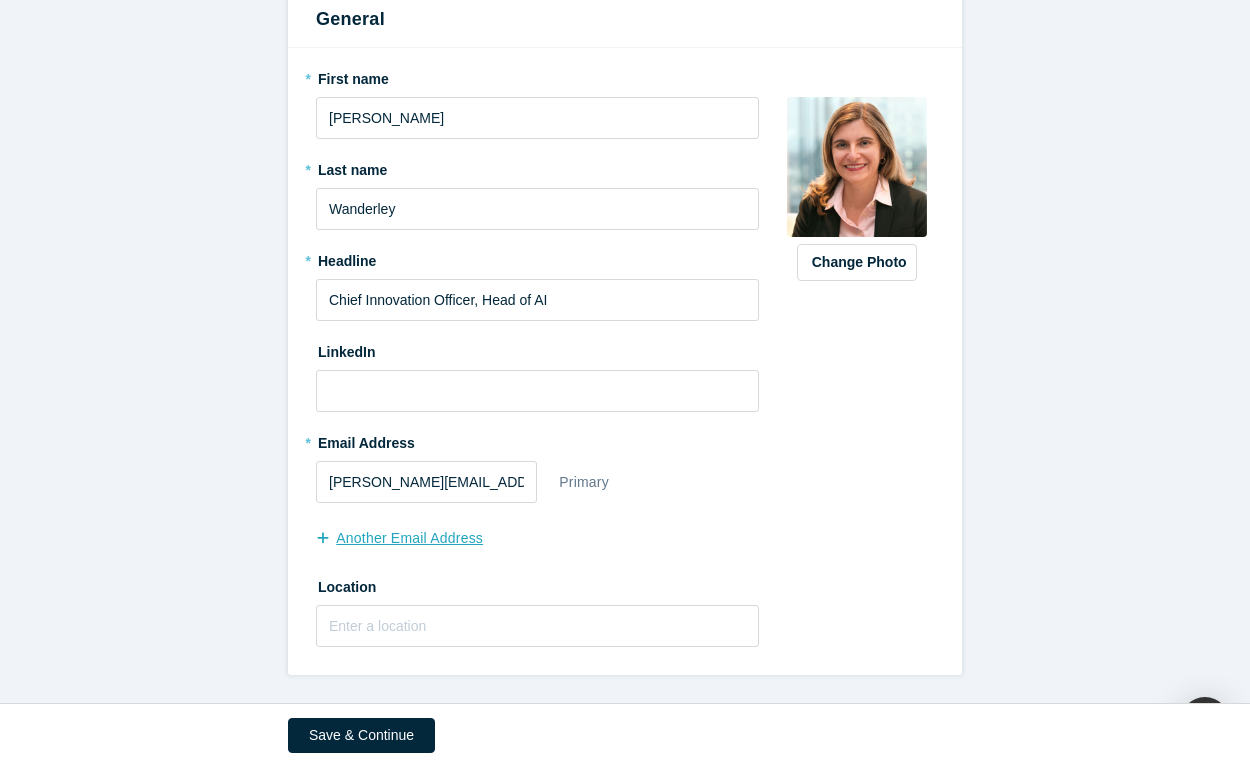 click on "another Email Address" at bounding box center (410, 538) 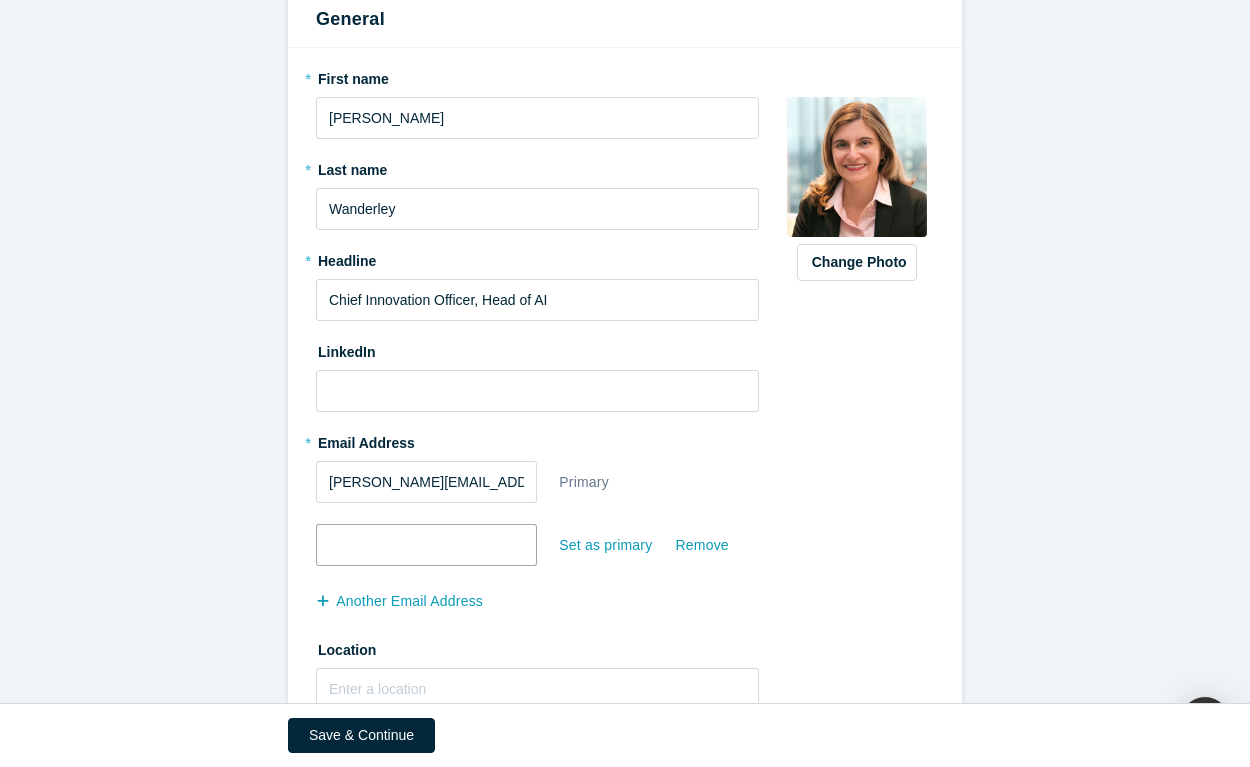 click at bounding box center (426, 545) 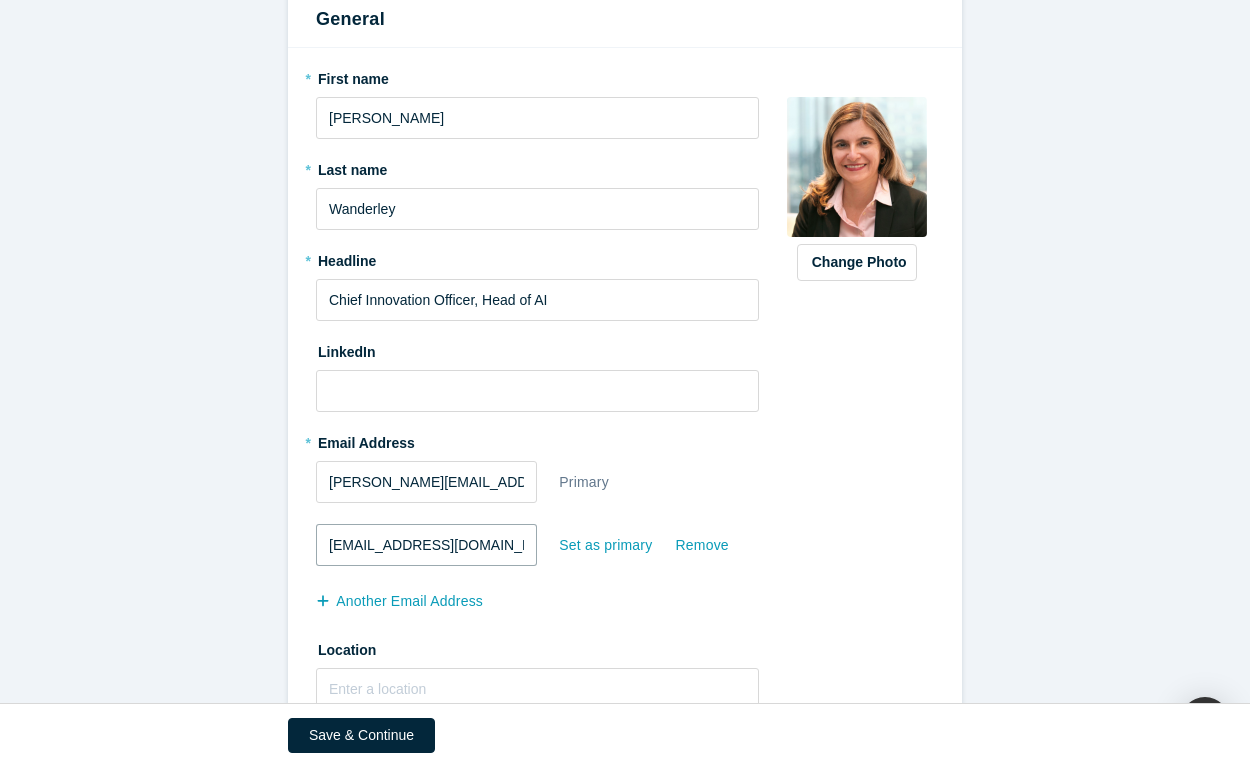 type on "[EMAIL_ADDRESS][DOMAIN_NAME]" 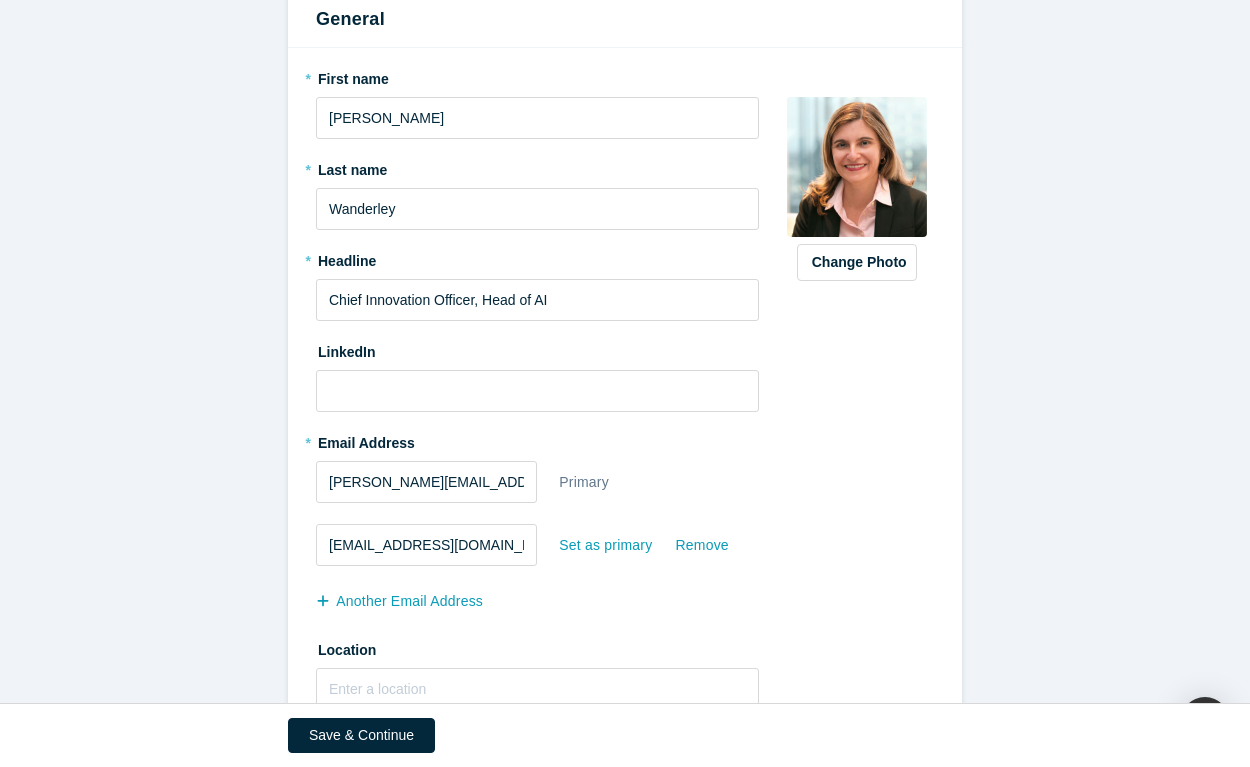 click on "Change Photo Zoom Save Remove Upload New" at bounding box center [857, 393] 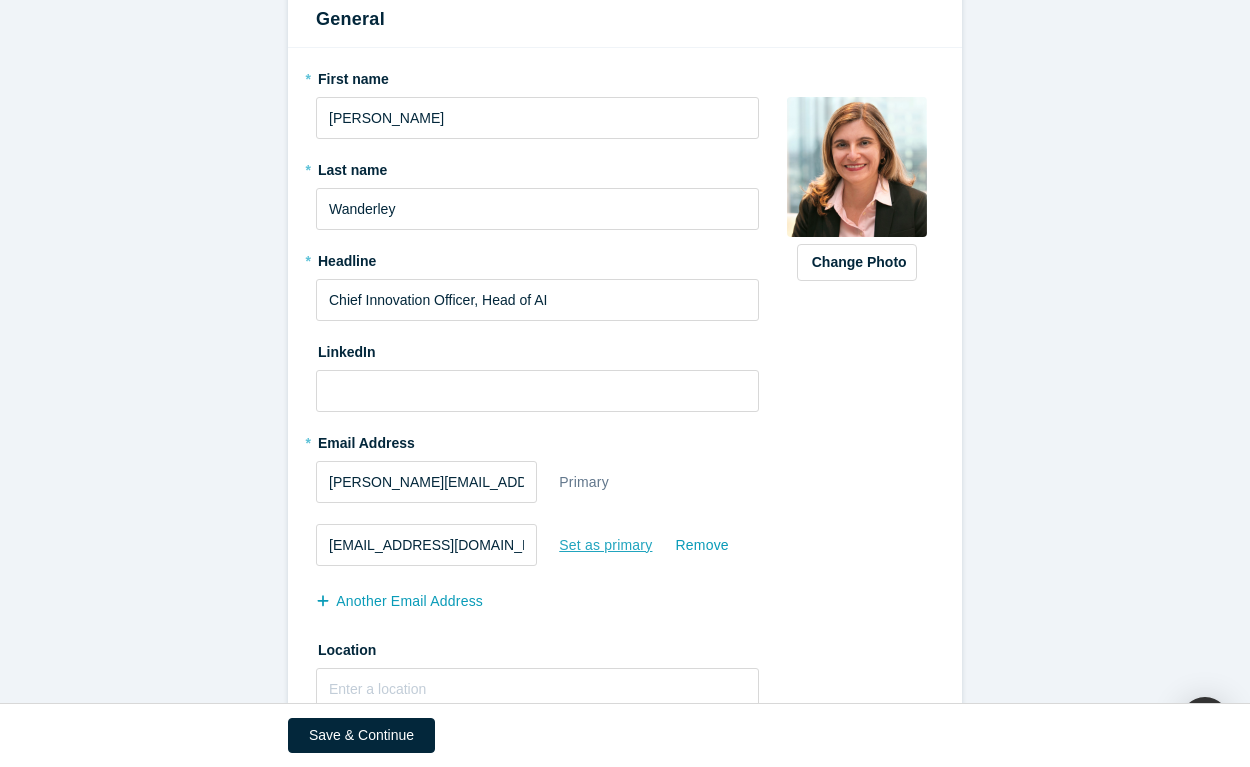 click on "Set as primary" at bounding box center [605, 545] 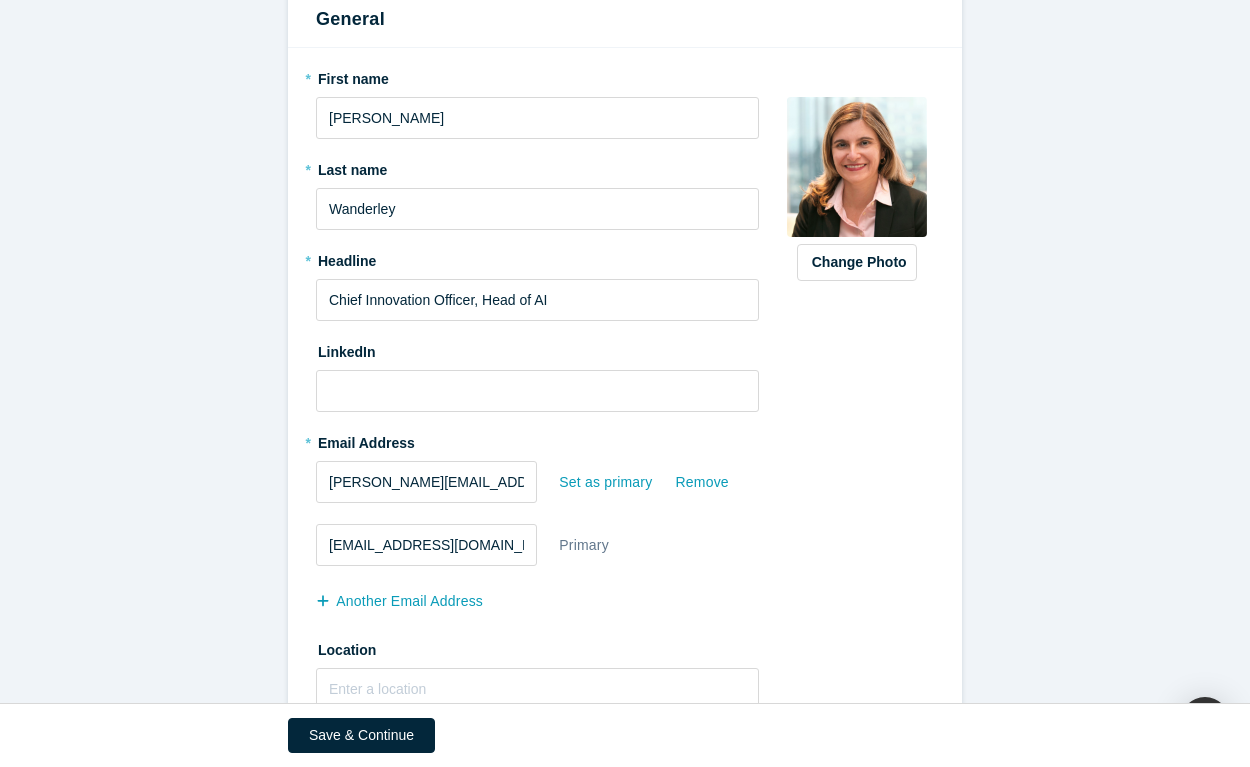 scroll, scrollTop: 301, scrollLeft: 0, axis: vertical 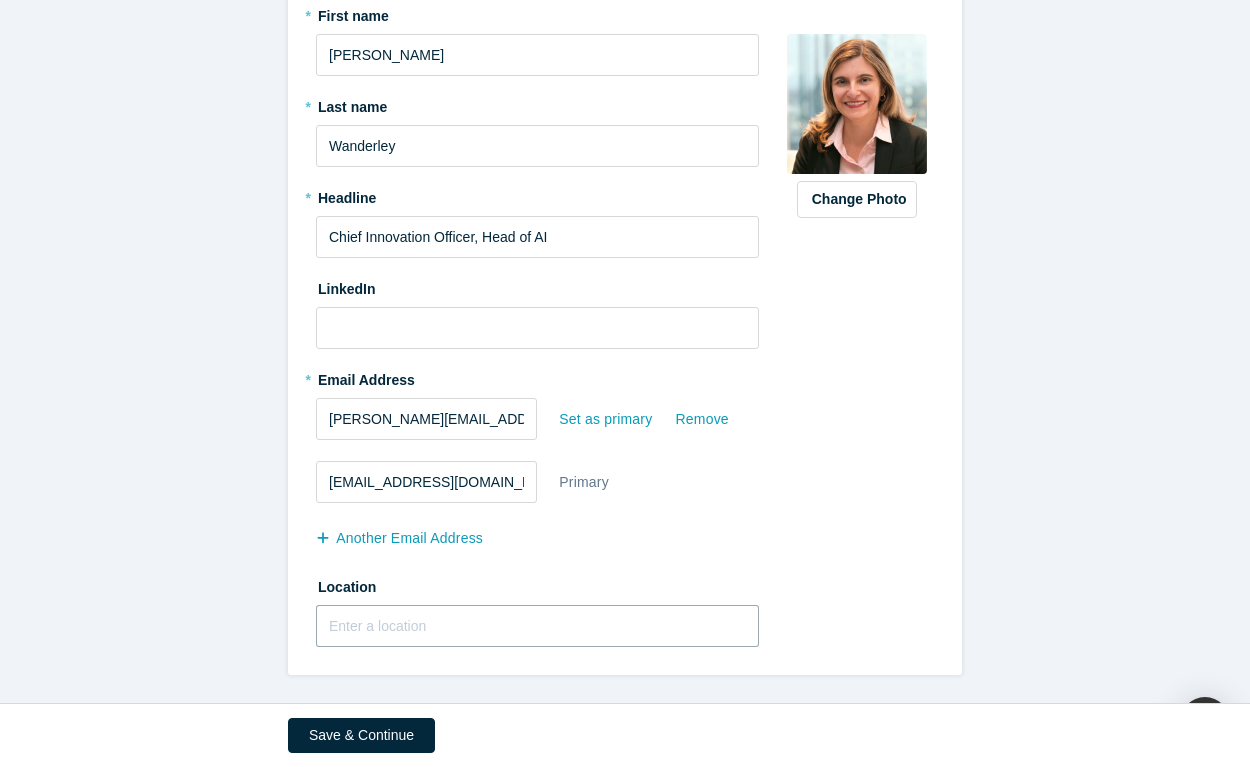 click at bounding box center (537, 626) 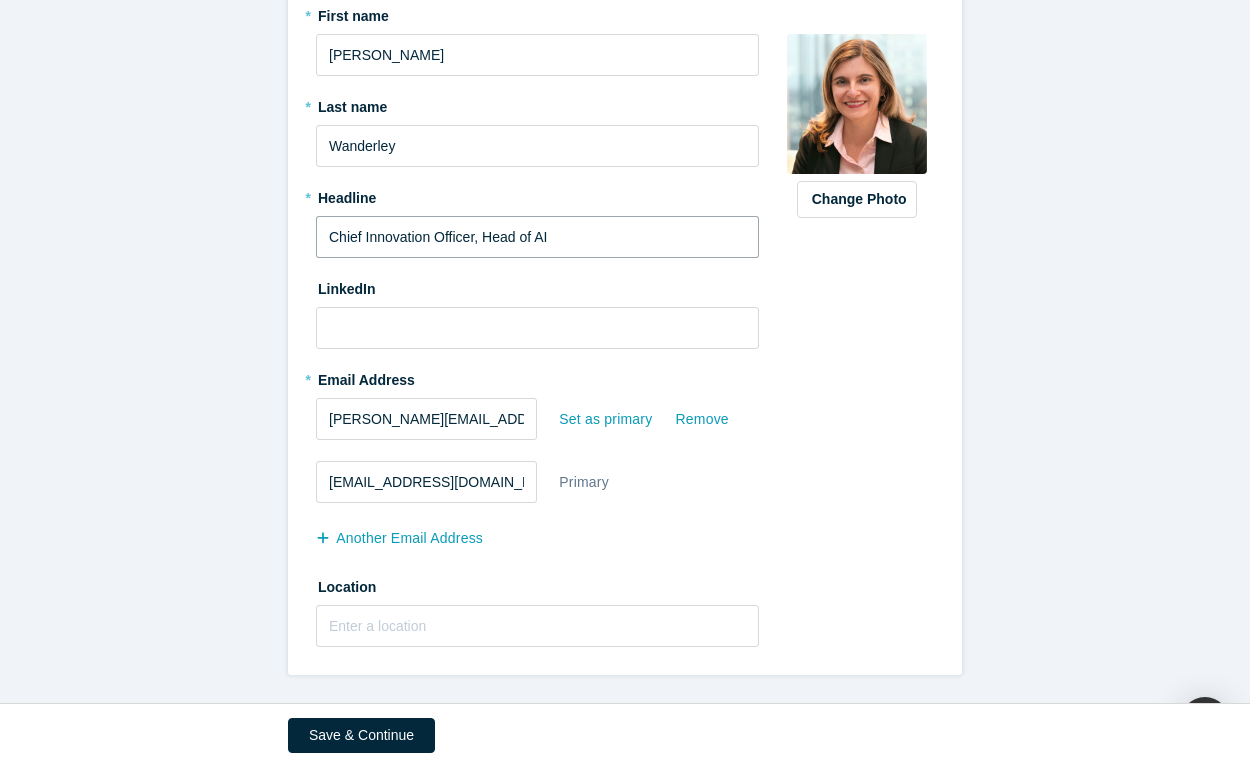 click on "Chief Innovation Officer, Head of AI" at bounding box center (537, 237) 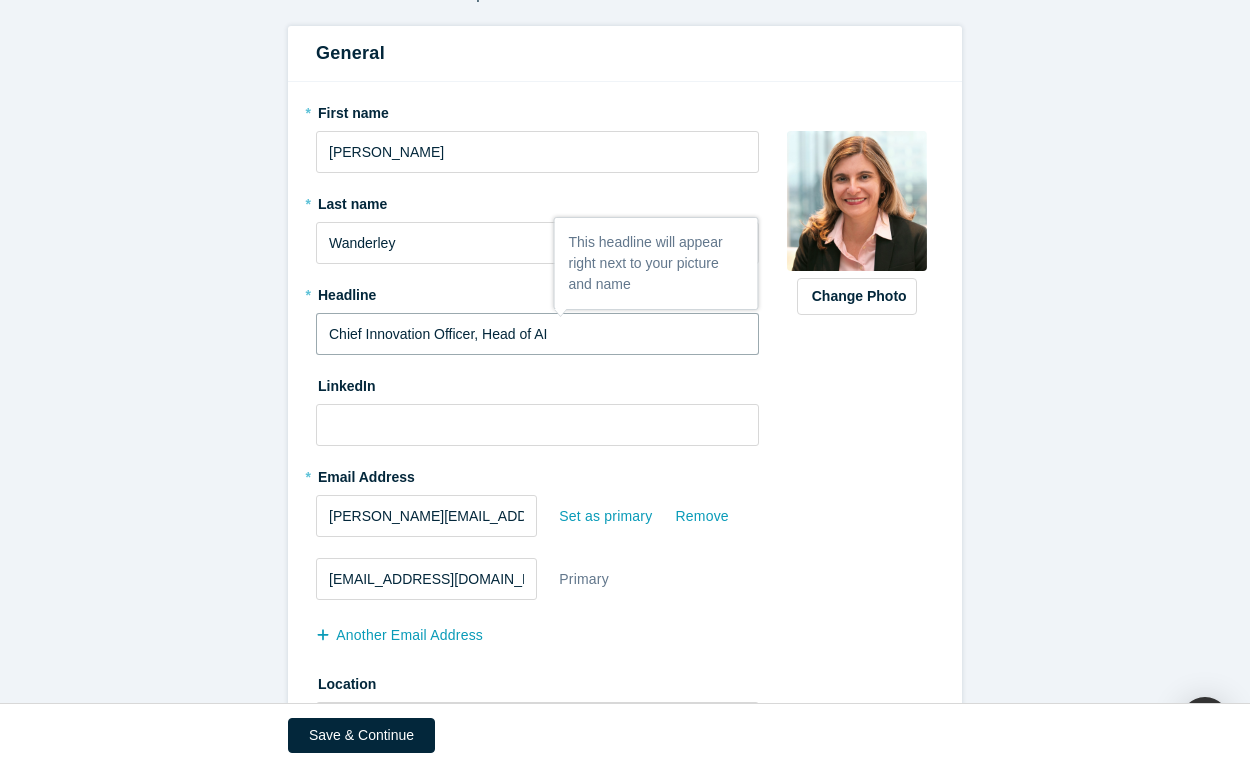 scroll, scrollTop: 301, scrollLeft: 0, axis: vertical 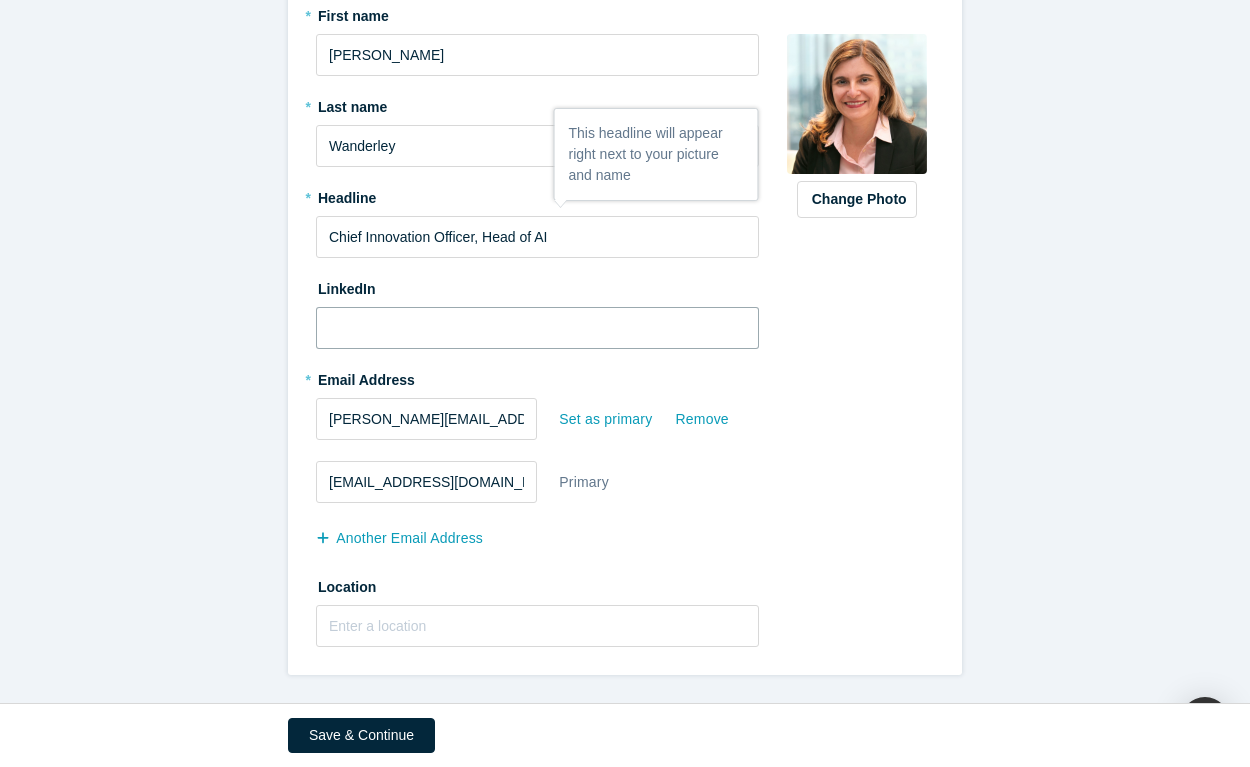 click at bounding box center (537, 328) 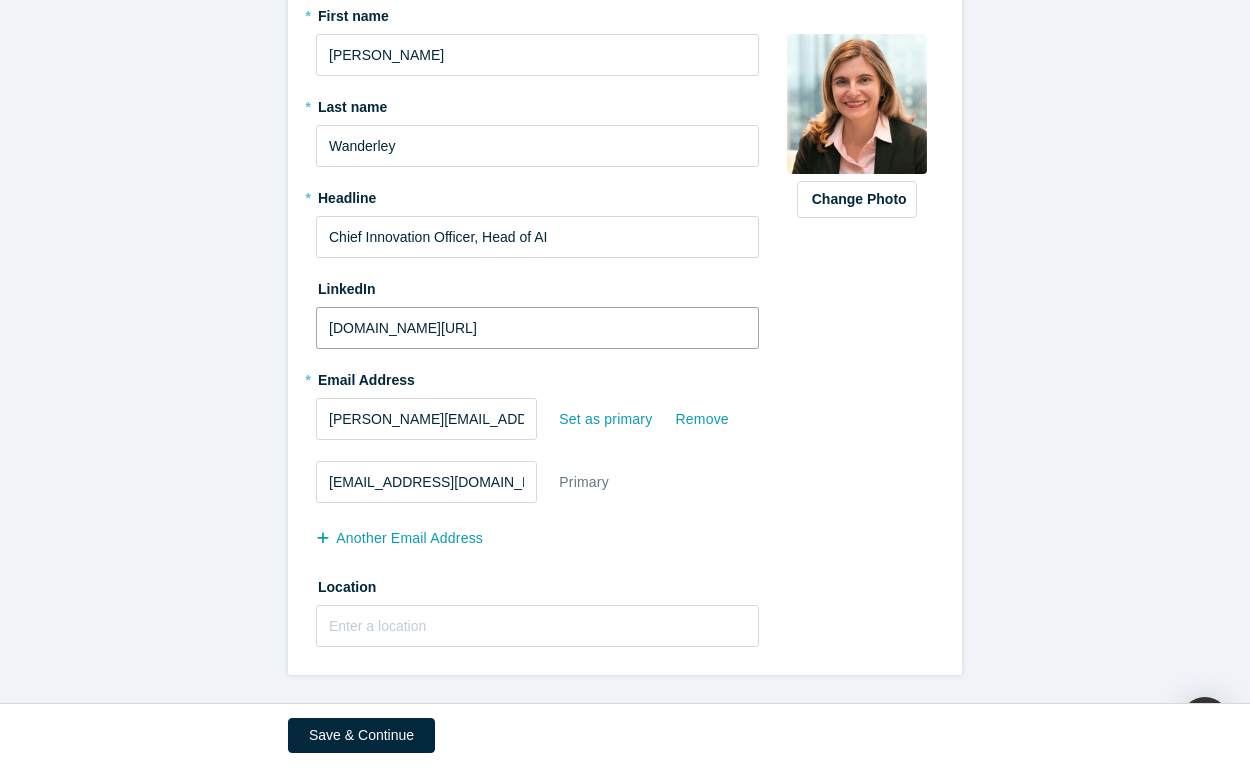 type on "[DOMAIN_NAME][URL]" 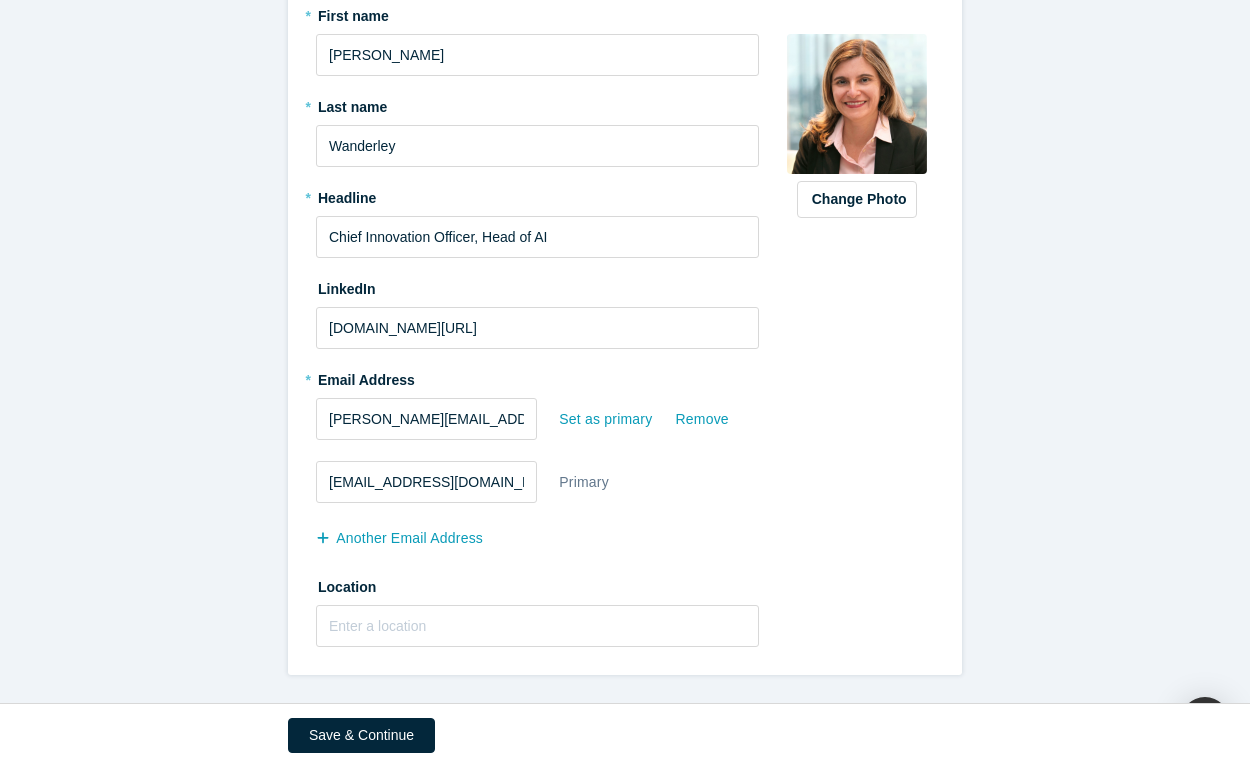 click on "Change Photo Zoom Save Remove Upload New" at bounding box center [857, 330] 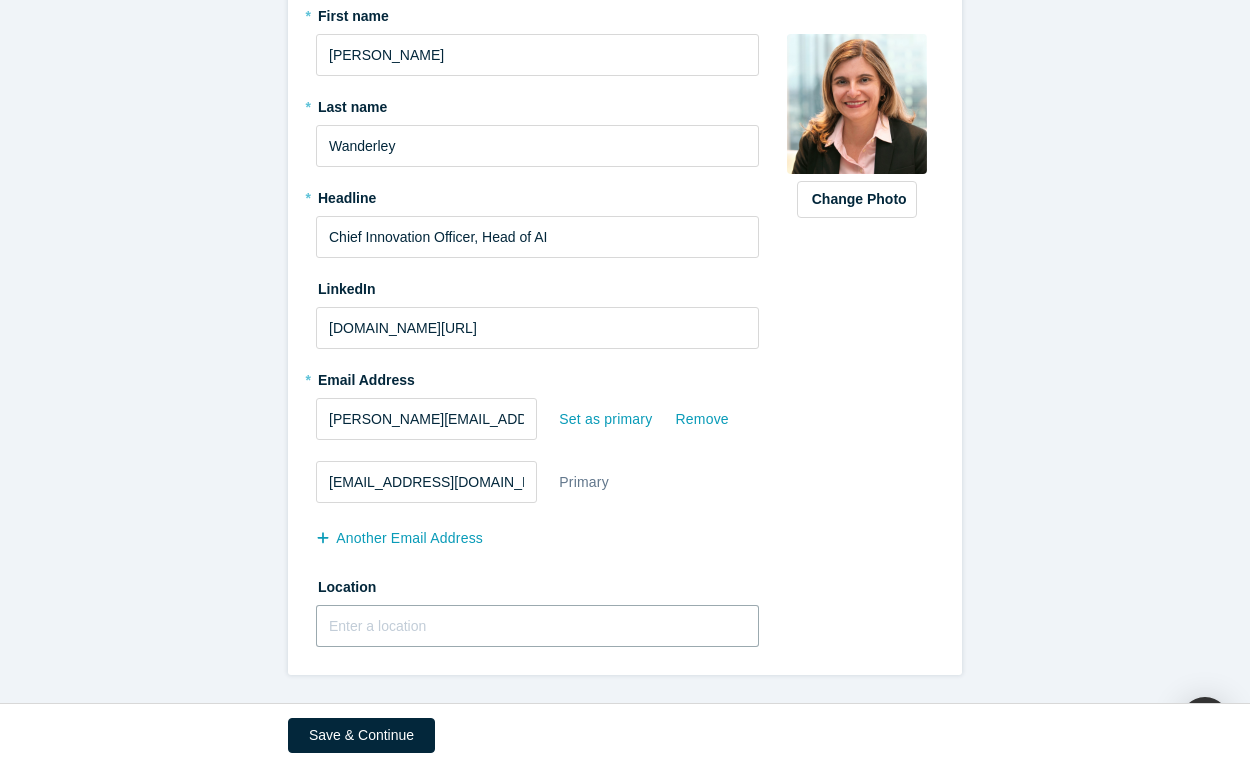 click at bounding box center [537, 626] 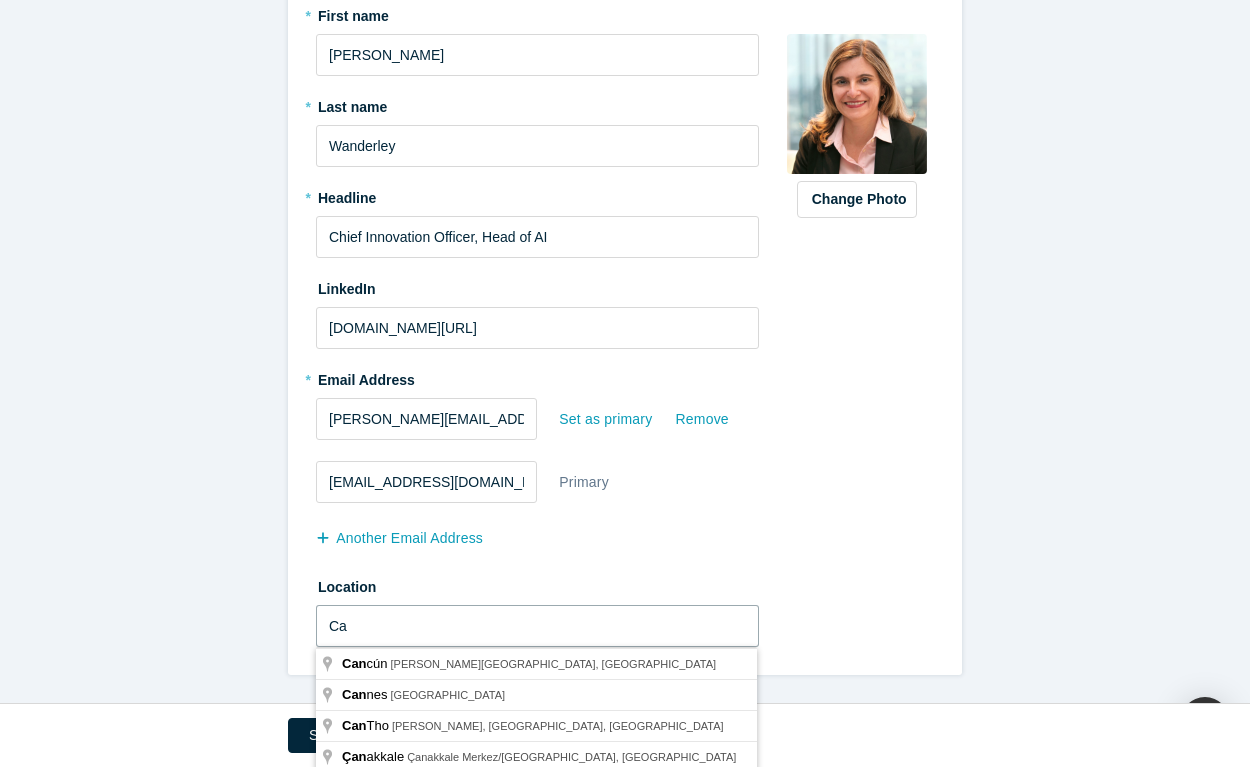 type on "C" 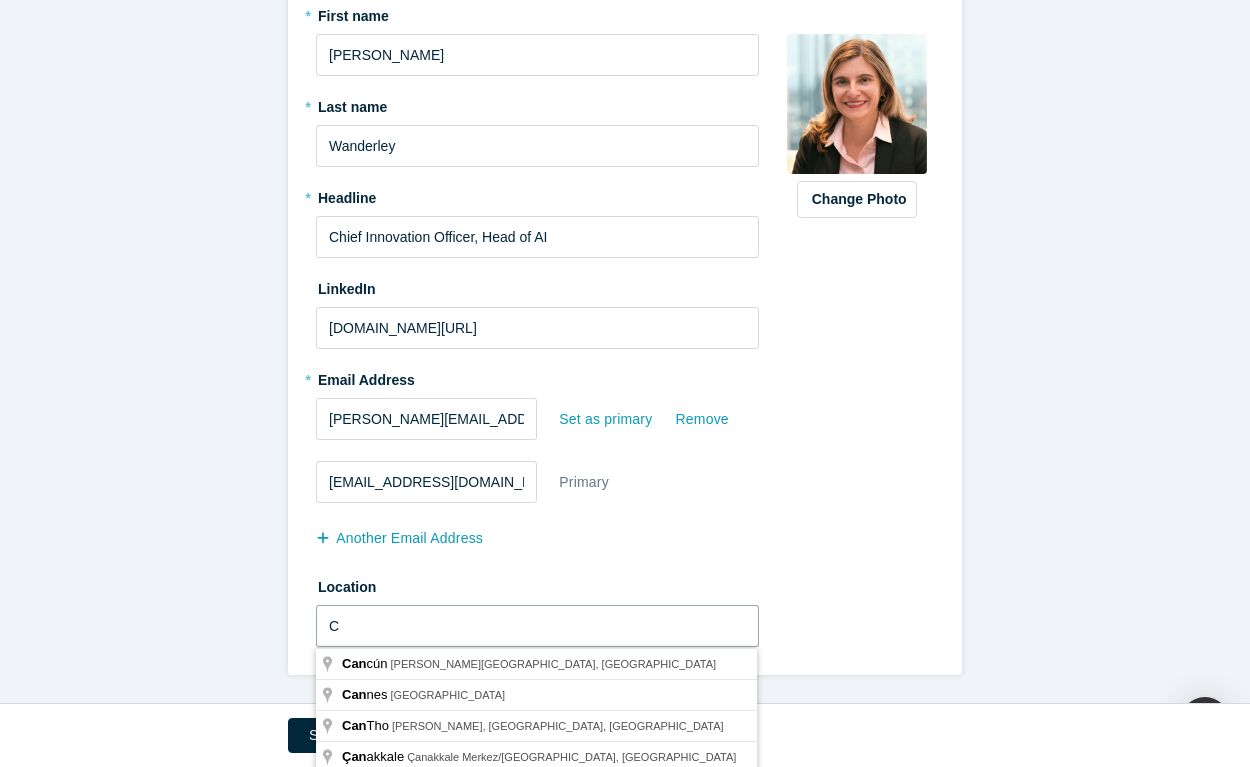 type 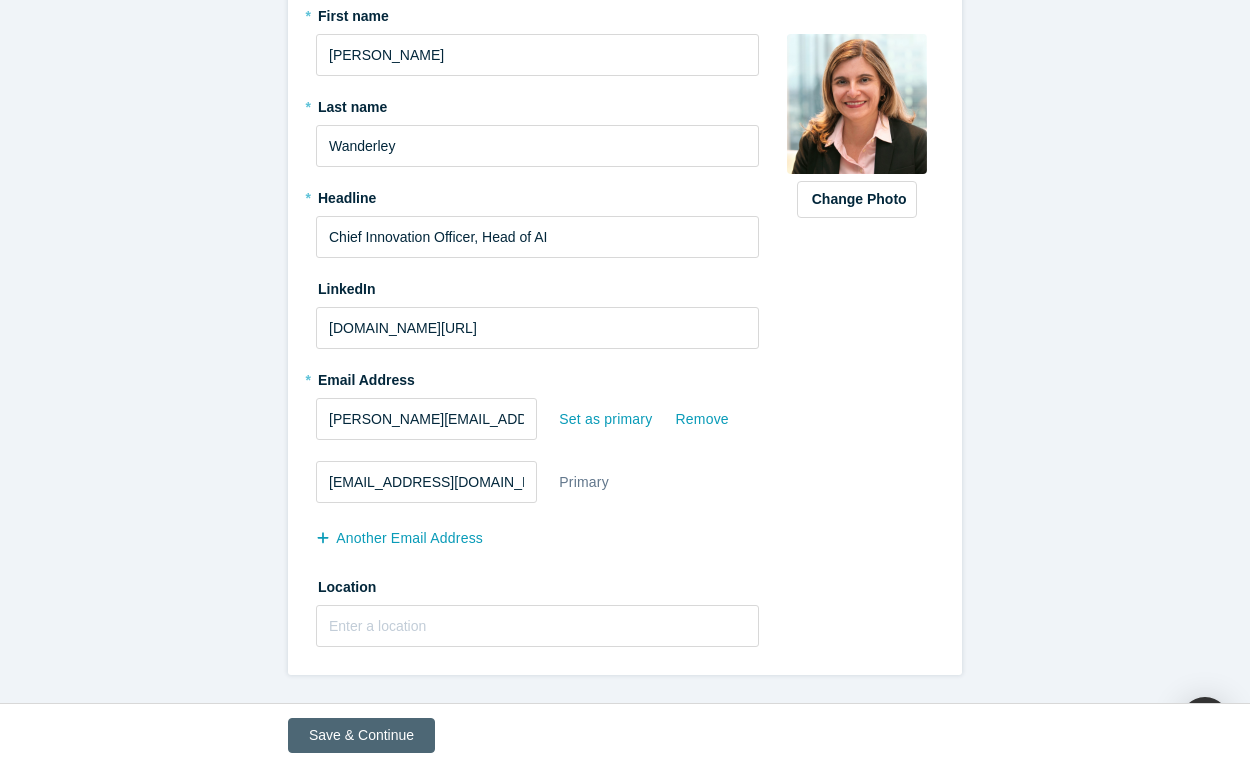 click on "Save & Continue" at bounding box center (361, 735) 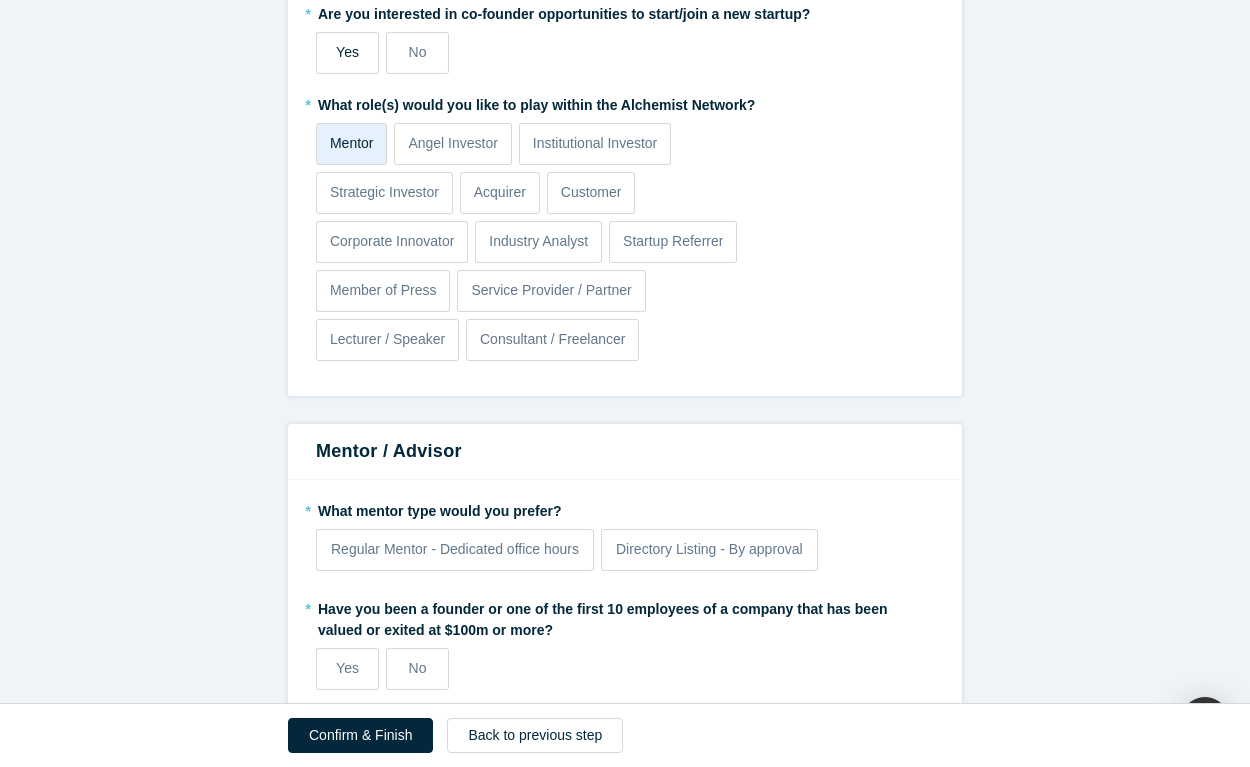 scroll, scrollTop: 1316, scrollLeft: 0, axis: vertical 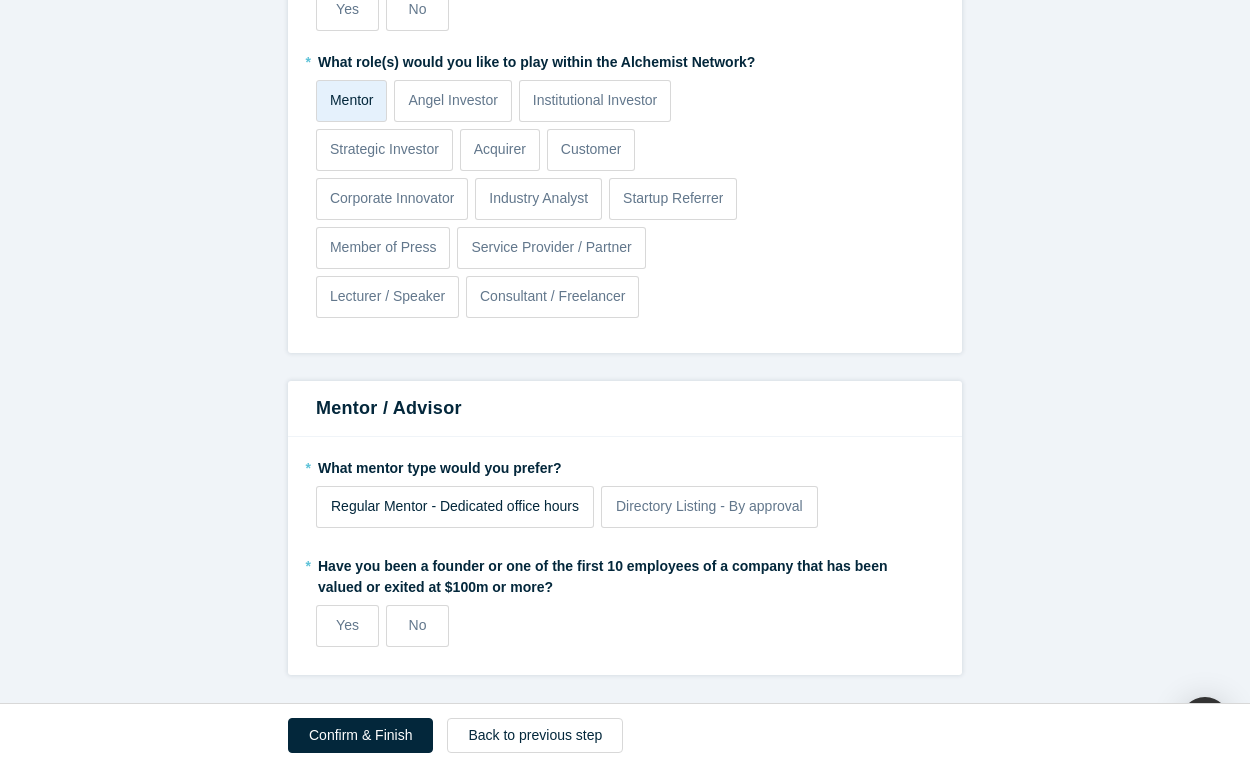 click on "Regular Mentor - Dedicated office hours" at bounding box center [455, 506] 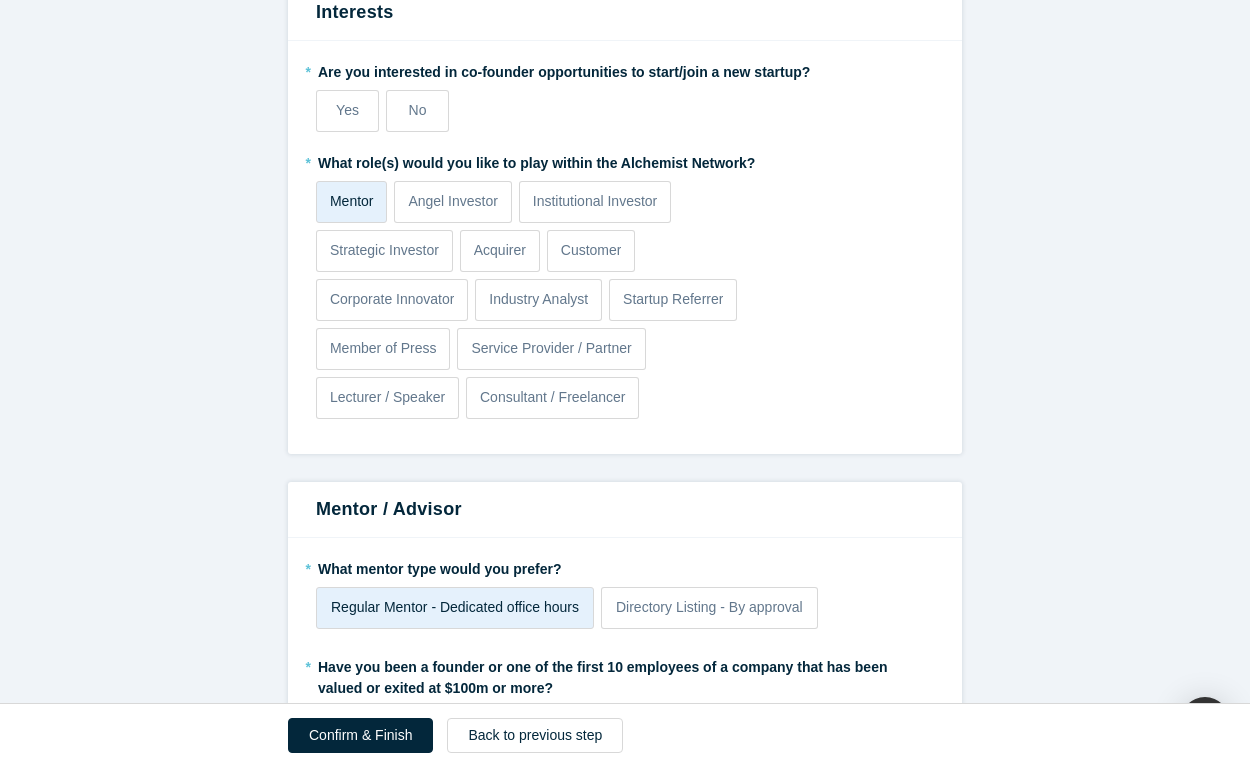 scroll, scrollTop: 1214, scrollLeft: 0, axis: vertical 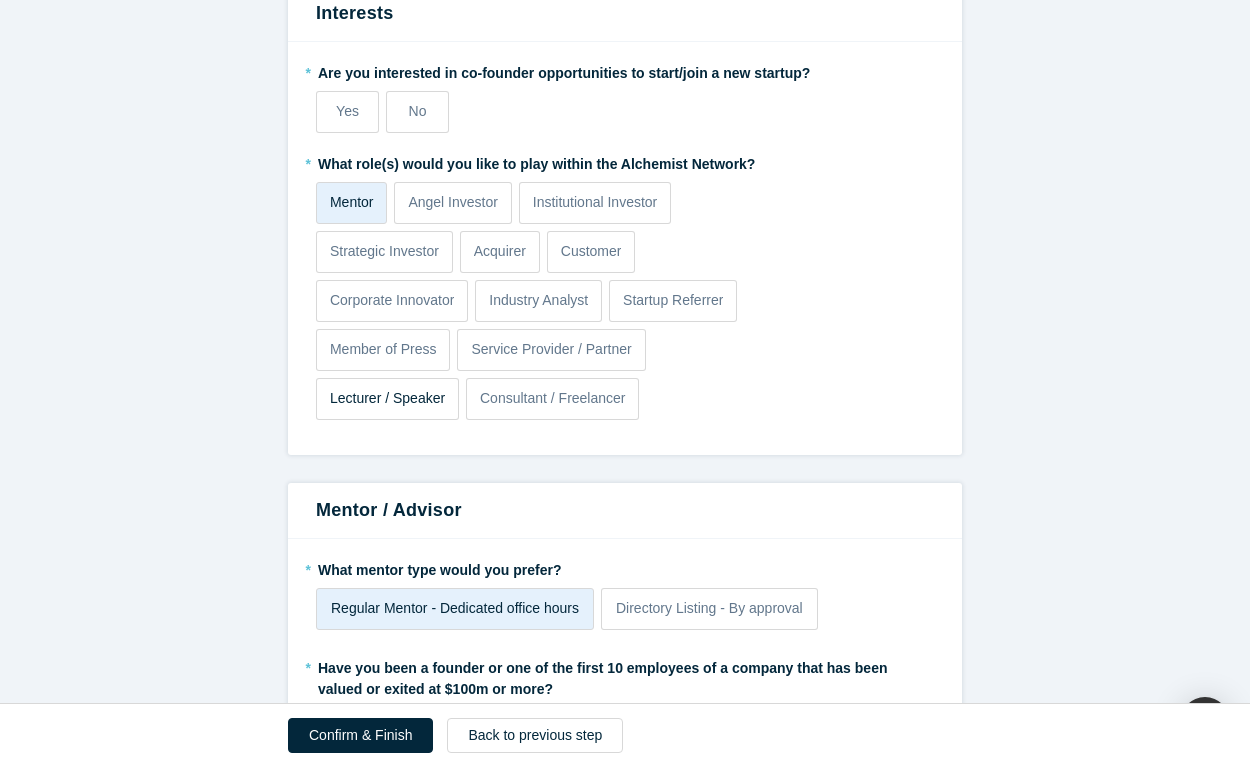 click on "Lecturer / Speaker" at bounding box center (387, 398) 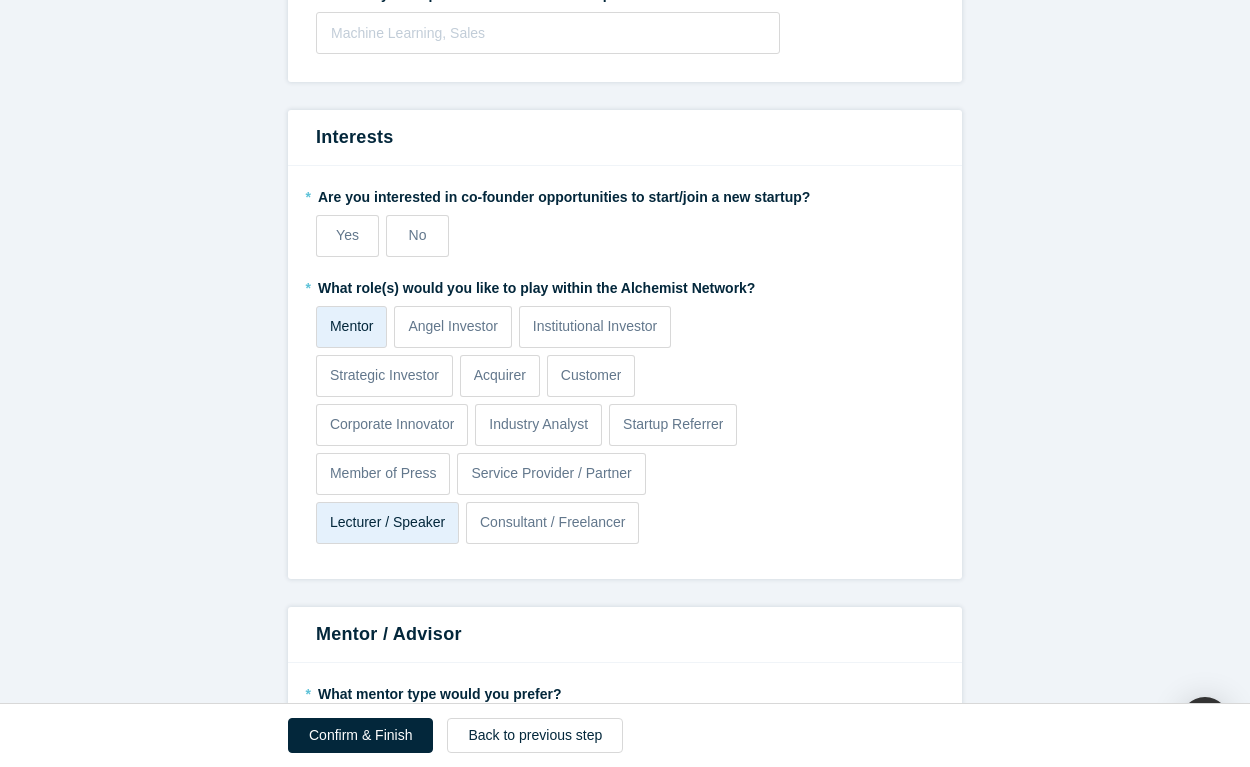 scroll, scrollTop: 1089, scrollLeft: 0, axis: vertical 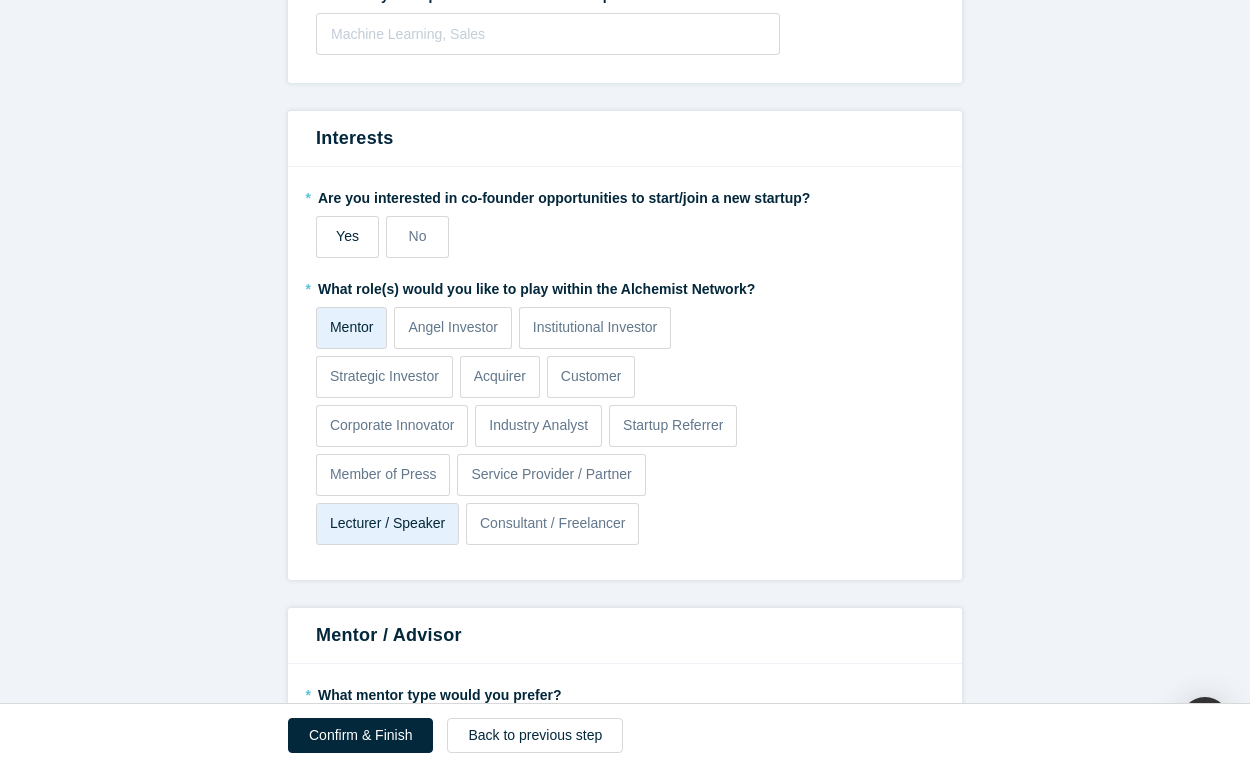click on "Yes" at bounding box center (347, 236) 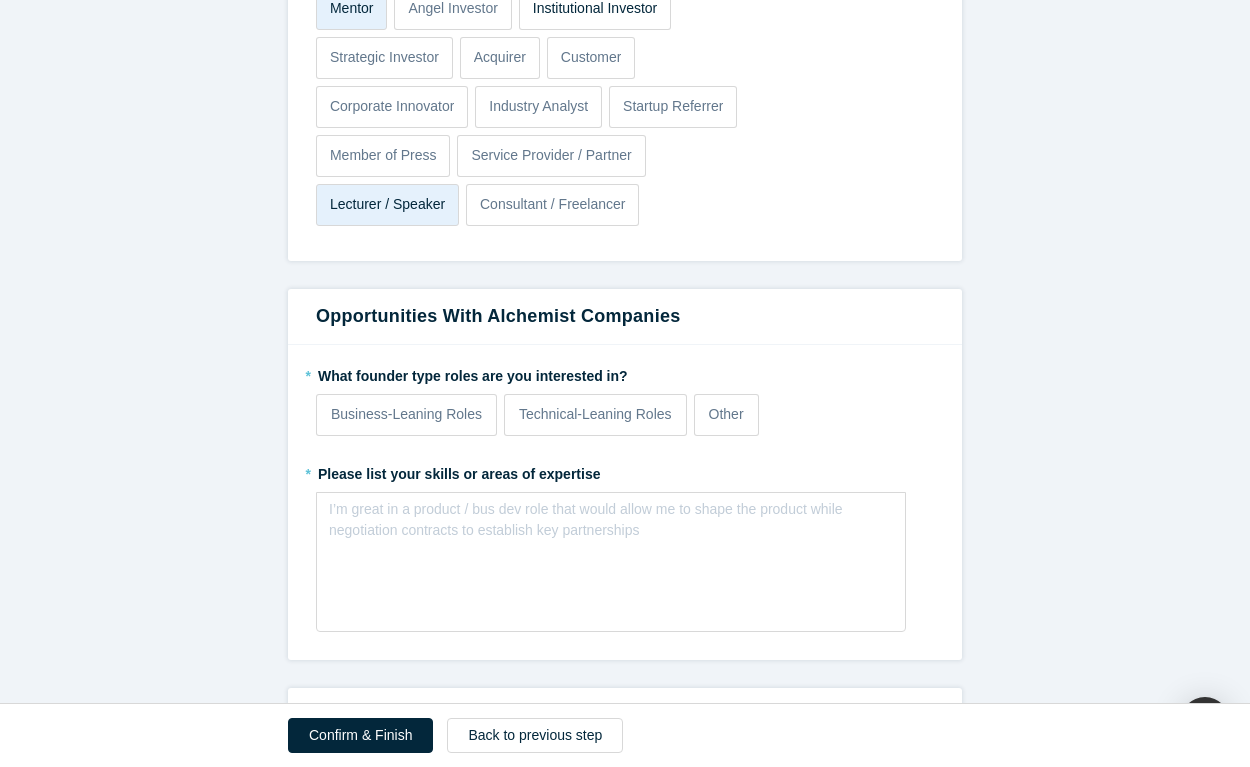 scroll, scrollTop: 1409, scrollLeft: 0, axis: vertical 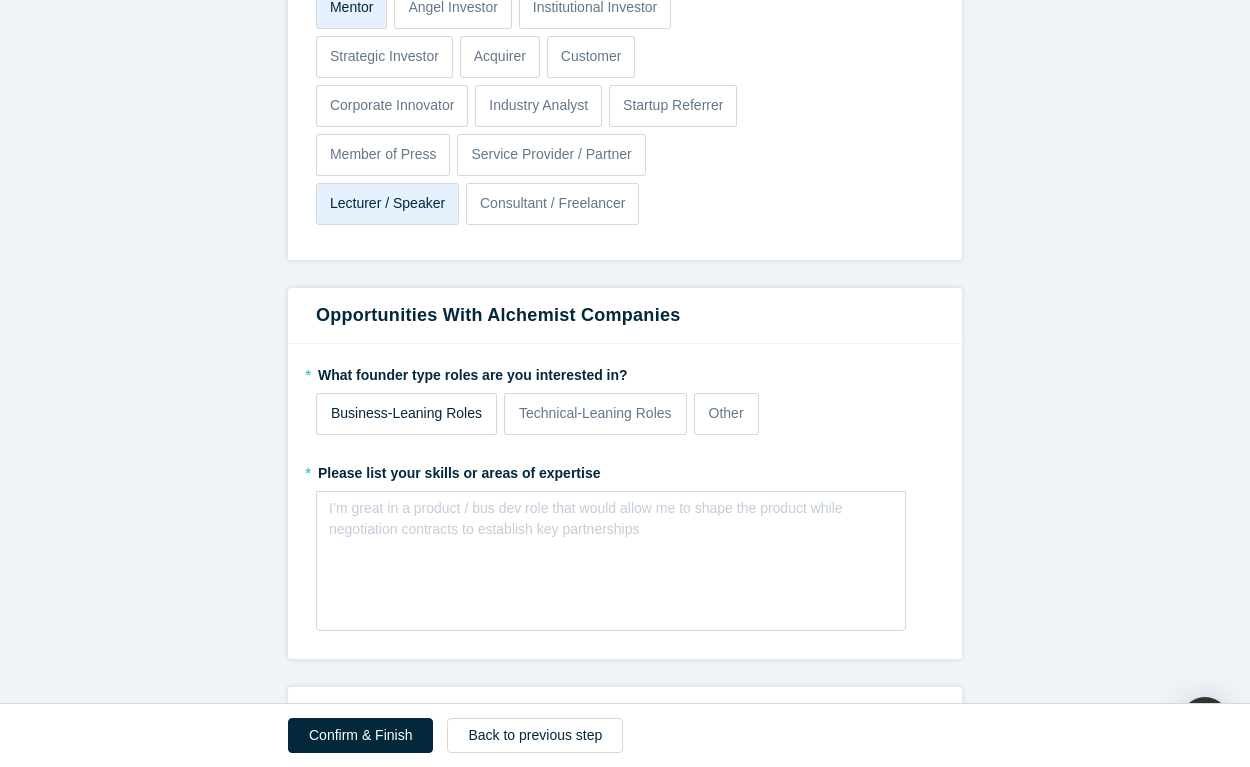 click on "Business-Leaning Roles" at bounding box center (406, 413) 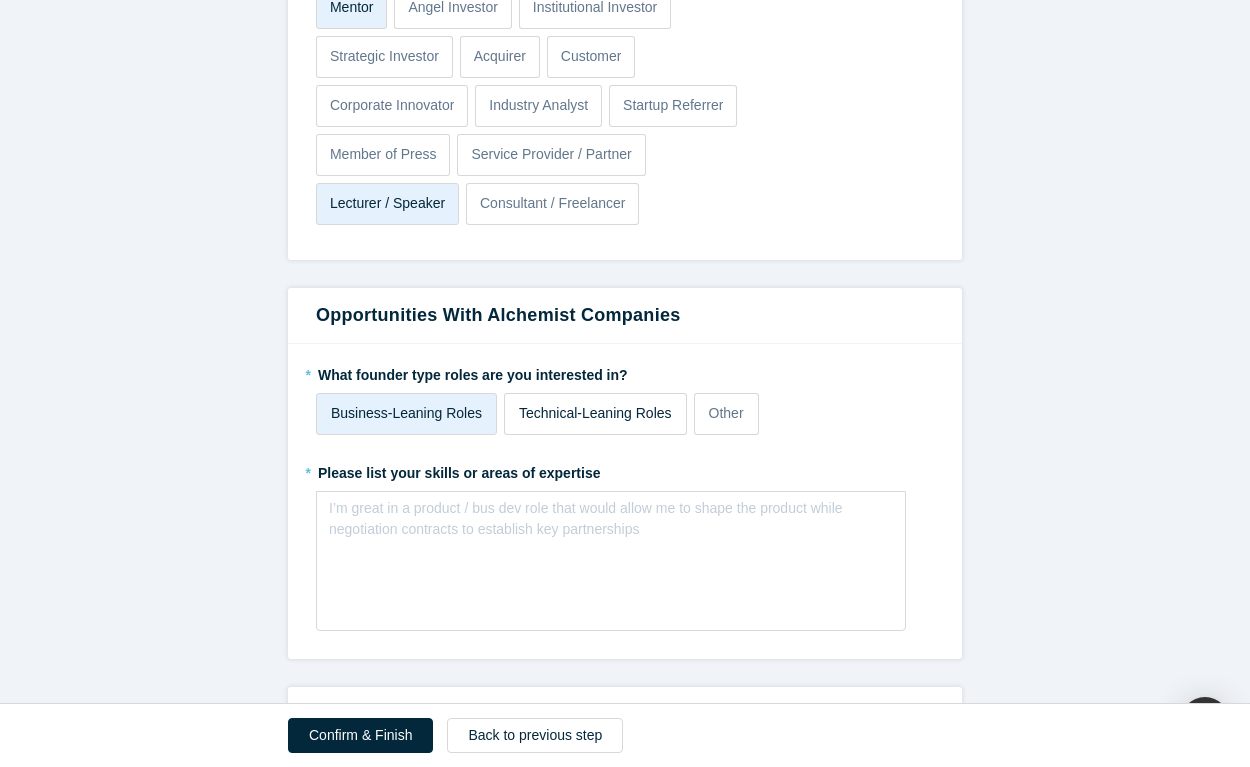 click on "Technical-Leaning Roles" at bounding box center (595, 413) 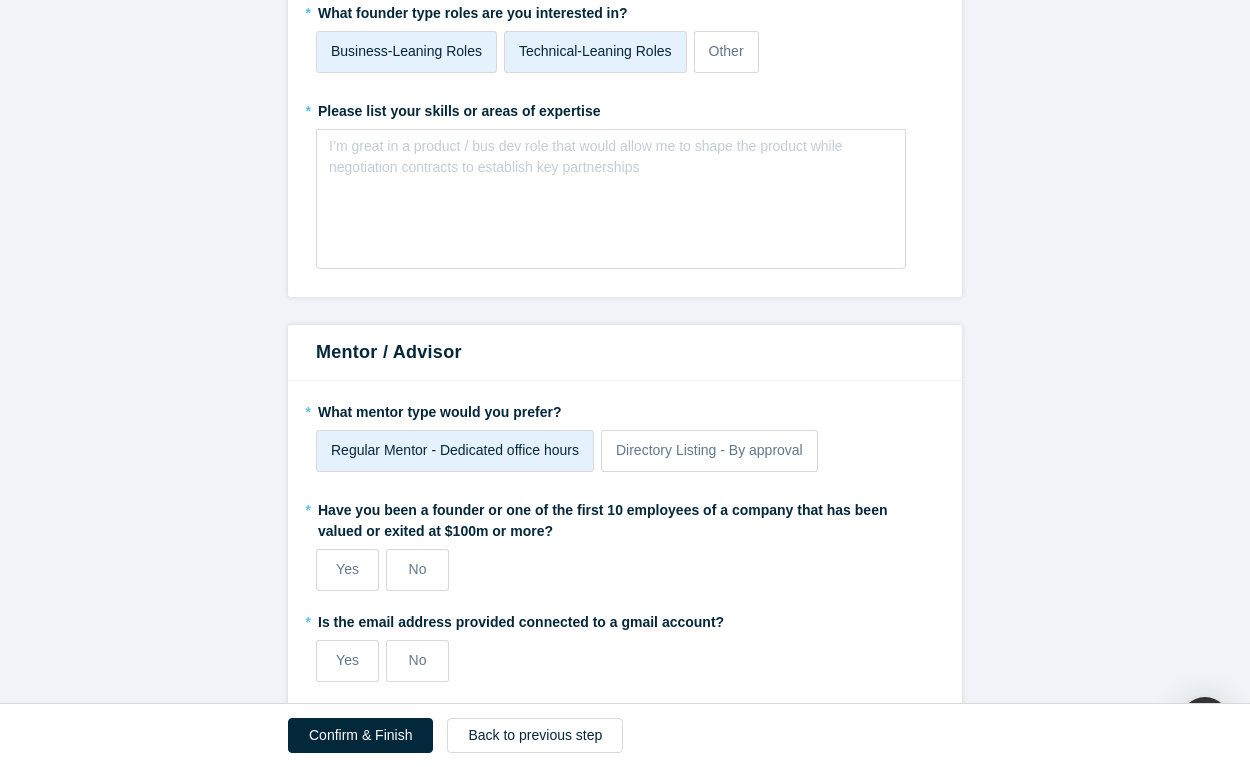 scroll, scrollTop: 1772, scrollLeft: 0, axis: vertical 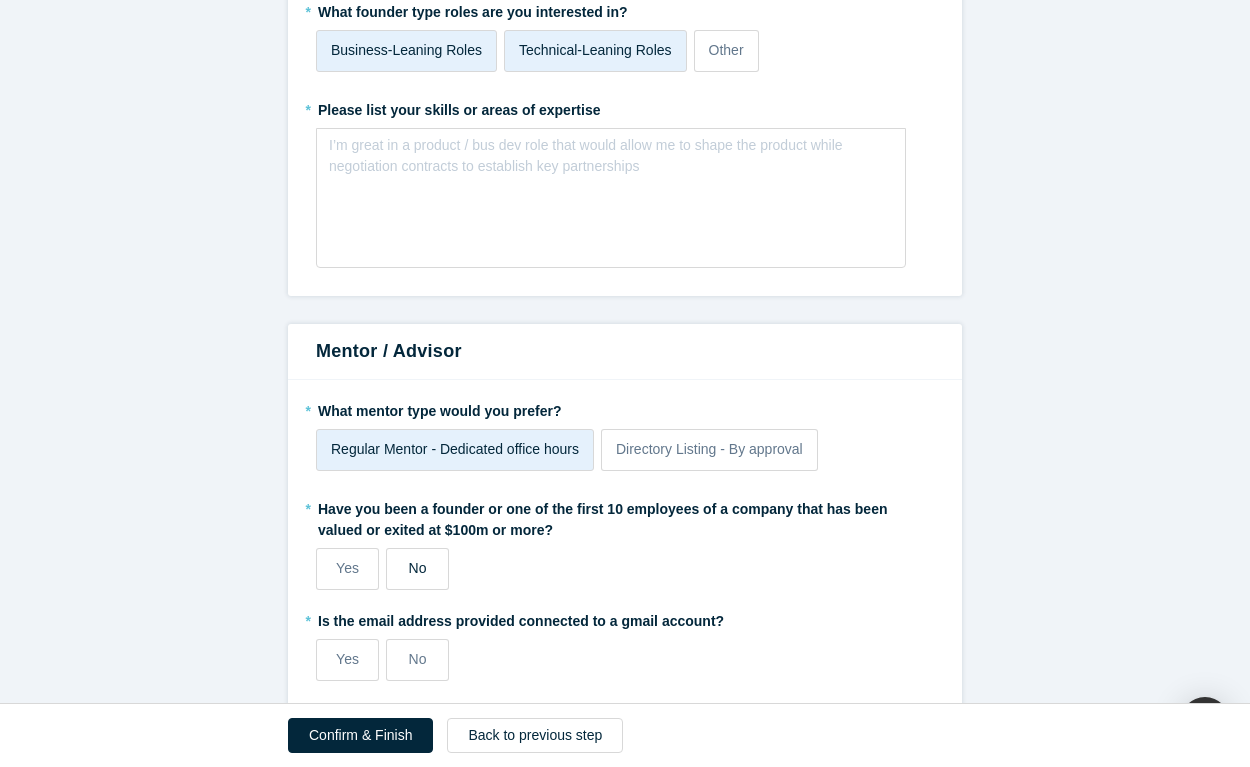 click on "No" at bounding box center (418, 568) 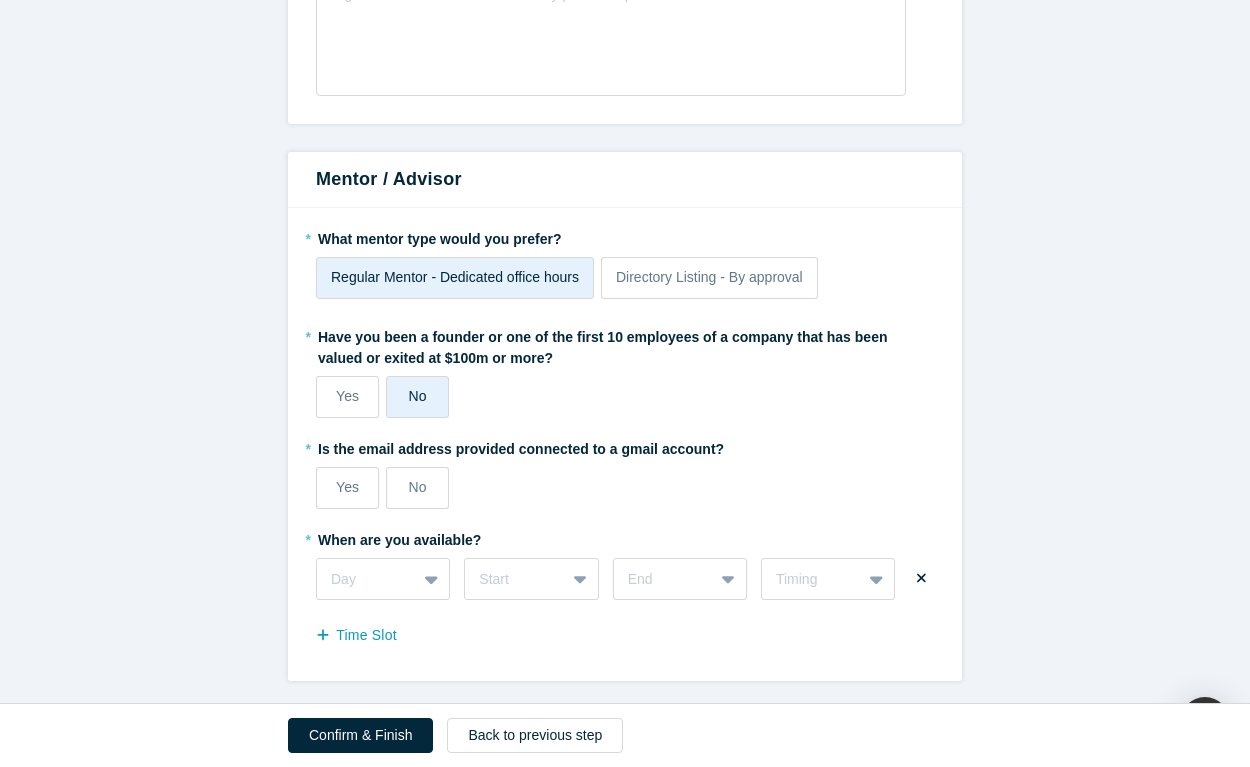 scroll, scrollTop: 1946, scrollLeft: 0, axis: vertical 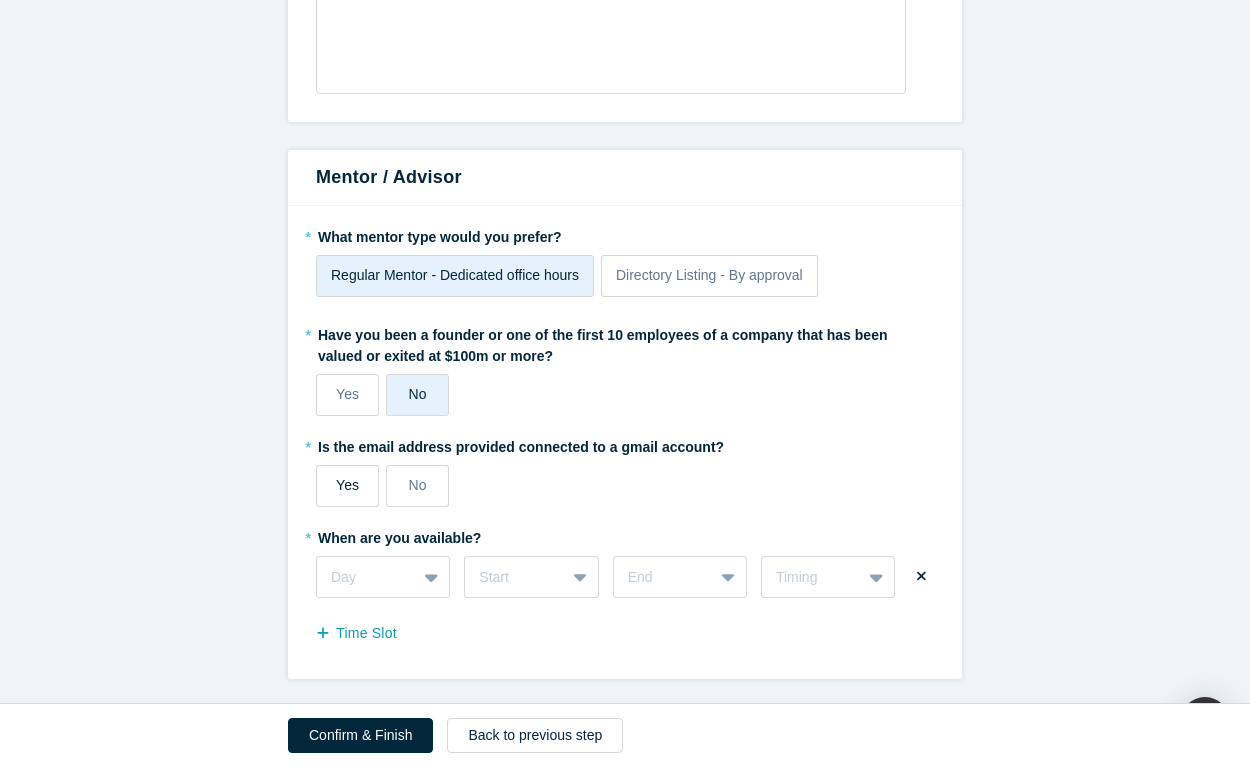 click on "Yes" at bounding box center (347, 485) 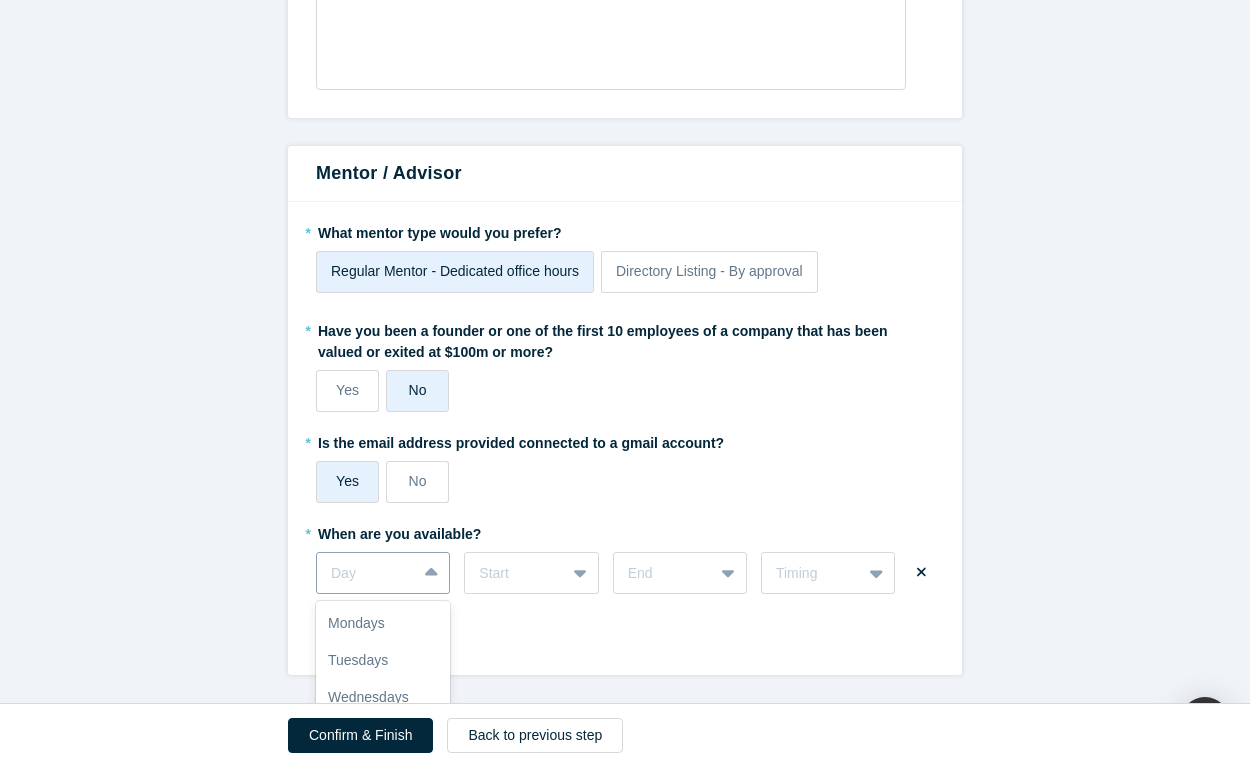 scroll, scrollTop: 2115, scrollLeft: 0, axis: vertical 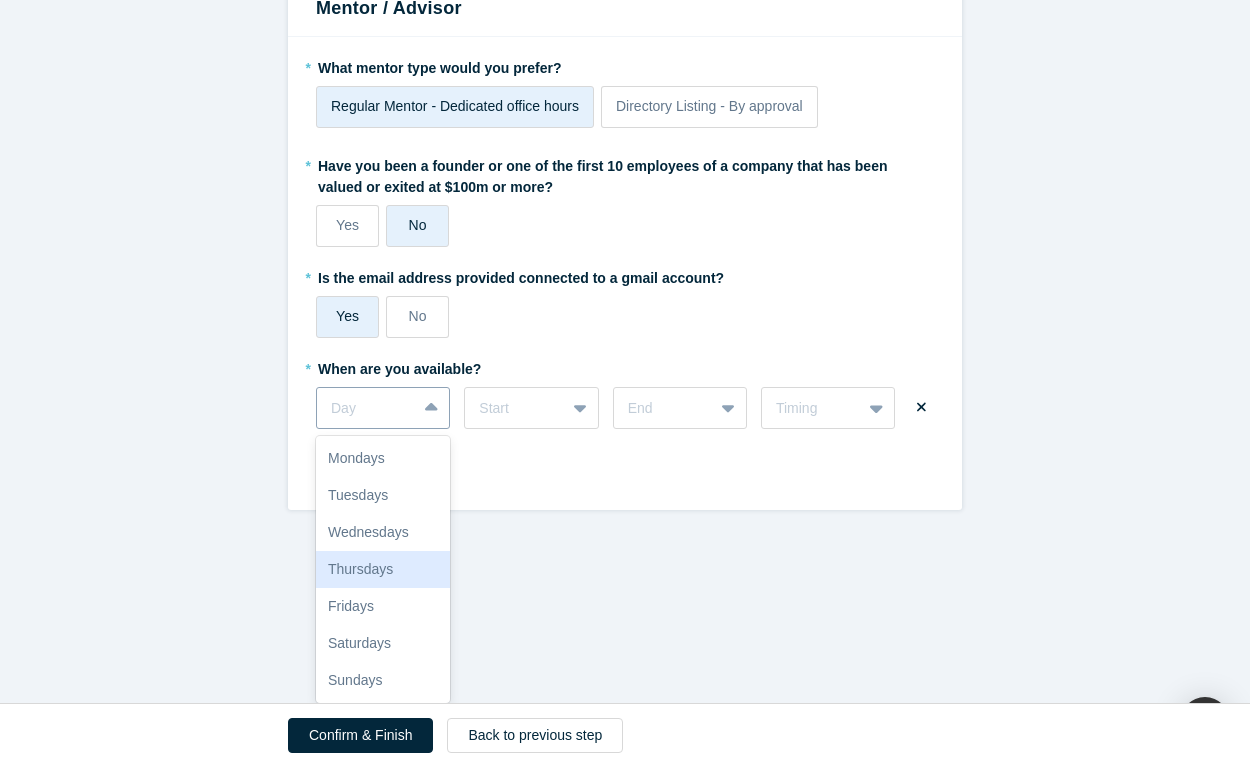 click on "Thursdays, 4 of 7. 7 results available. Use Up and Down to choose options, press Enter to select the currently focused option, press Escape to exit the menu, press Tab to select the option and exit the menu. Day Mondays Tuesdays Wednesdays Thursdays Fridays Saturdays Sundays" at bounding box center (383, 408) 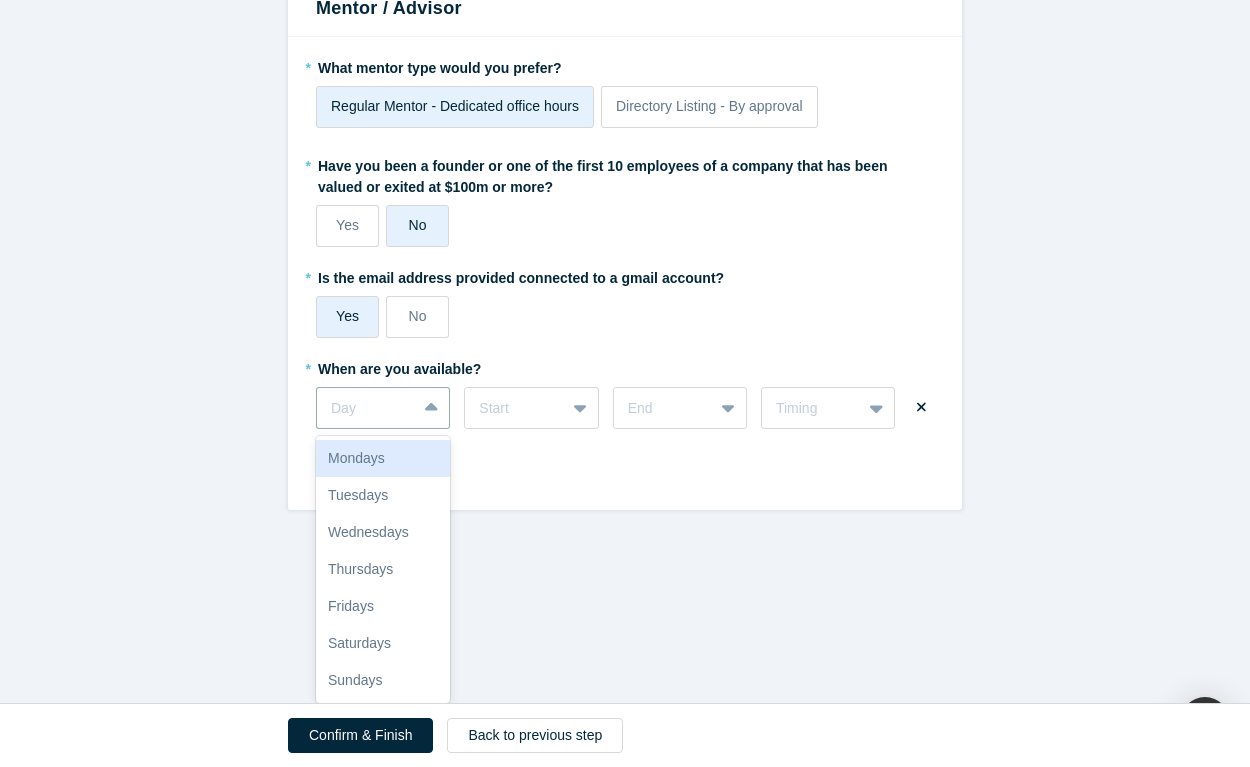click on "Mondays" at bounding box center [383, 458] 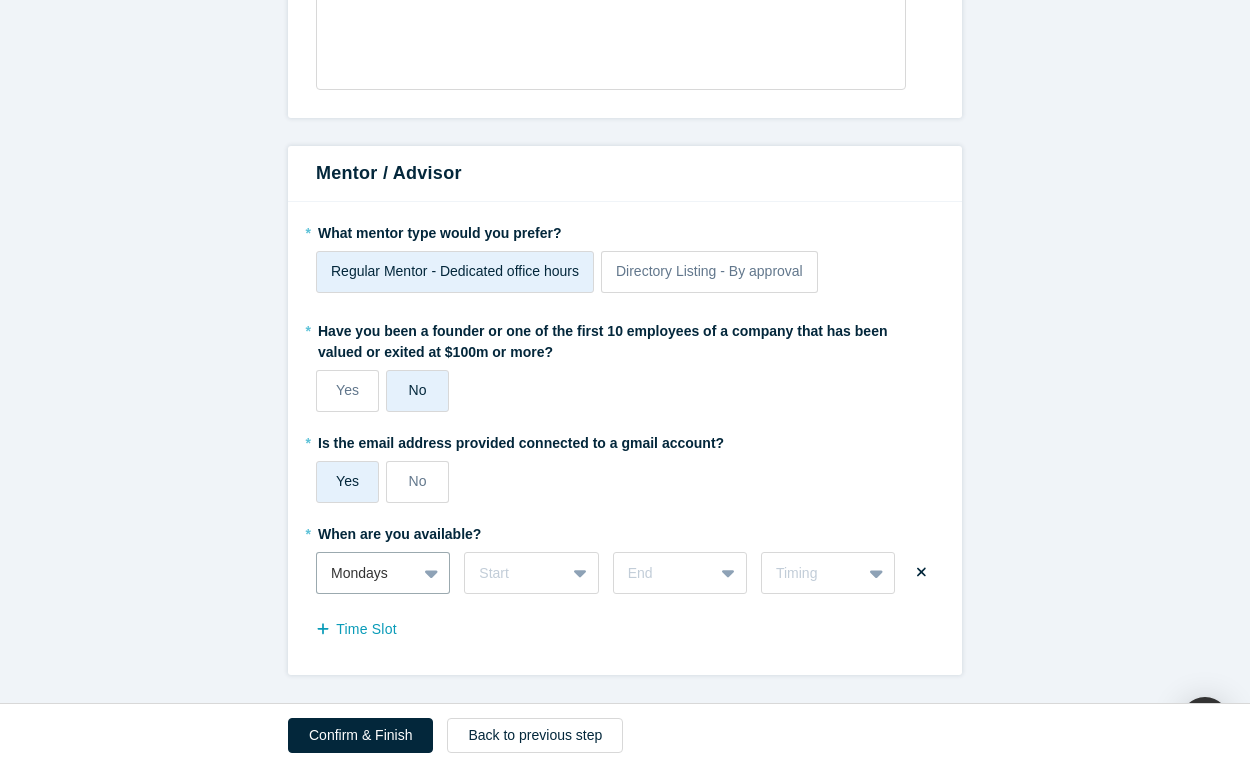 scroll, scrollTop: 1950, scrollLeft: 0, axis: vertical 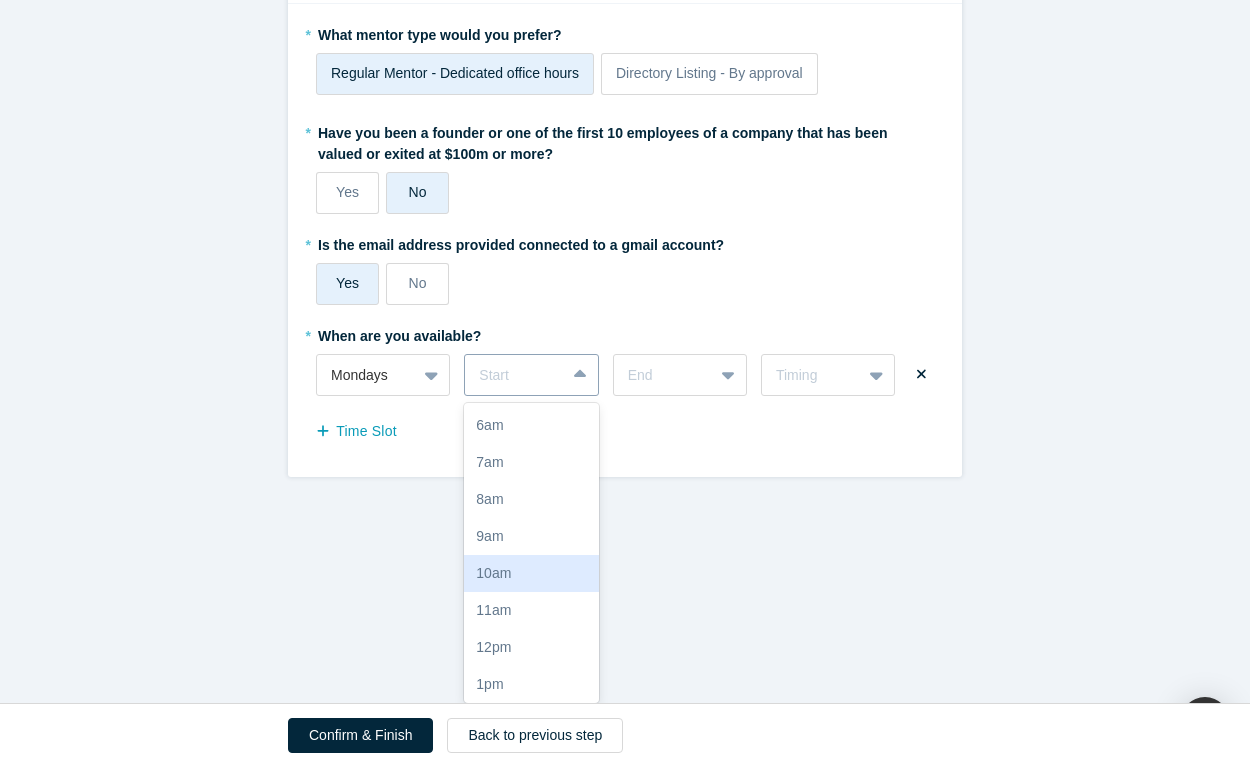 click on "10am, 5 of 17. 17 results available. Use Up and Down to choose options, press Enter to select the currently focused option, press Escape to exit the menu, press Tab to select the option and exit the menu. Start 6am 7am 8am 9am 10am 11am 12pm 1pm 2pm 3pm 4pm 5pm 6pm 7pm 8pm 9pm 10pm" at bounding box center [531, 375] 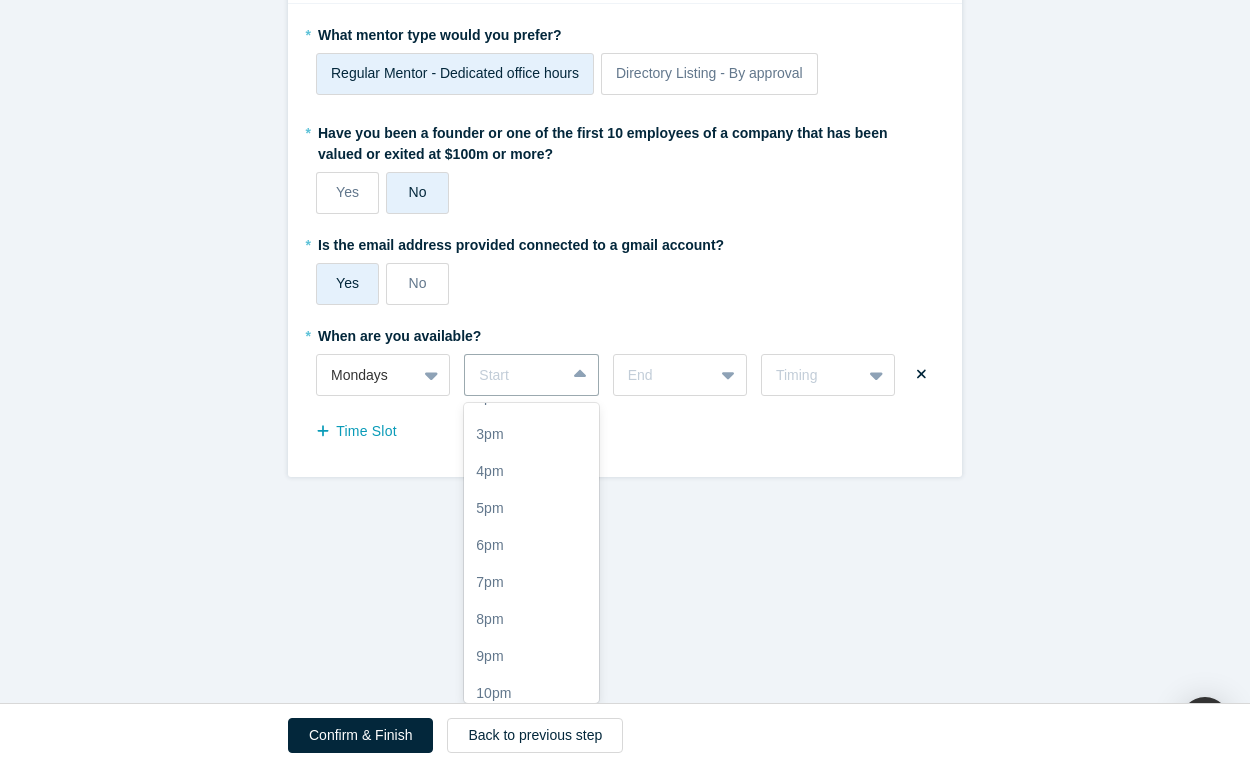 scroll, scrollTop: 337, scrollLeft: 0, axis: vertical 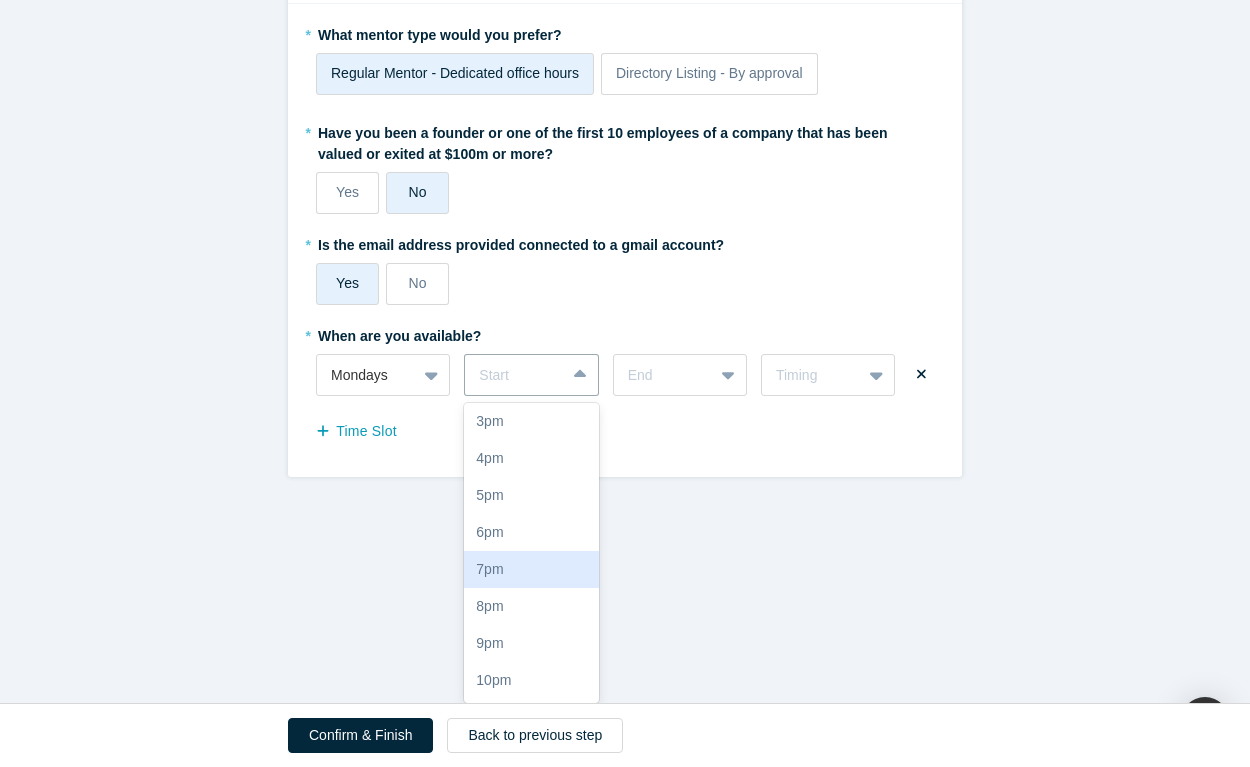 click on "7pm" at bounding box center [531, 569] 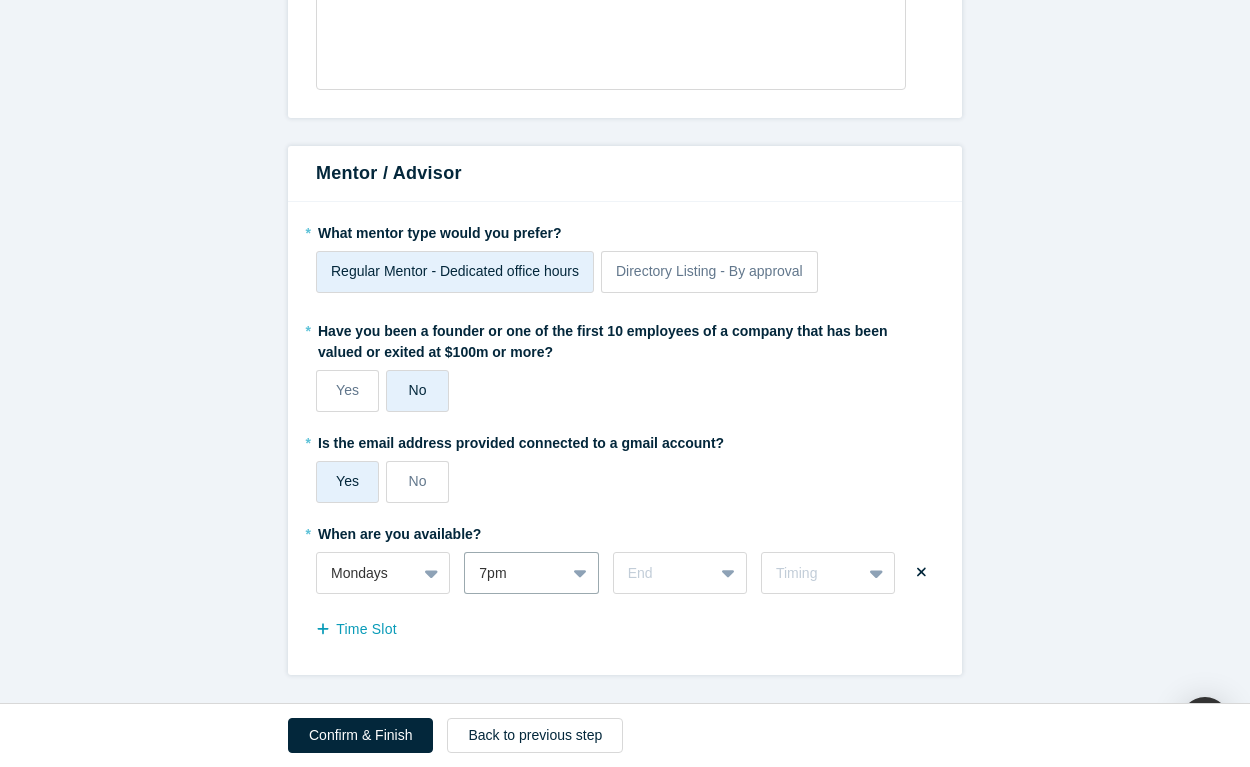scroll, scrollTop: 1950, scrollLeft: 0, axis: vertical 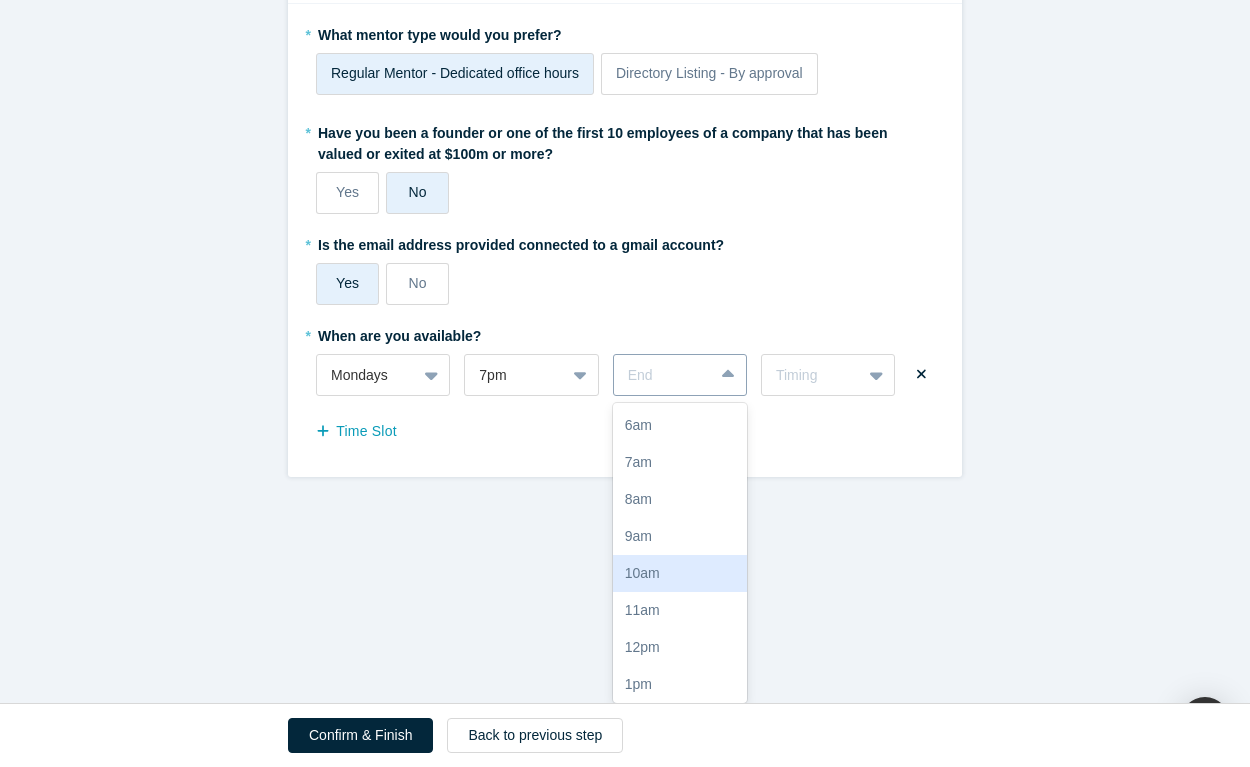 click on "10am, 5 of 17. 17 results available. Use Up and Down to choose options, press Enter to select the currently focused option, press Escape to exit the menu, press Tab to select the option and exit the menu. End 6am 7am 8am 9am 10am 11am 12pm 1pm 2pm 3pm 4pm 5pm 6pm 7pm 8pm 9pm 10pm" at bounding box center (680, 375) 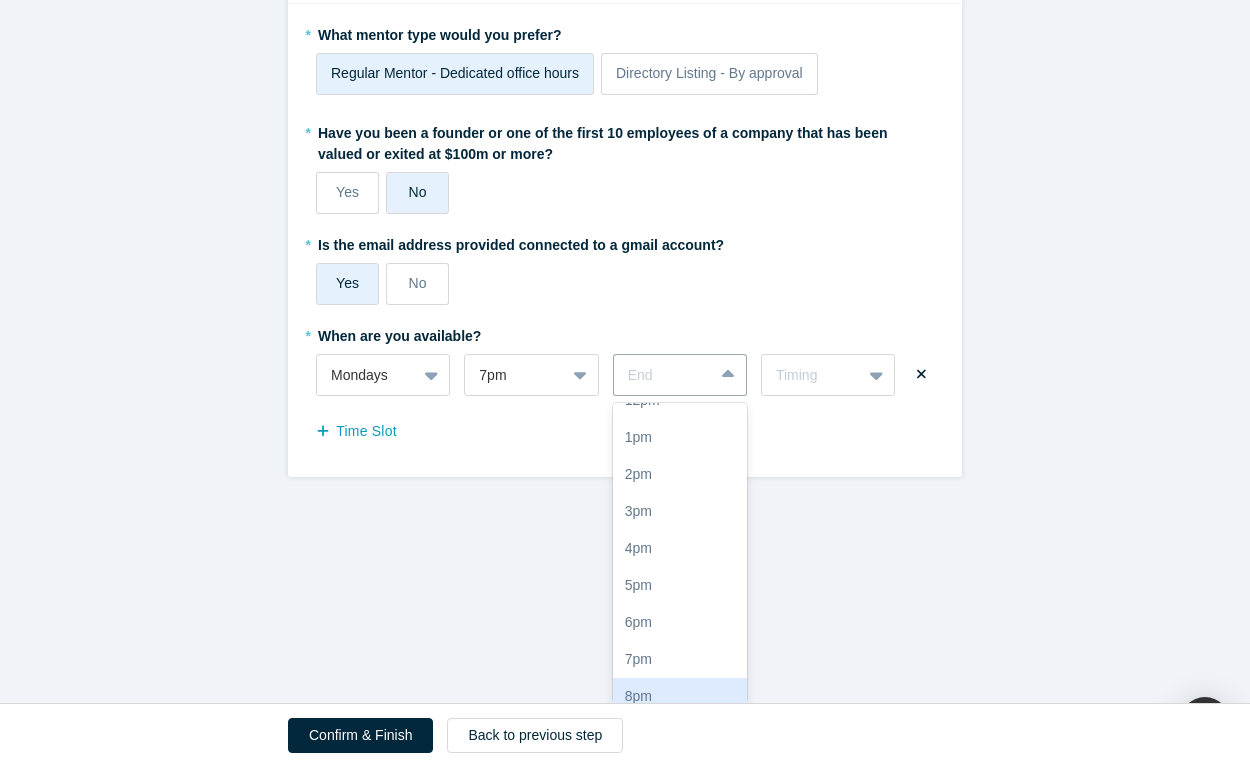 scroll, scrollTop: 337, scrollLeft: 0, axis: vertical 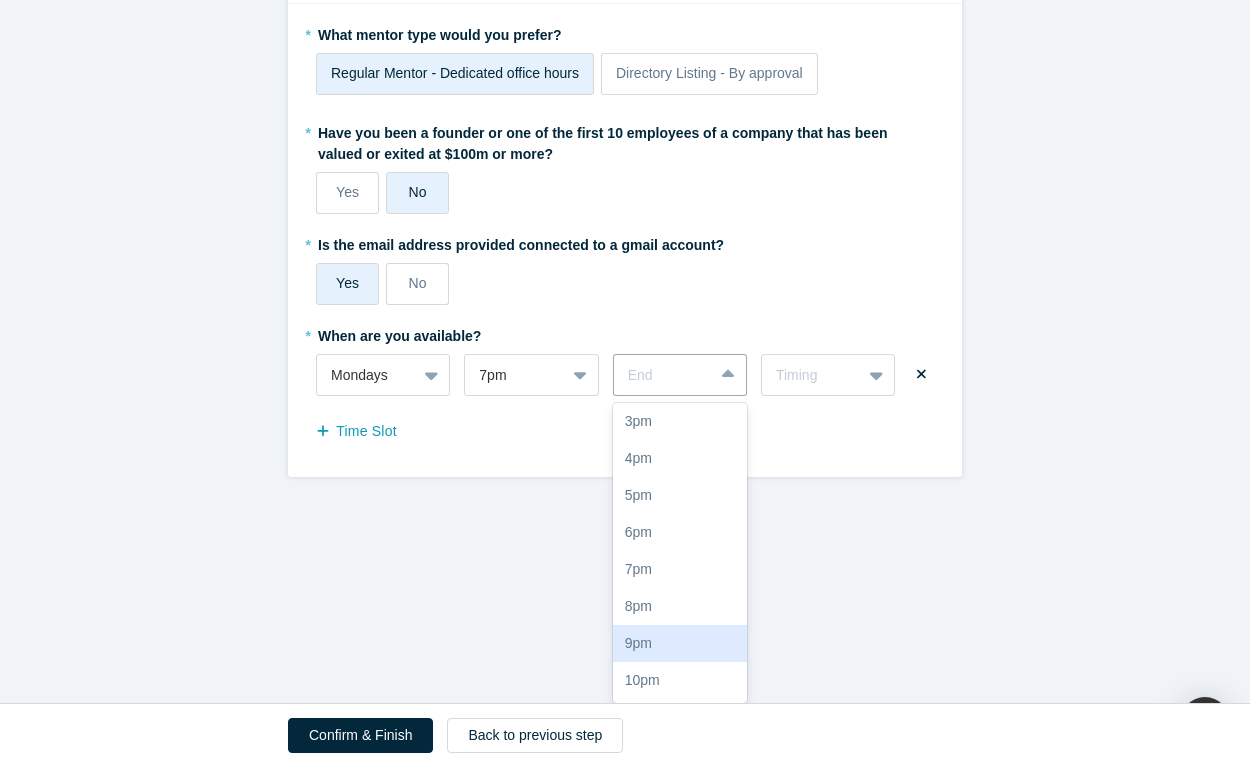 click on "9pm" at bounding box center [680, 643] 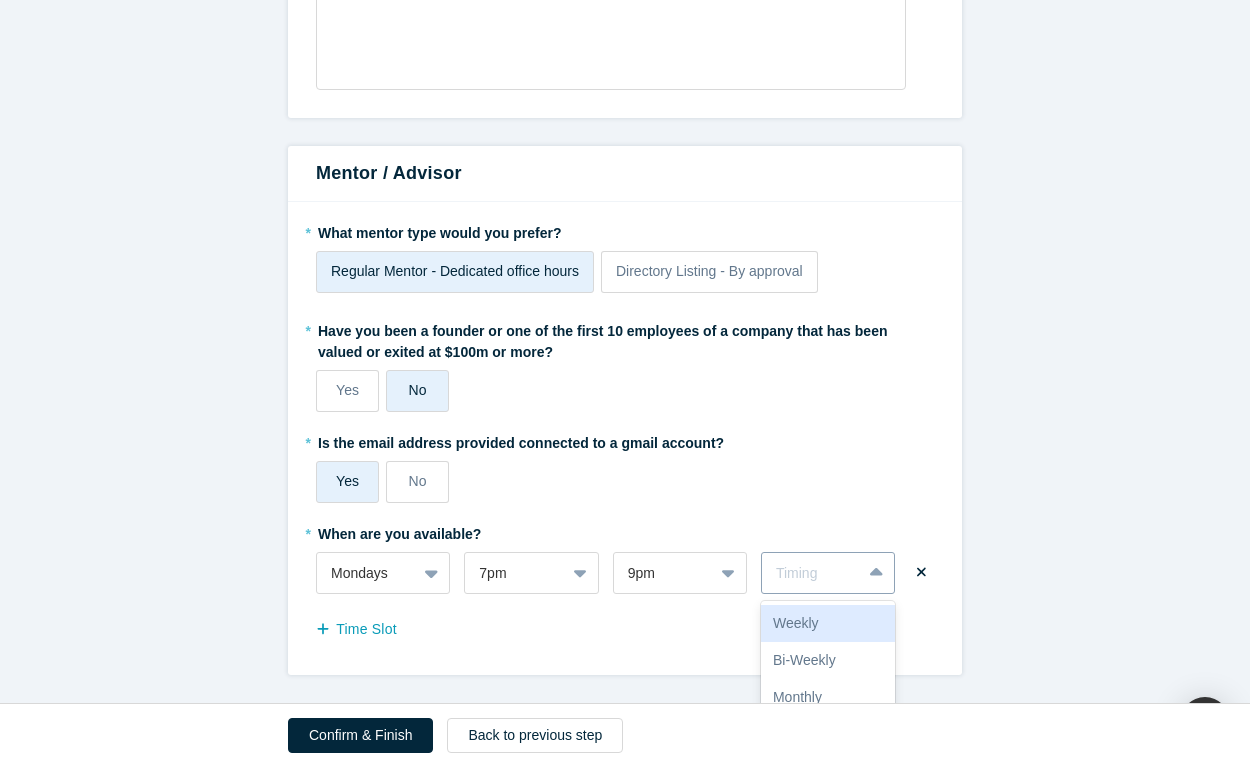 scroll, scrollTop: 1967, scrollLeft: 0, axis: vertical 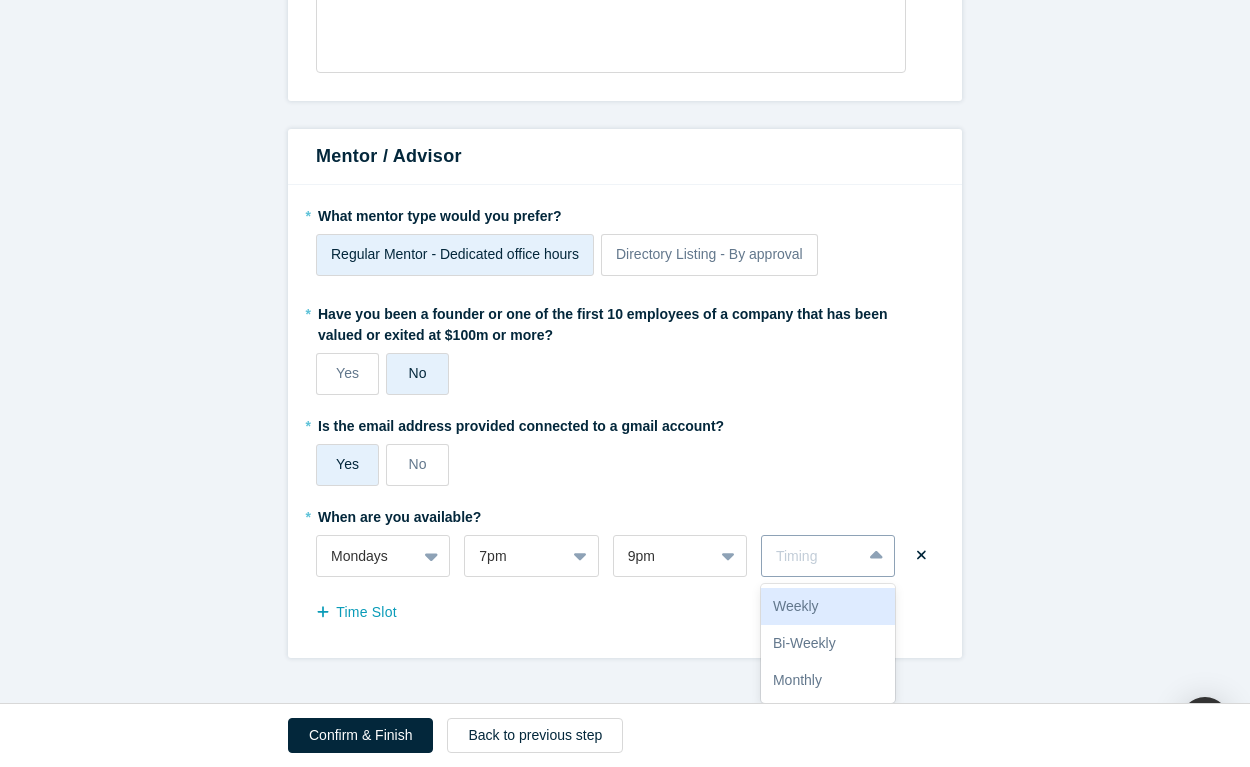 click on "Timing" at bounding box center [828, 556] 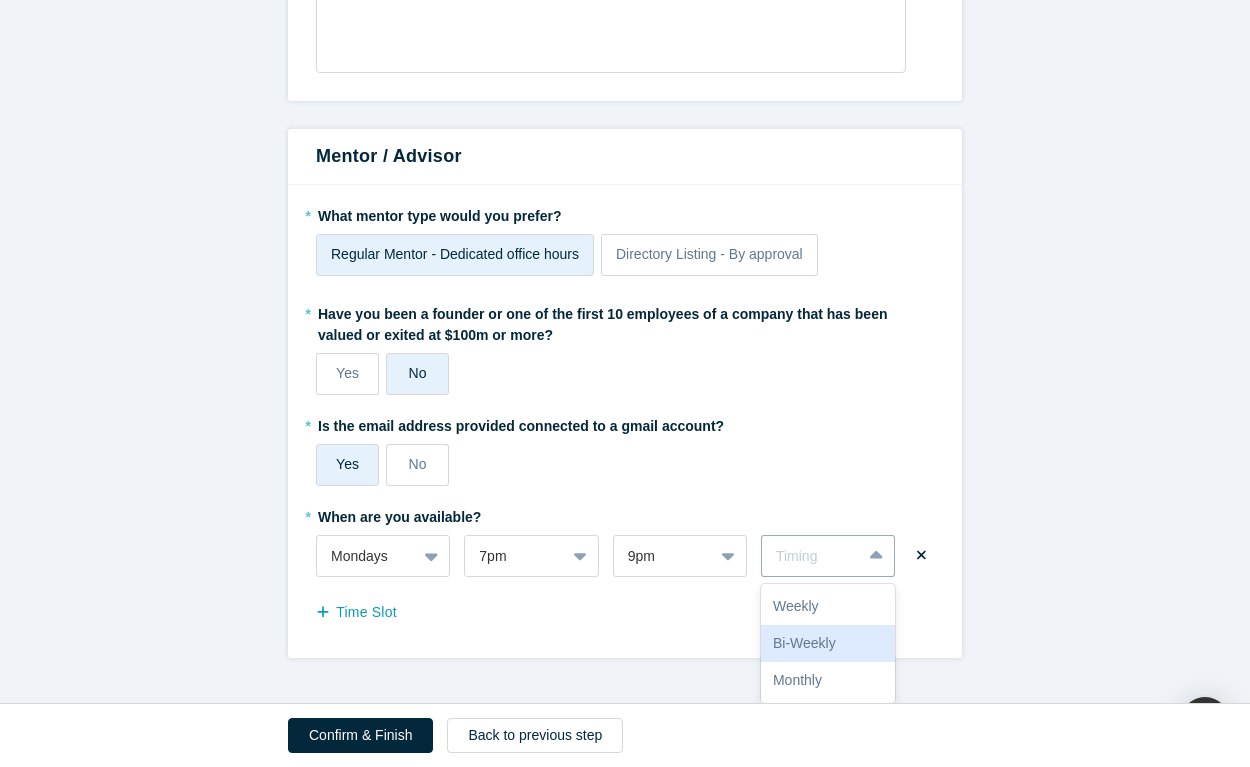 click on "Bi-Weekly" at bounding box center [828, 643] 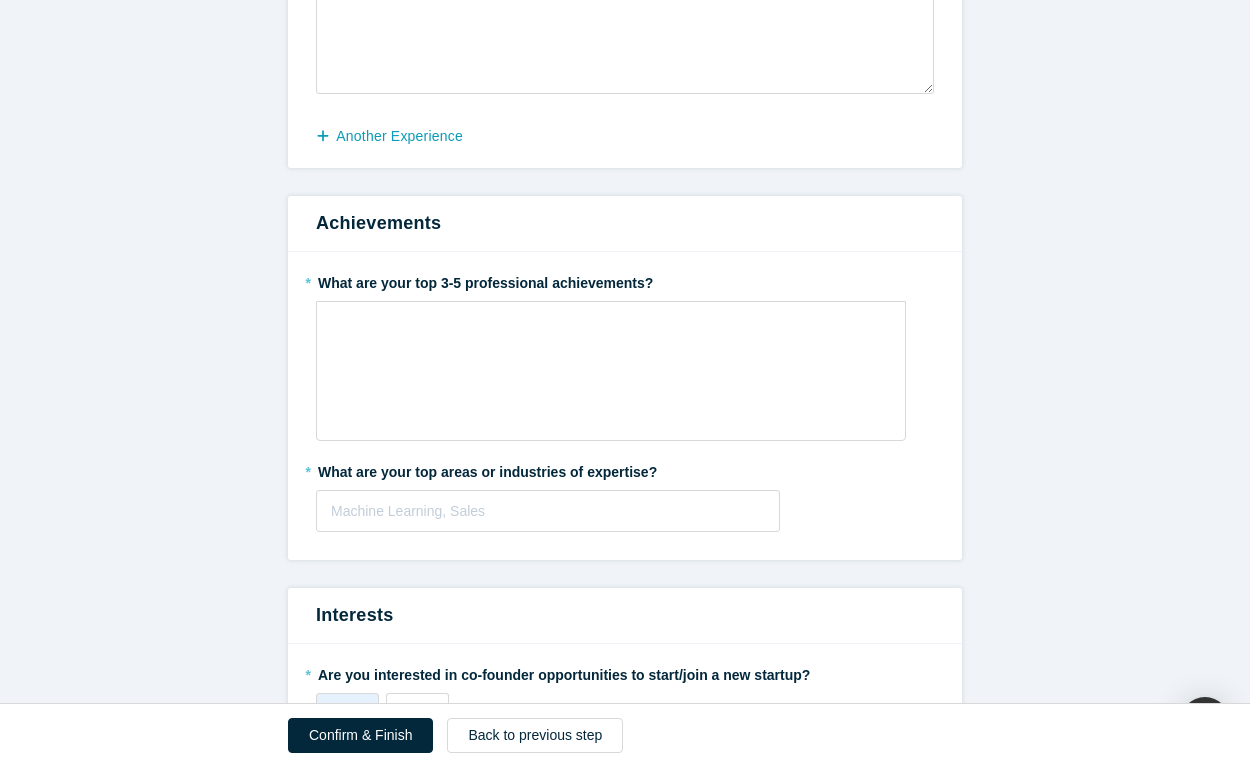 scroll, scrollTop: 609, scrollLeft: 0, axis: vertical 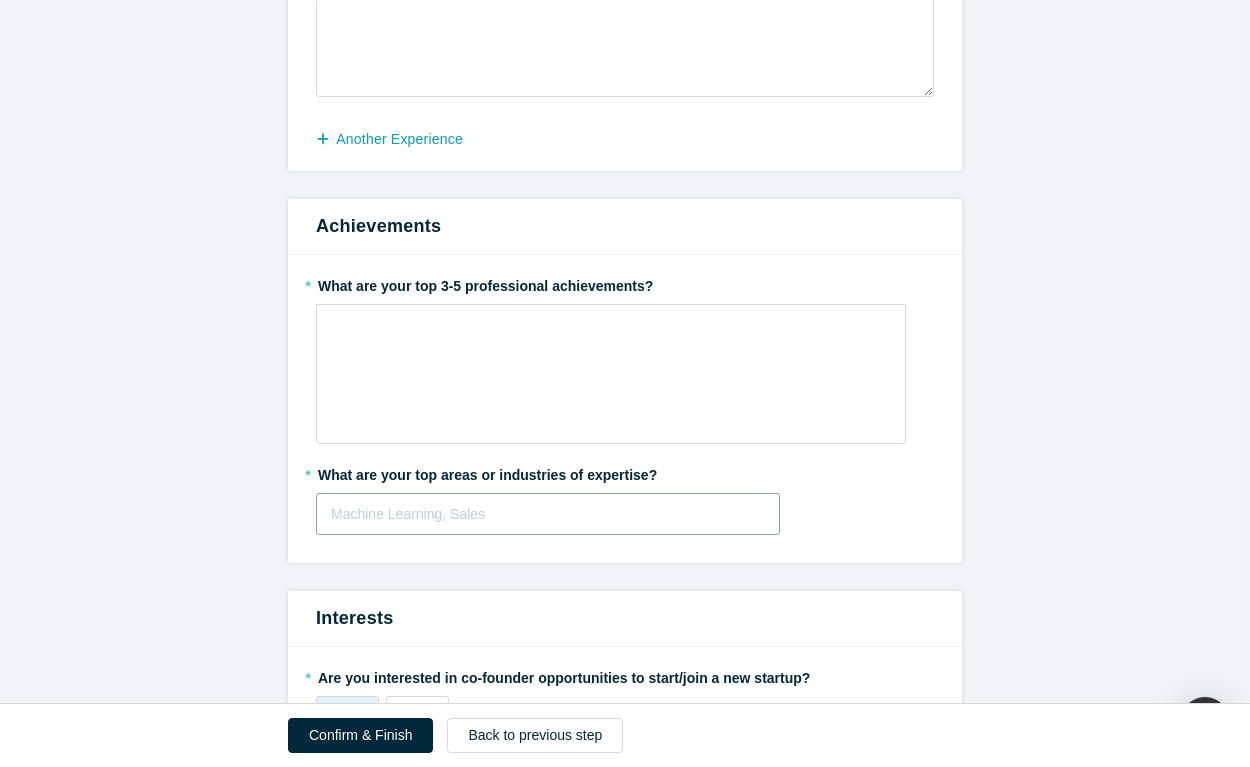 click at bounding box center [548, 514] 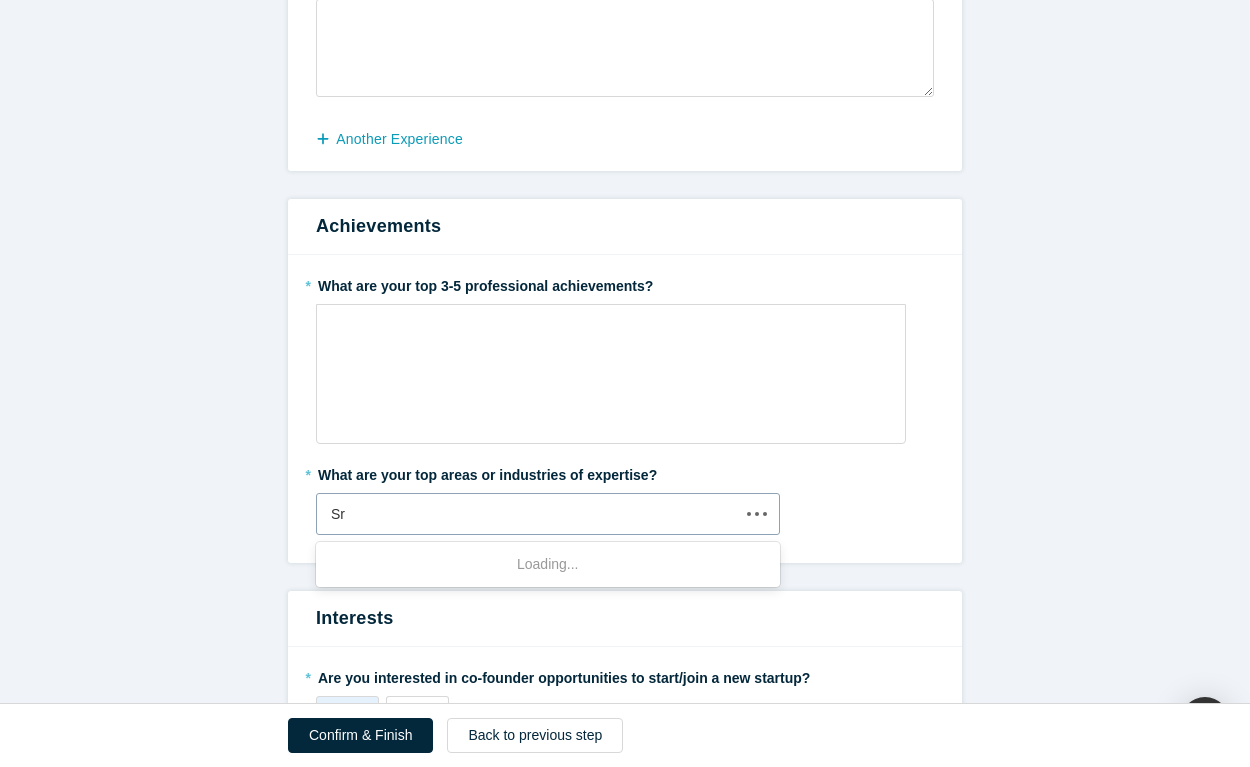 type on "S" 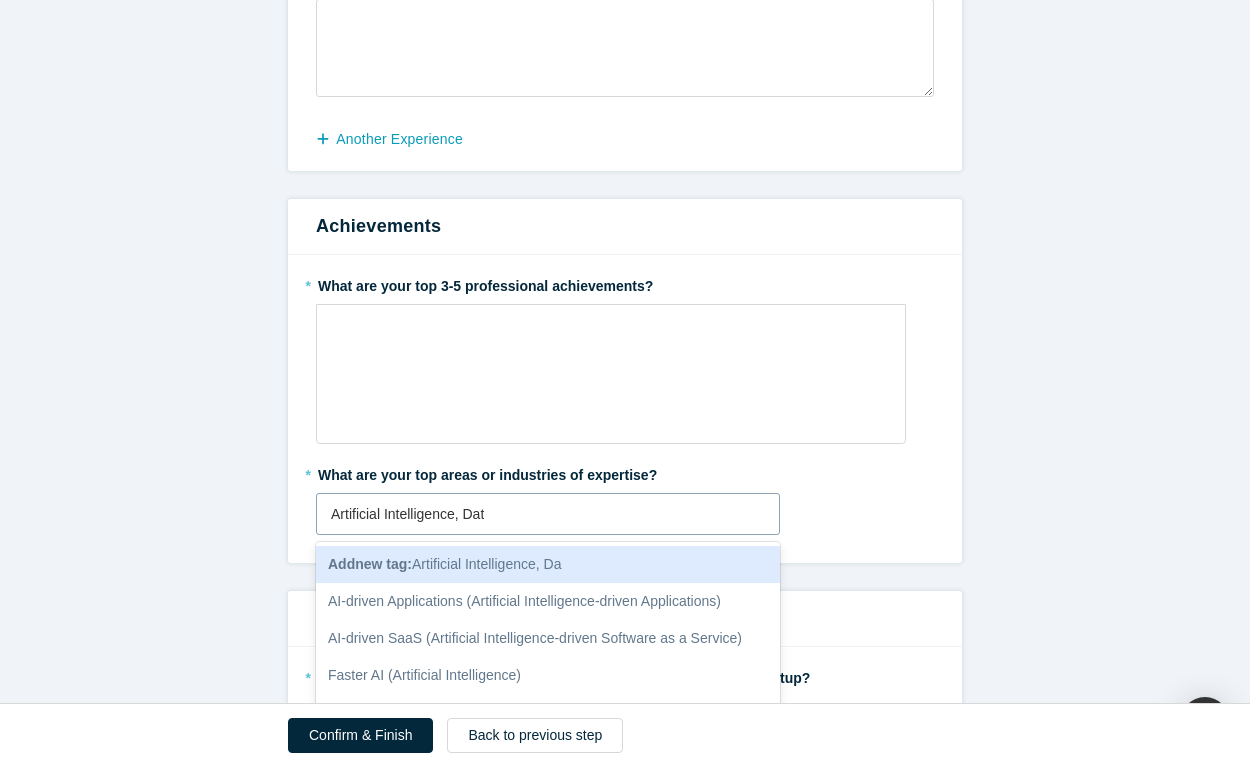 type on "Artificial Intelligence, Data" 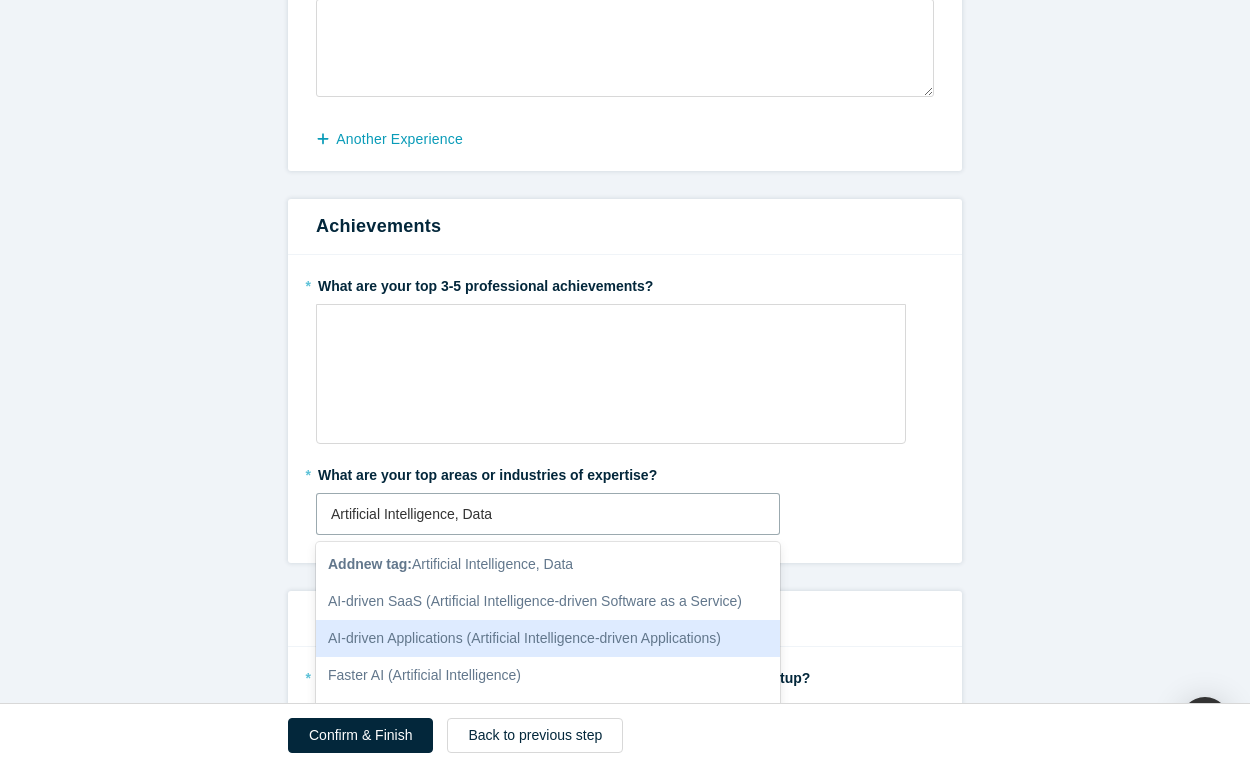 click on "AI-driven Applications (Artificial Intelligence-driven Applications)" at bounding box center [548, 638] 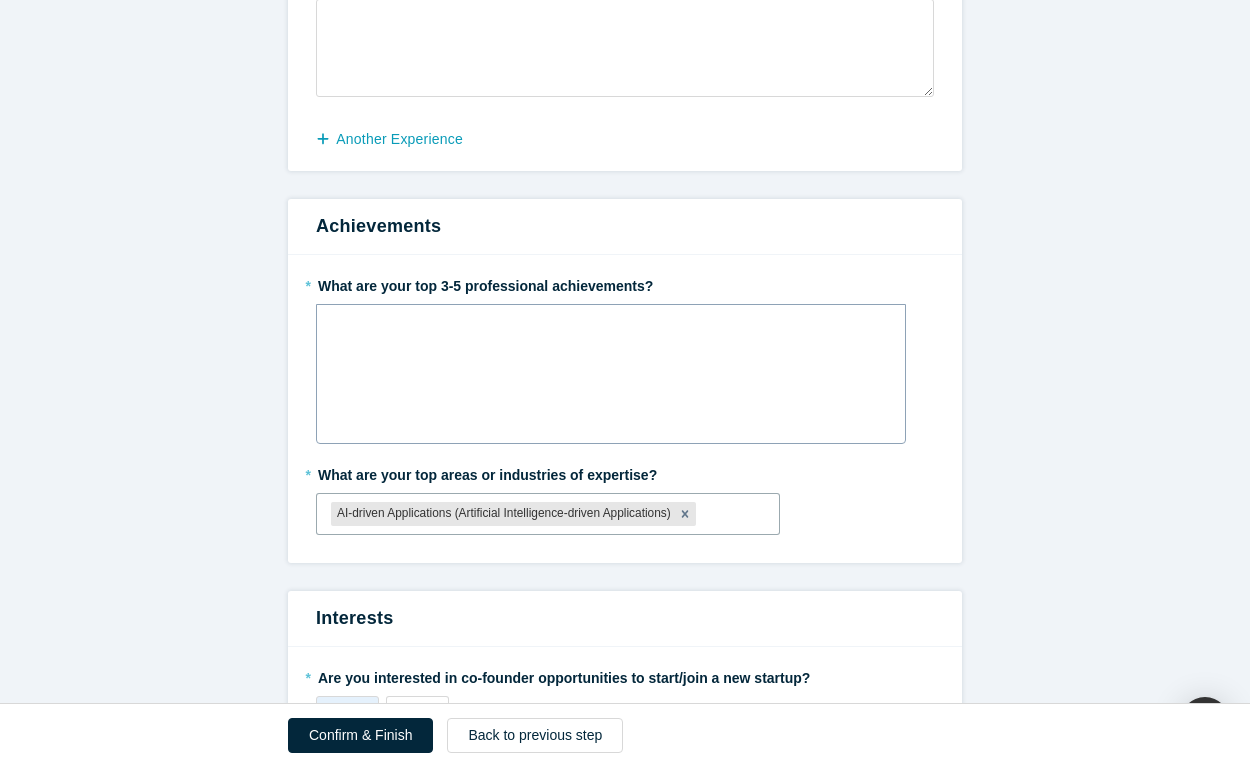 click at bounding box center (611, 374) 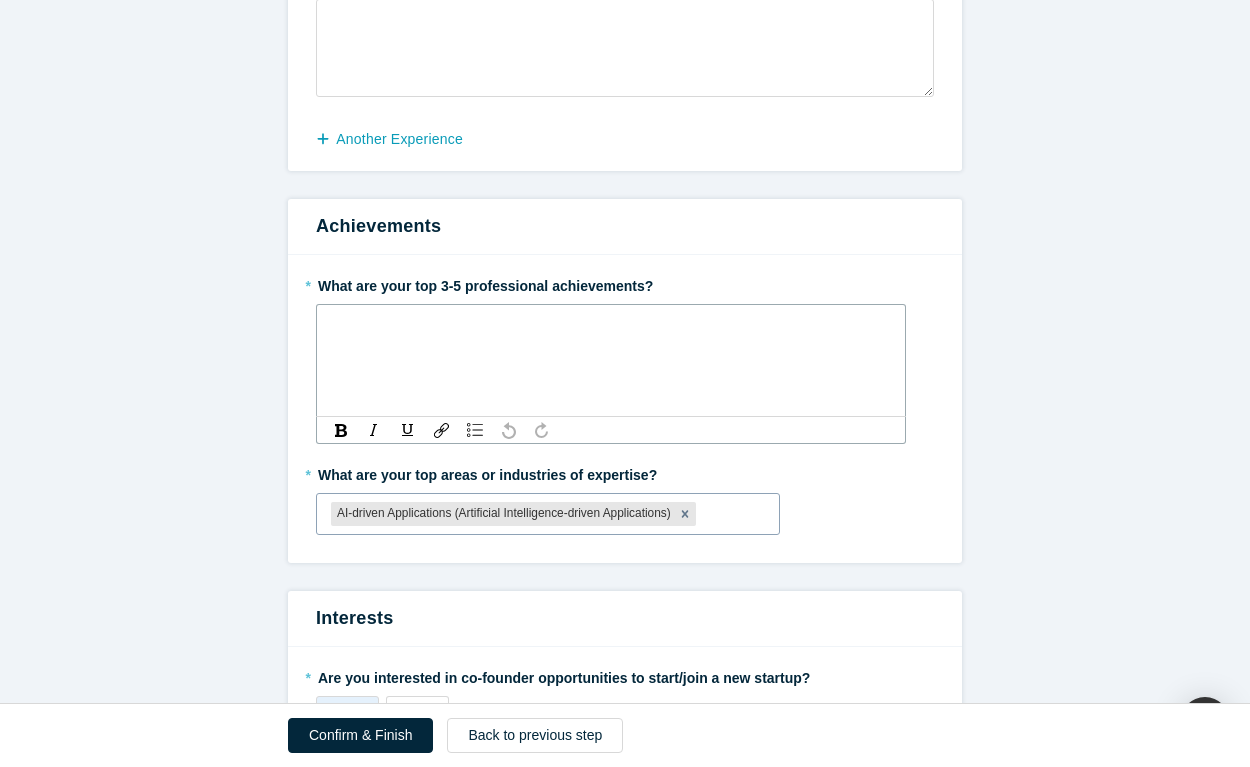 click at bounding box center (732, 514) 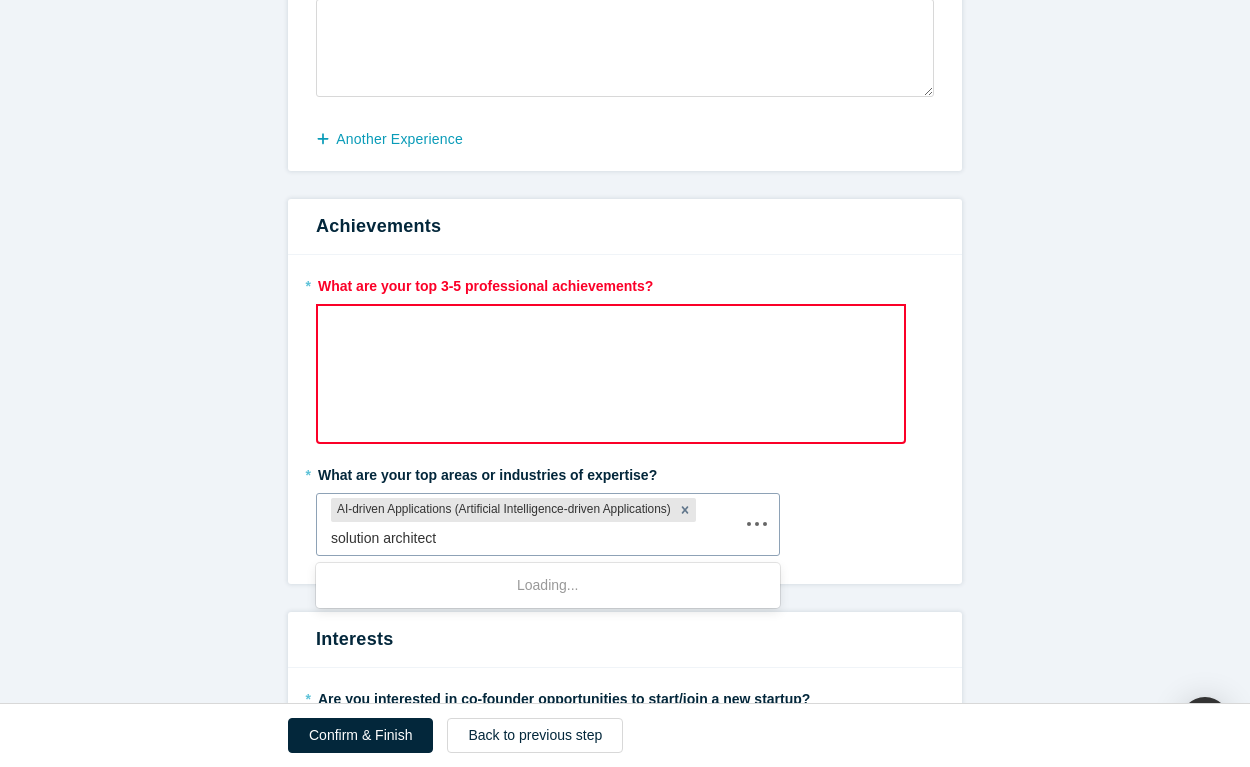 type on "solution architectu" 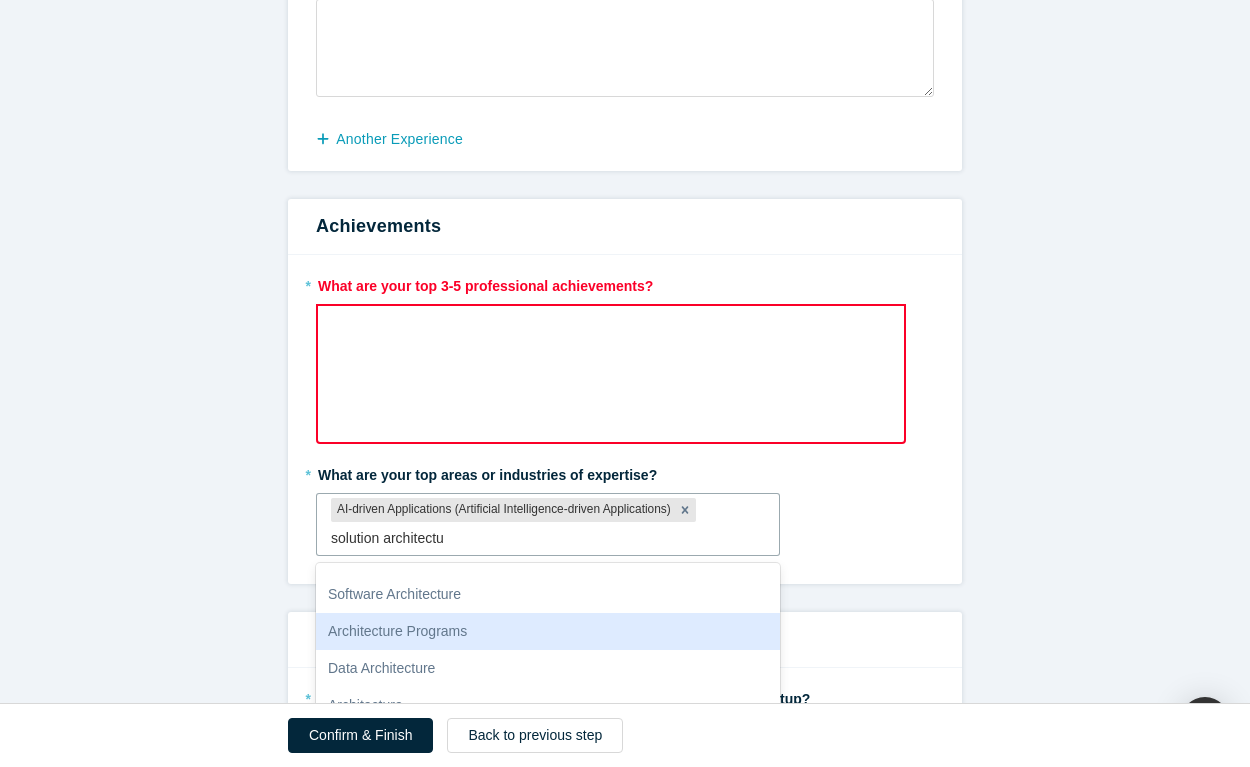scroll, scrollTop: 485, scrollLeft: 0, axis: vertical 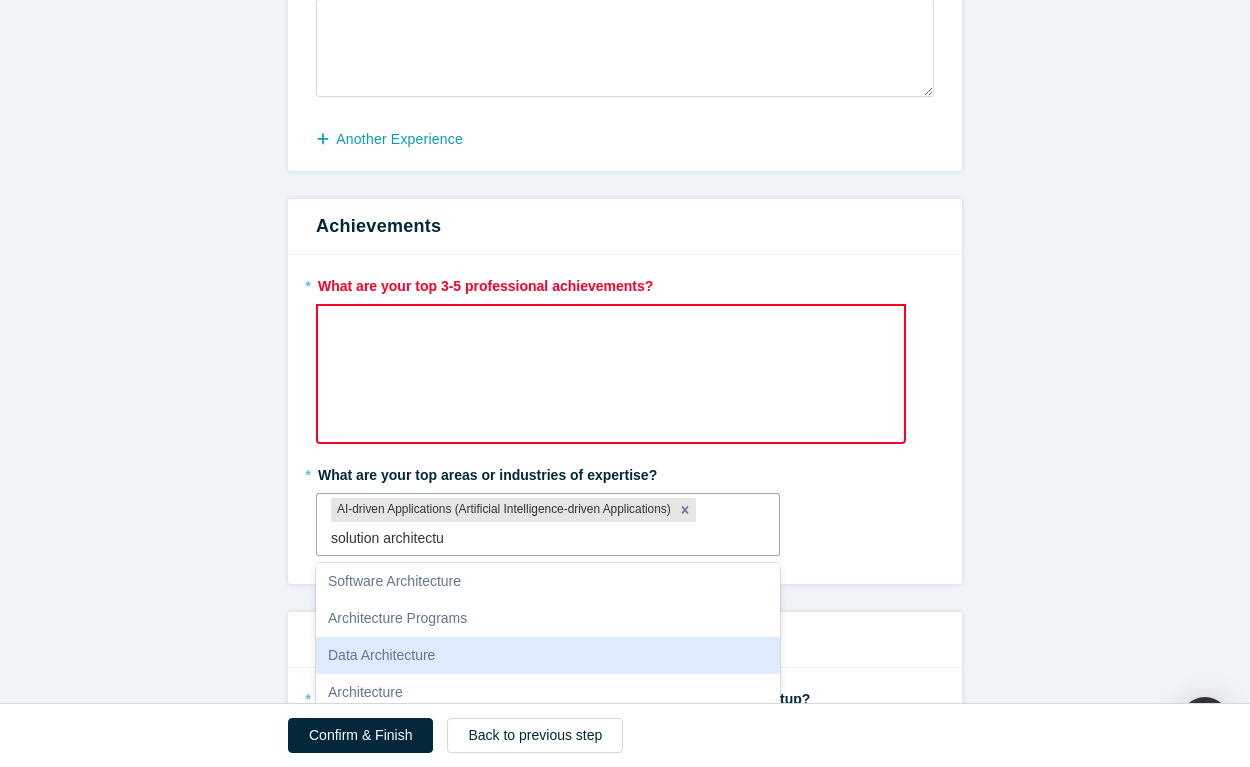 click on "Data Architecture" at bounding box center [548, 655] 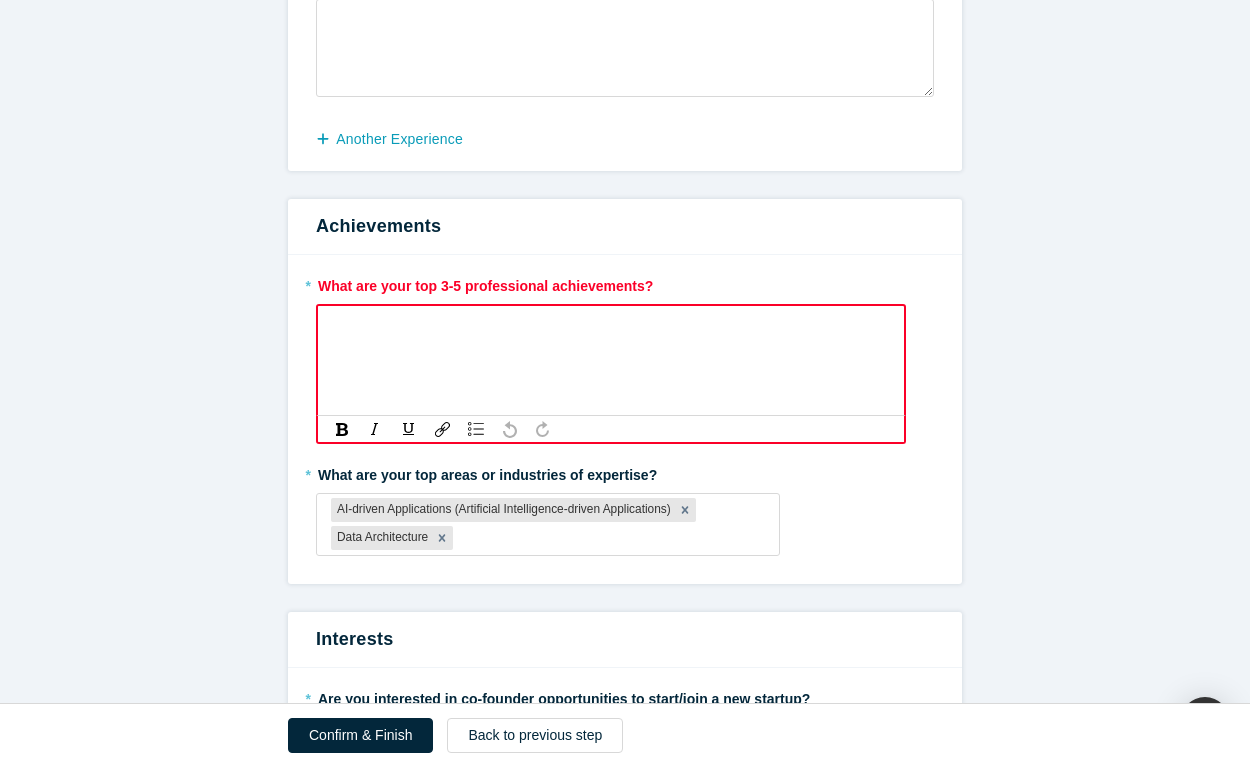 click at bounding box center (611, 328) 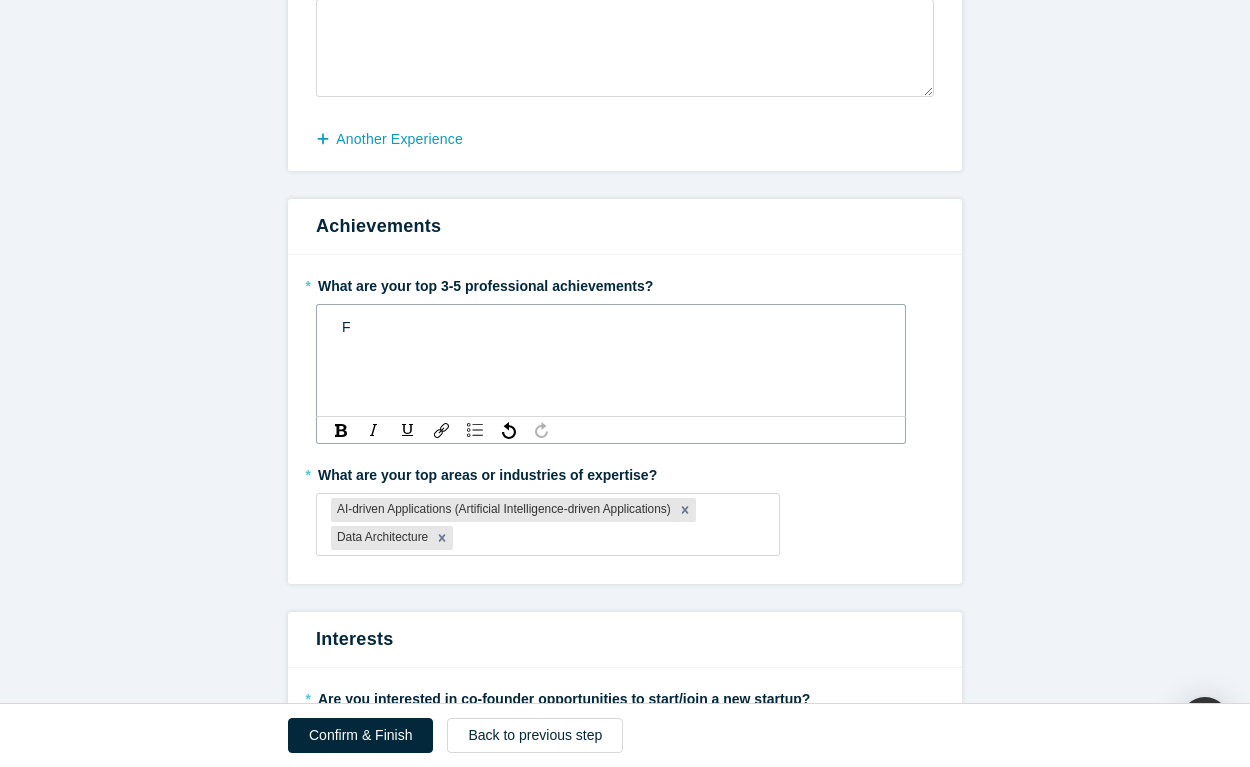 scroll, scrollTop: 608, scrollLeft: 0, axis: vertical 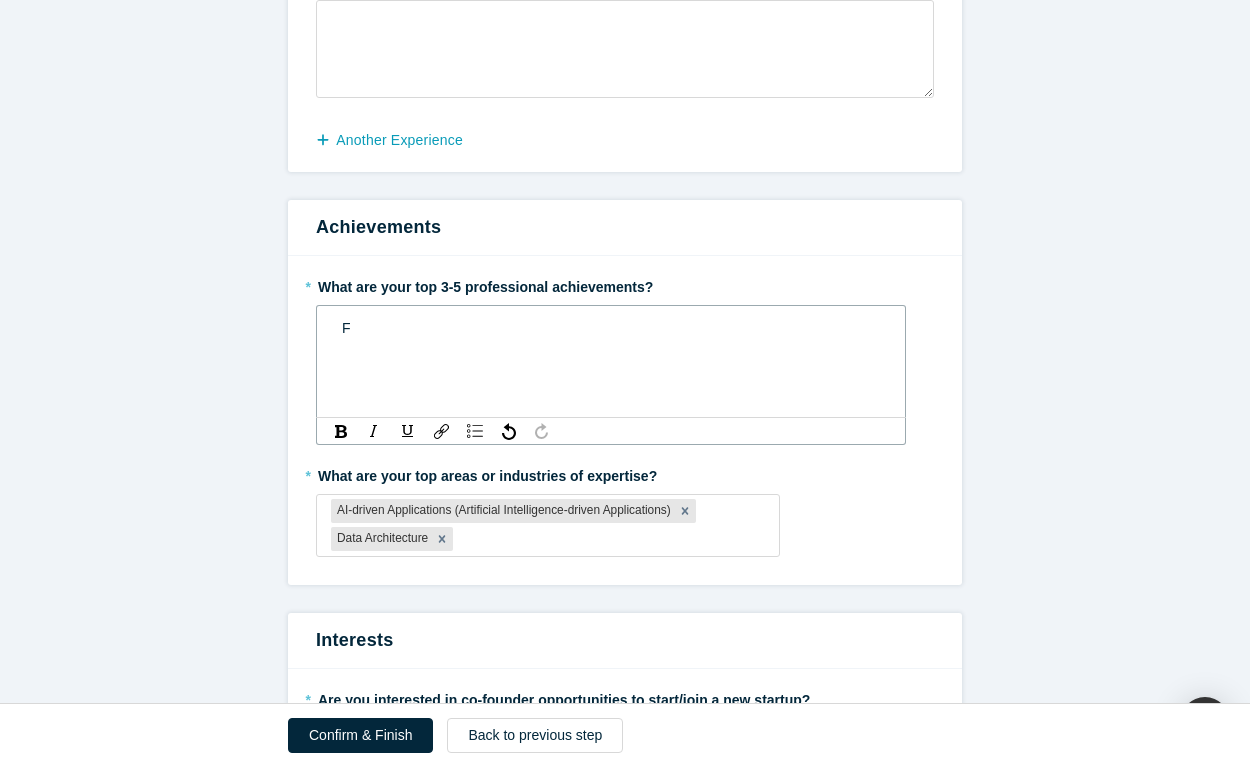 type 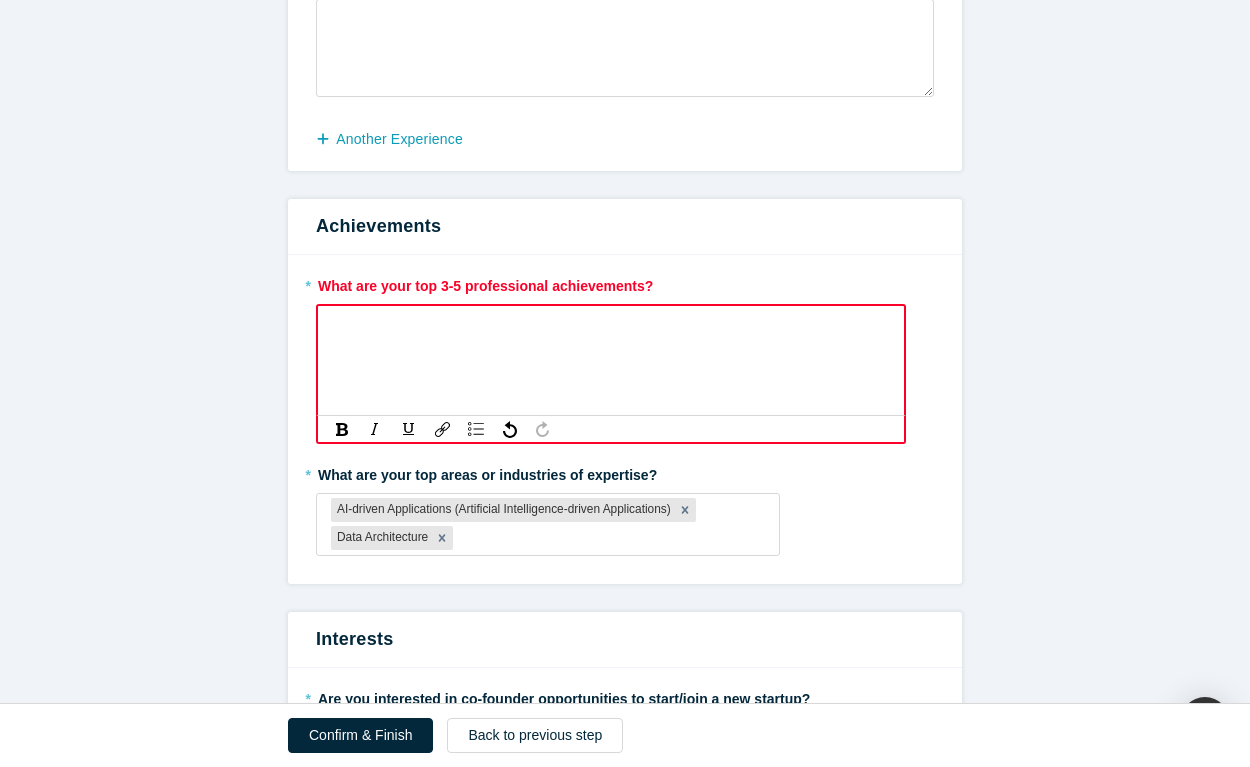 scroll, scrollTop: 608, scrollLeft: 0, axis: vertical 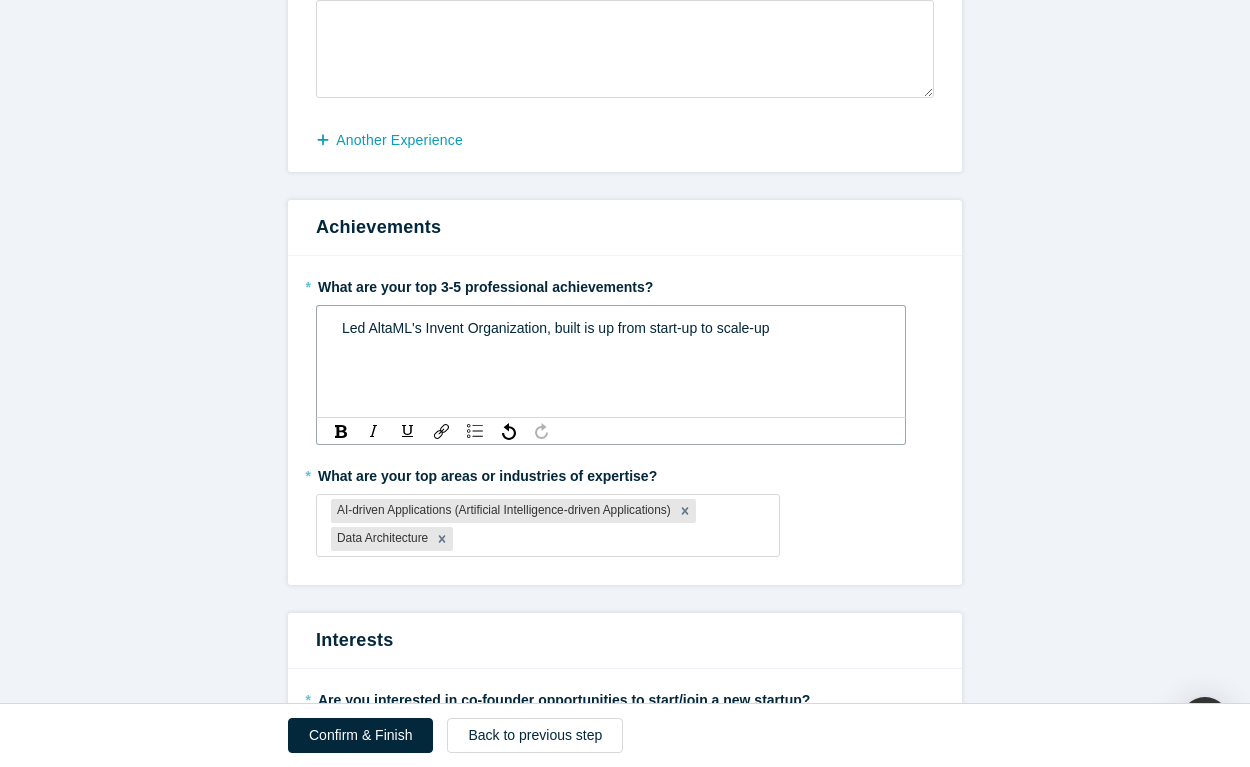 click on "Led AltaML's Invent Organization, built is up from start-up to scale-up" at bounding box center [556, 328] 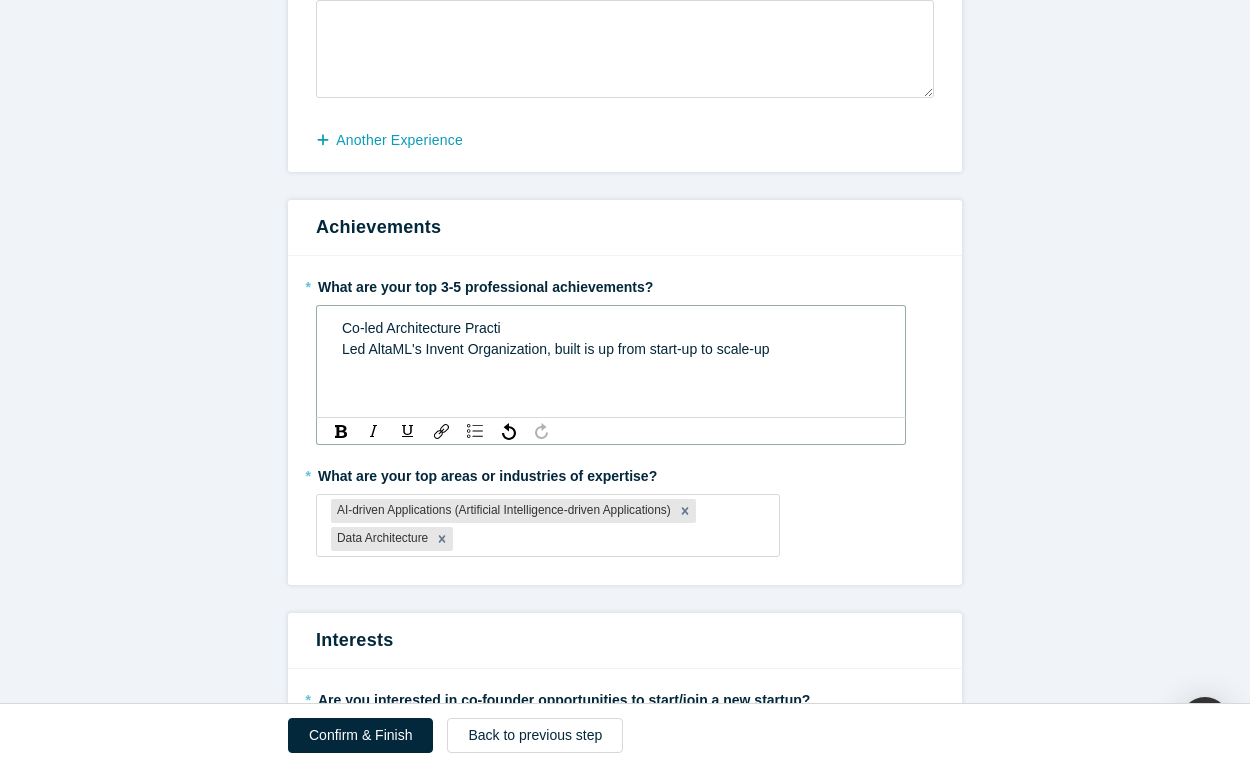 click on "Co-led Architecture Practi" at bounding box center [421, 328] 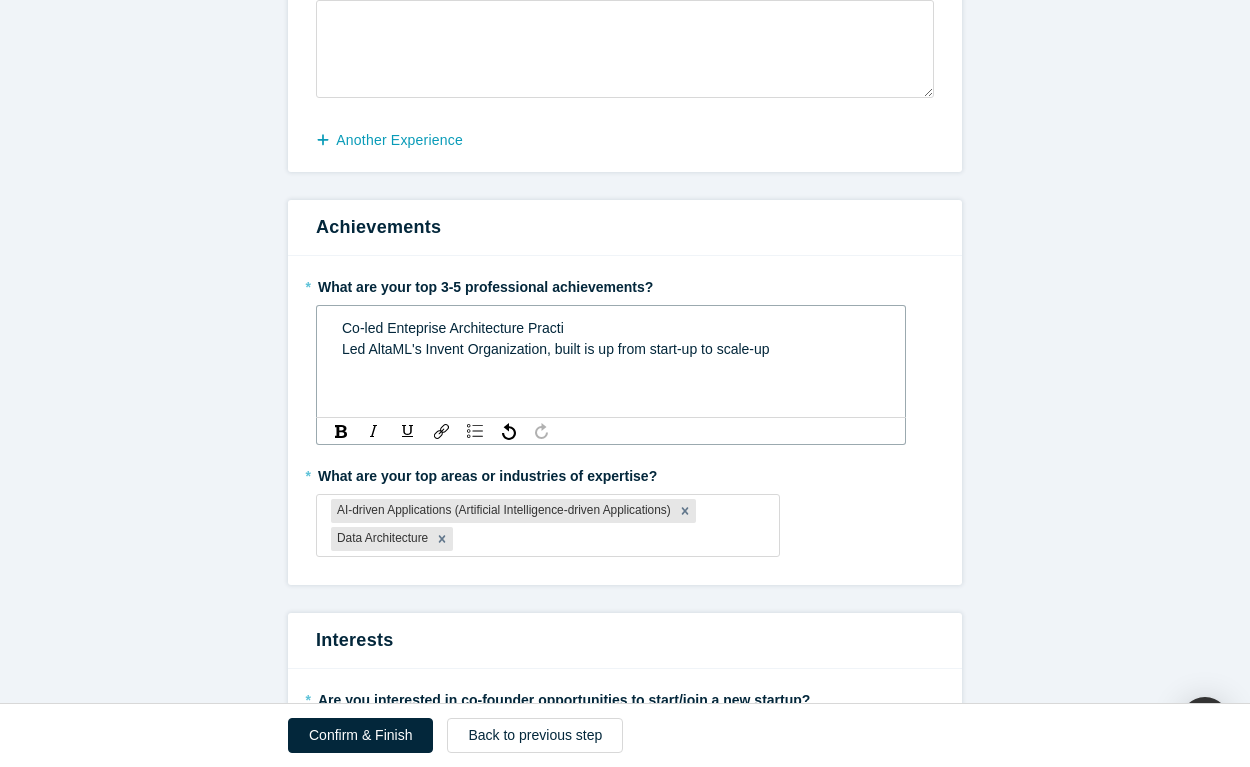 click on "Co-led Enteprise Architecture Practi" at bounding box center [611, 328] 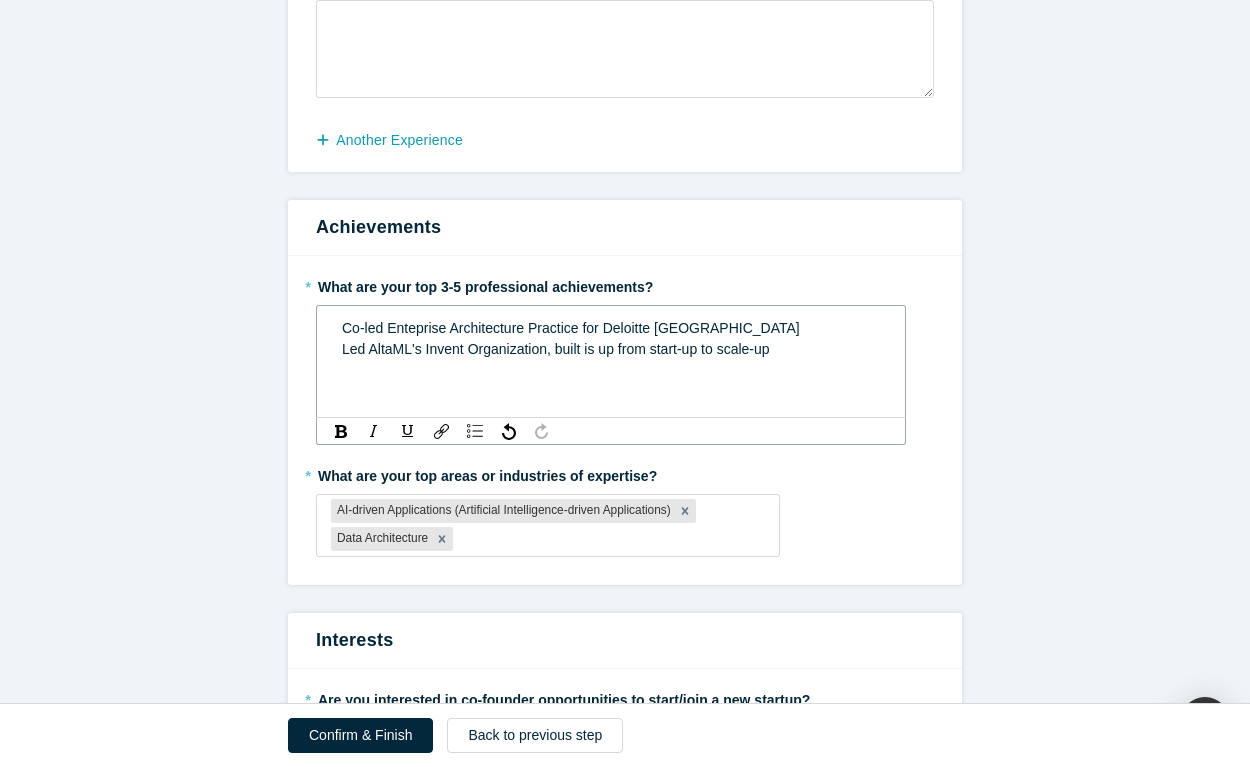 click on "Led AltaML's Invent Organization, built is up from start-up to scale-up" at bounding box center (611, 349) 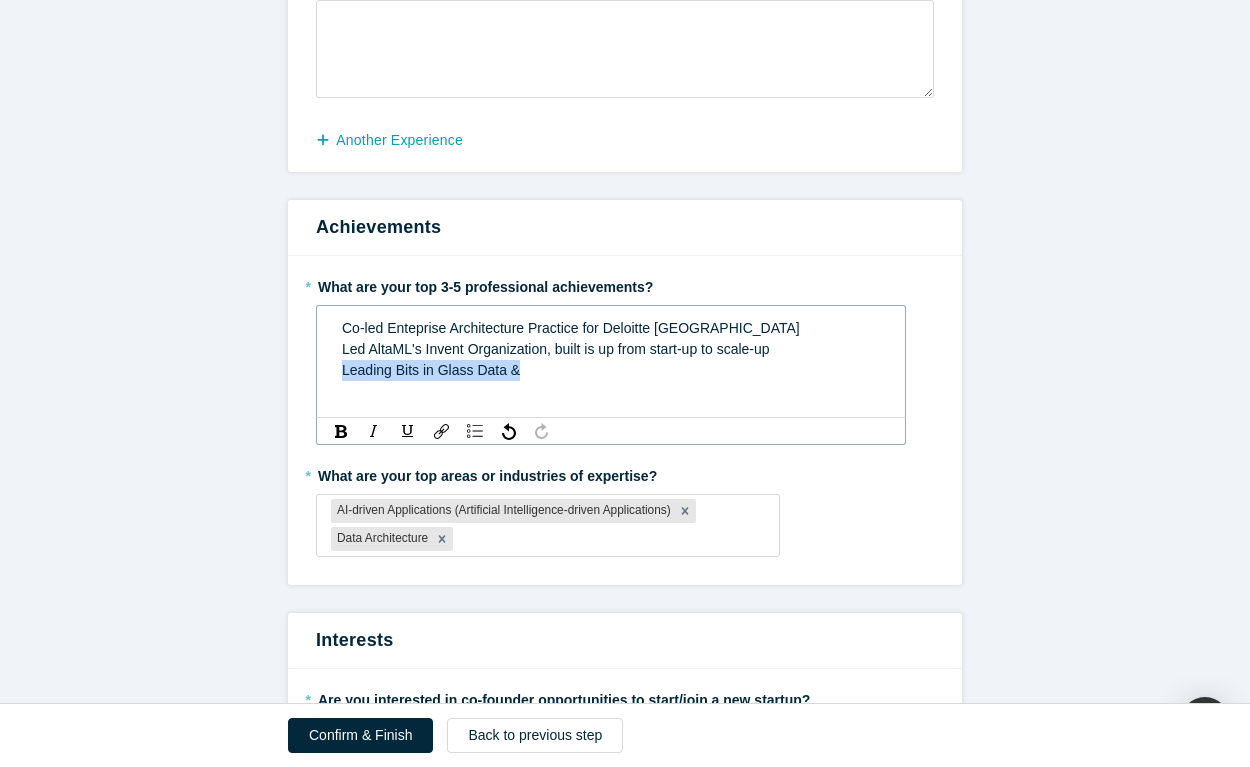 drag, startPoint x: 550, startPoint y: 370, endPoint x: 332, endPoint y: 369, distance: 218.00229 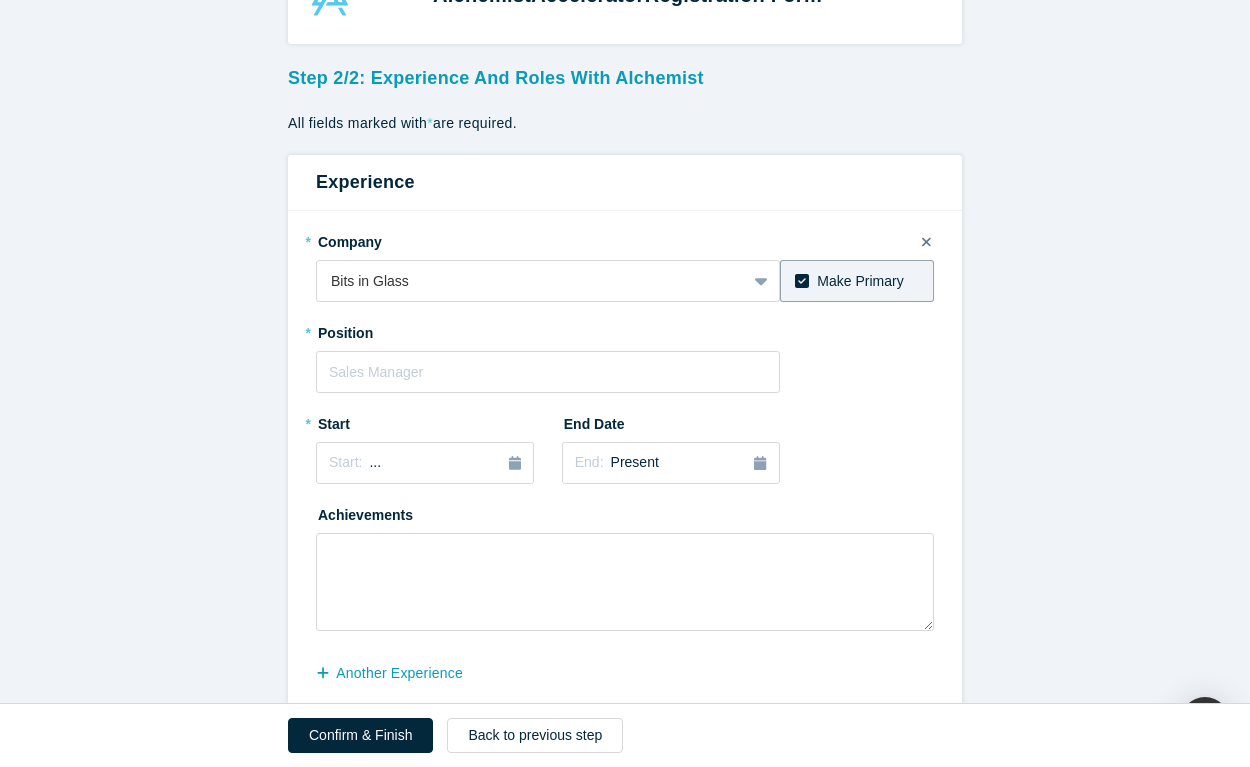 scroll, scrollTop: 0, scrollLeft: 0, axis: both 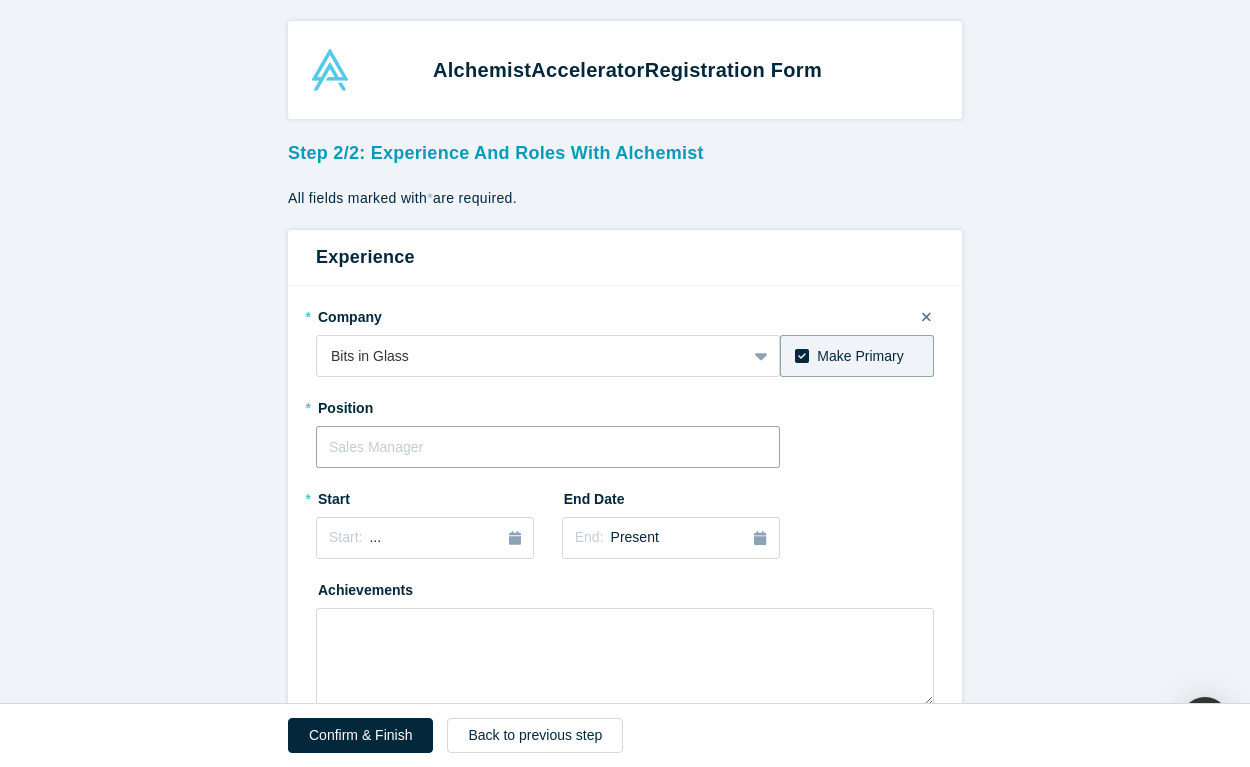 click at bounding box center (548, 447) 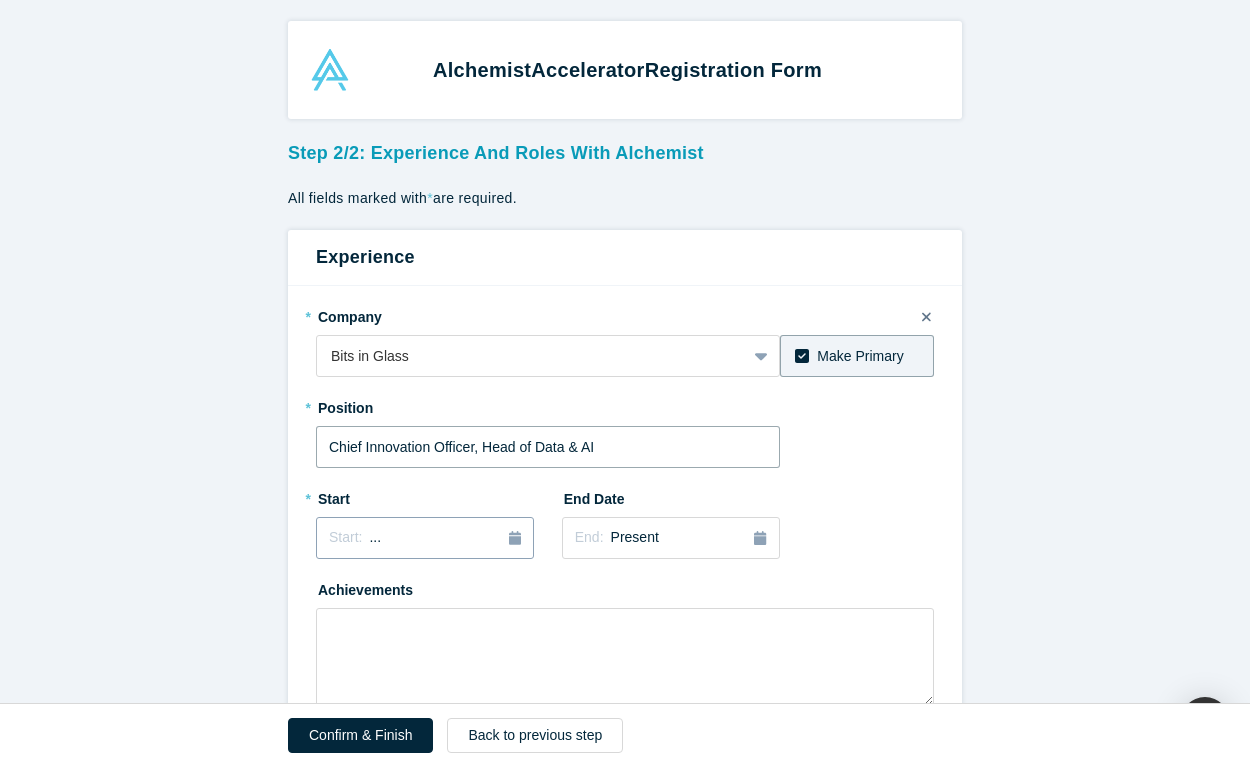 type on "Chief Innovation Officer, Head of Data & AI" 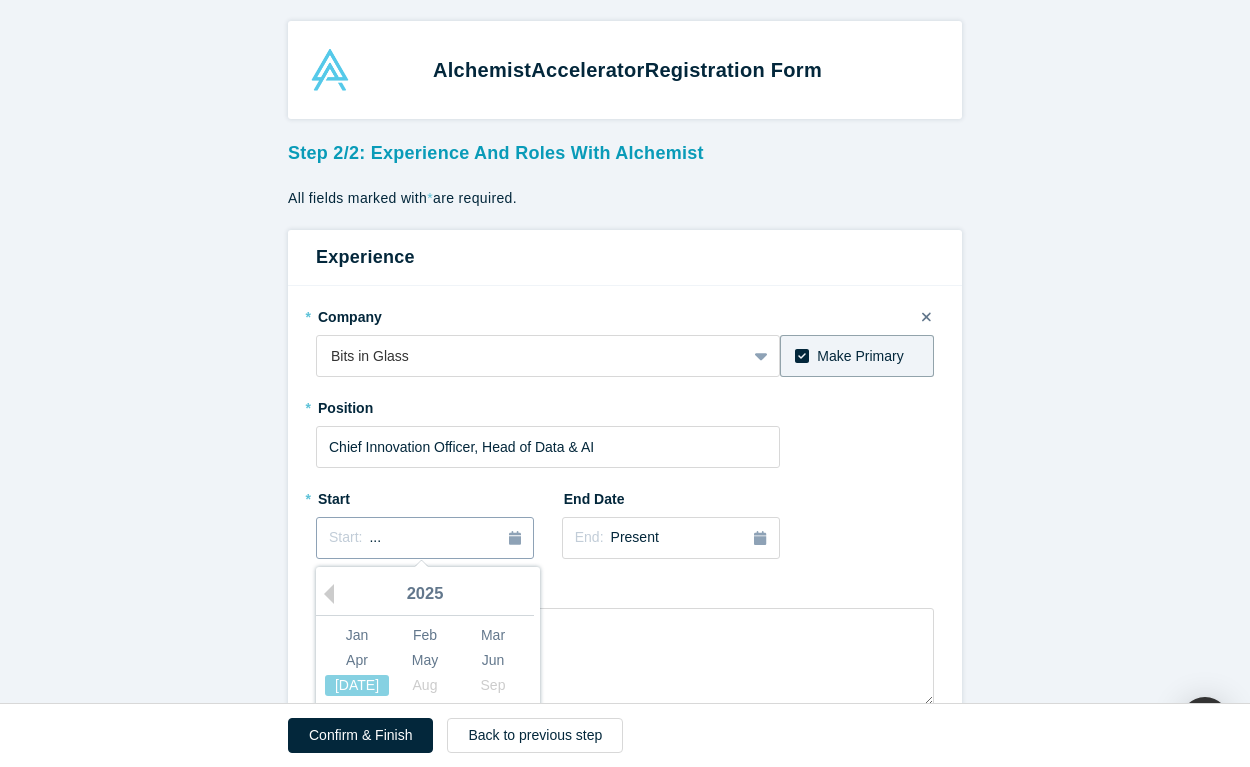 click on "Start:" at bounding box center (345, 537) 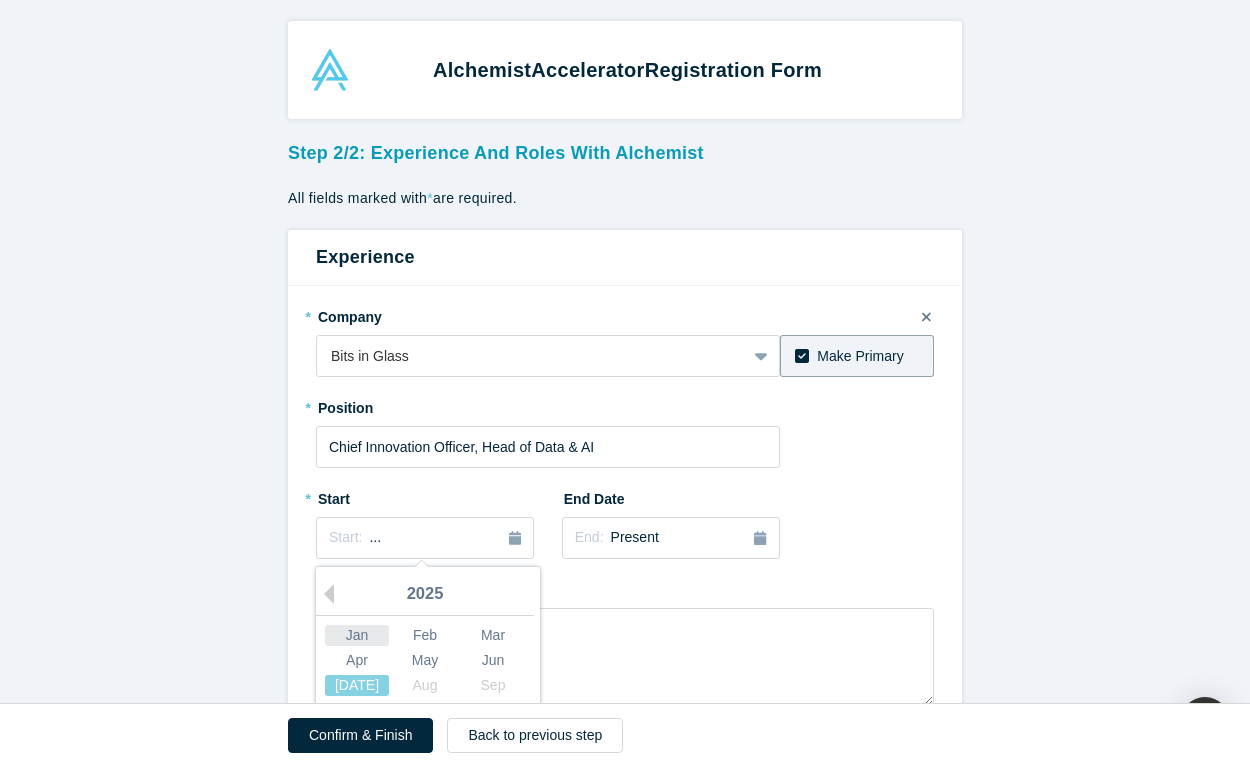 click on "Jan" at bounding box center (357, 635) 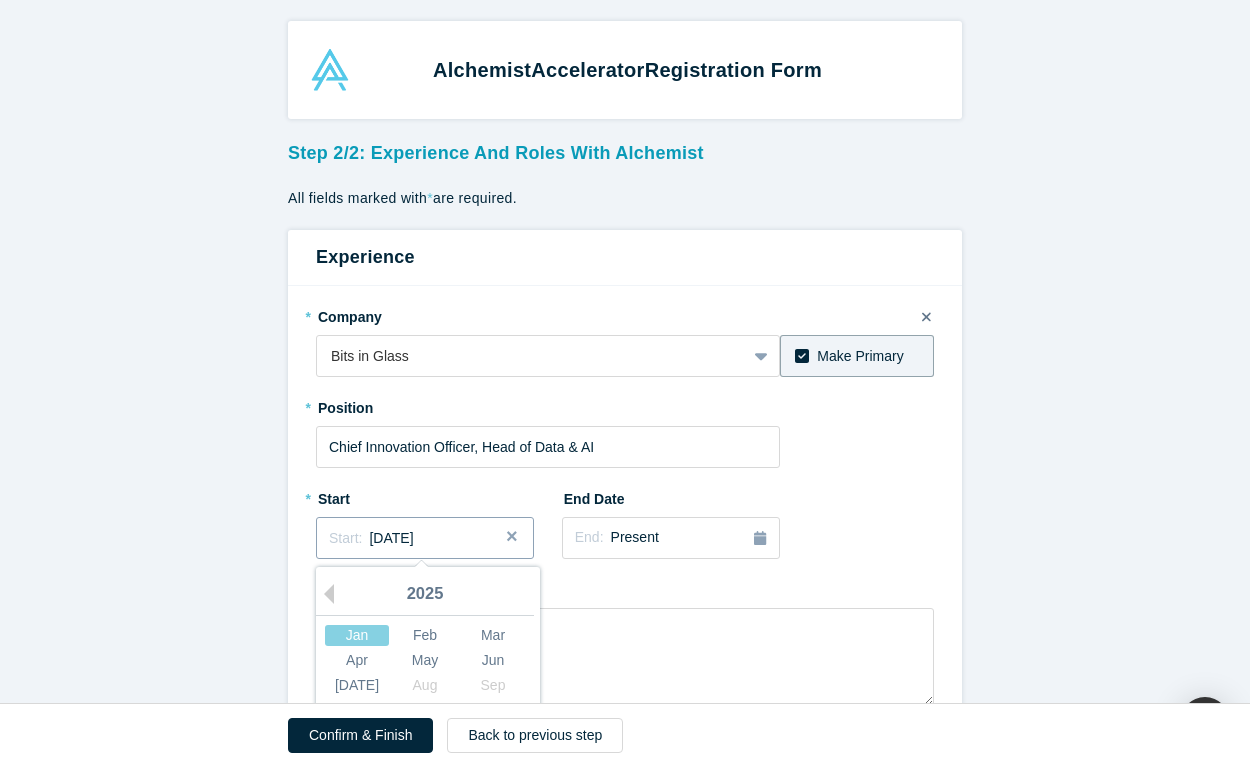 click on "[DATE]" at bounding box center [391, 538] 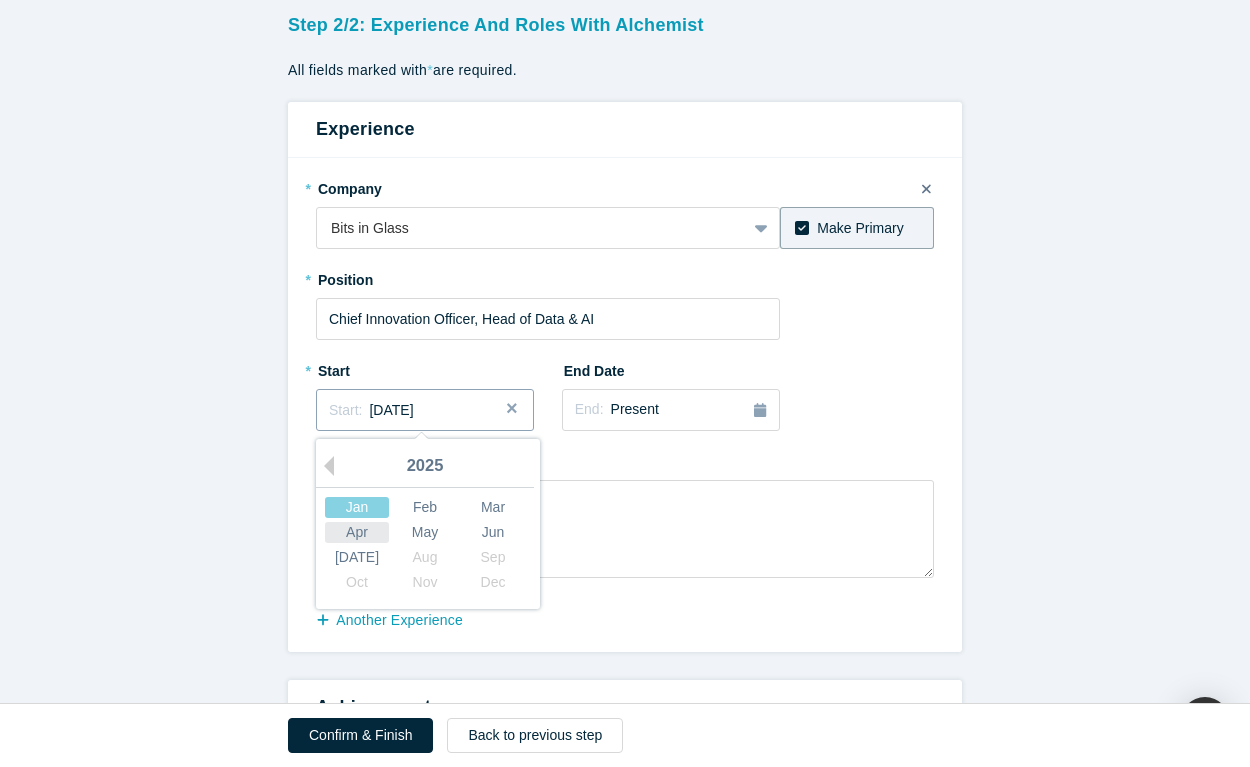 scroll, scrollTop: 146, scrollLeft: 0, axis: vertical 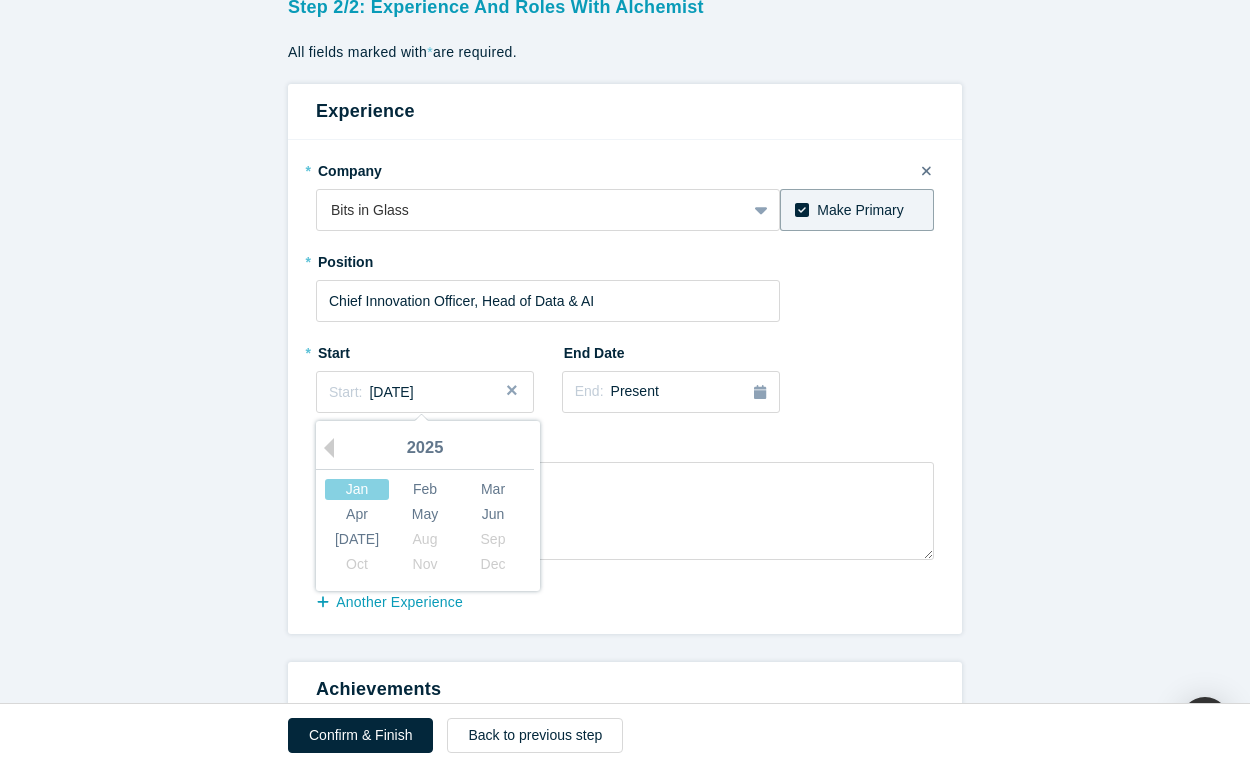 click on "2025" at bounding box center (425, 449) 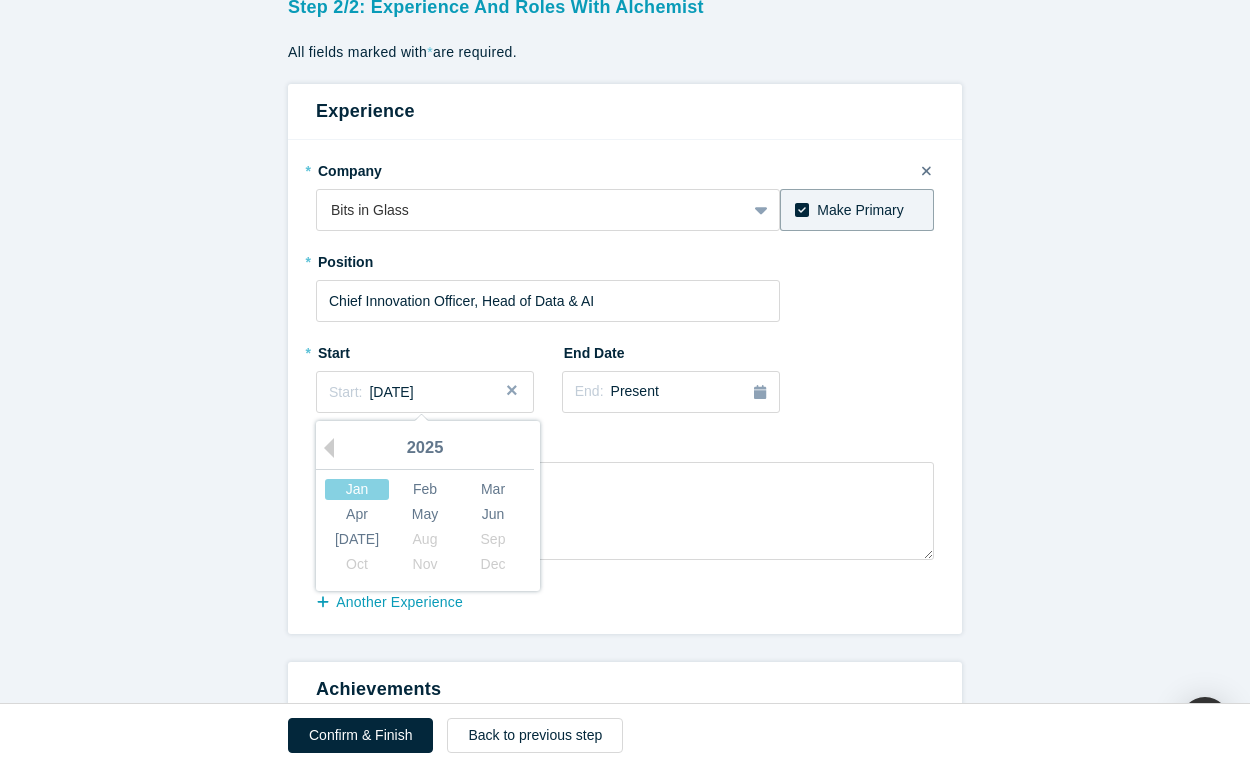 click on "2025" at bounding box center [425, 449] 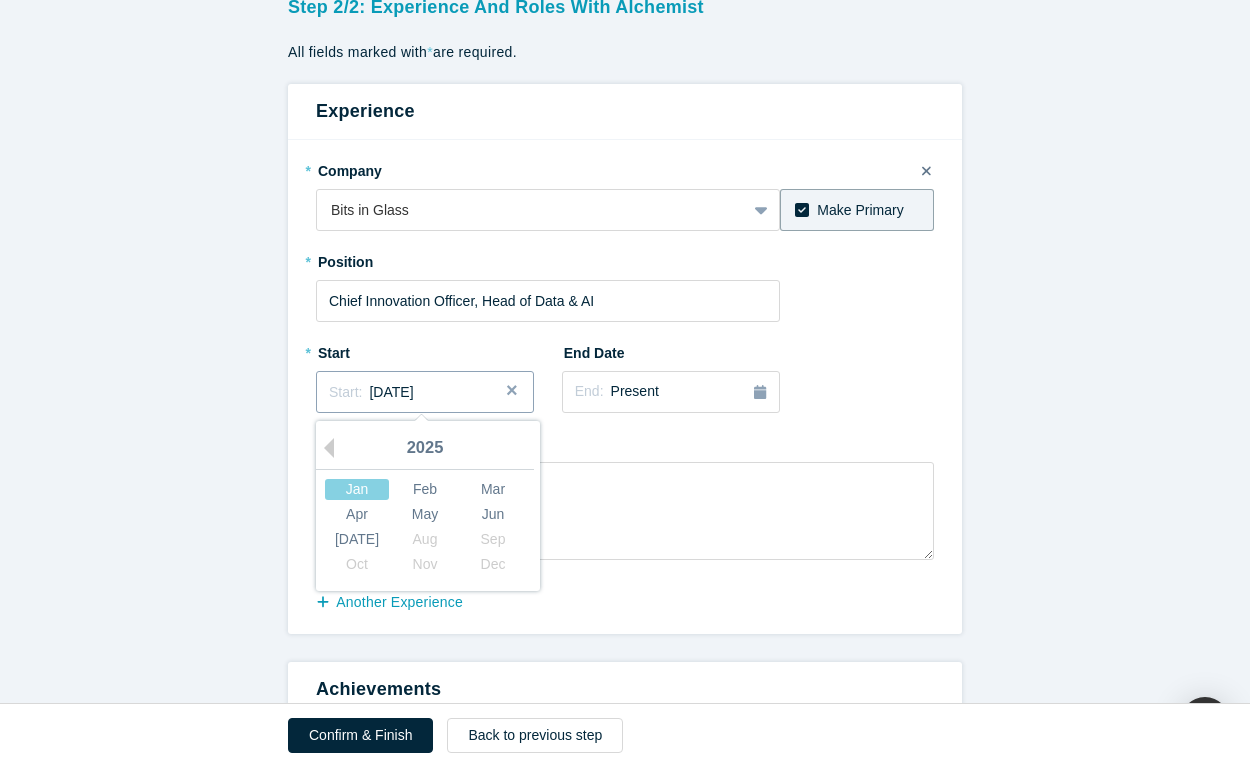 click on "[DATE]" at bounding box center (391, 392) 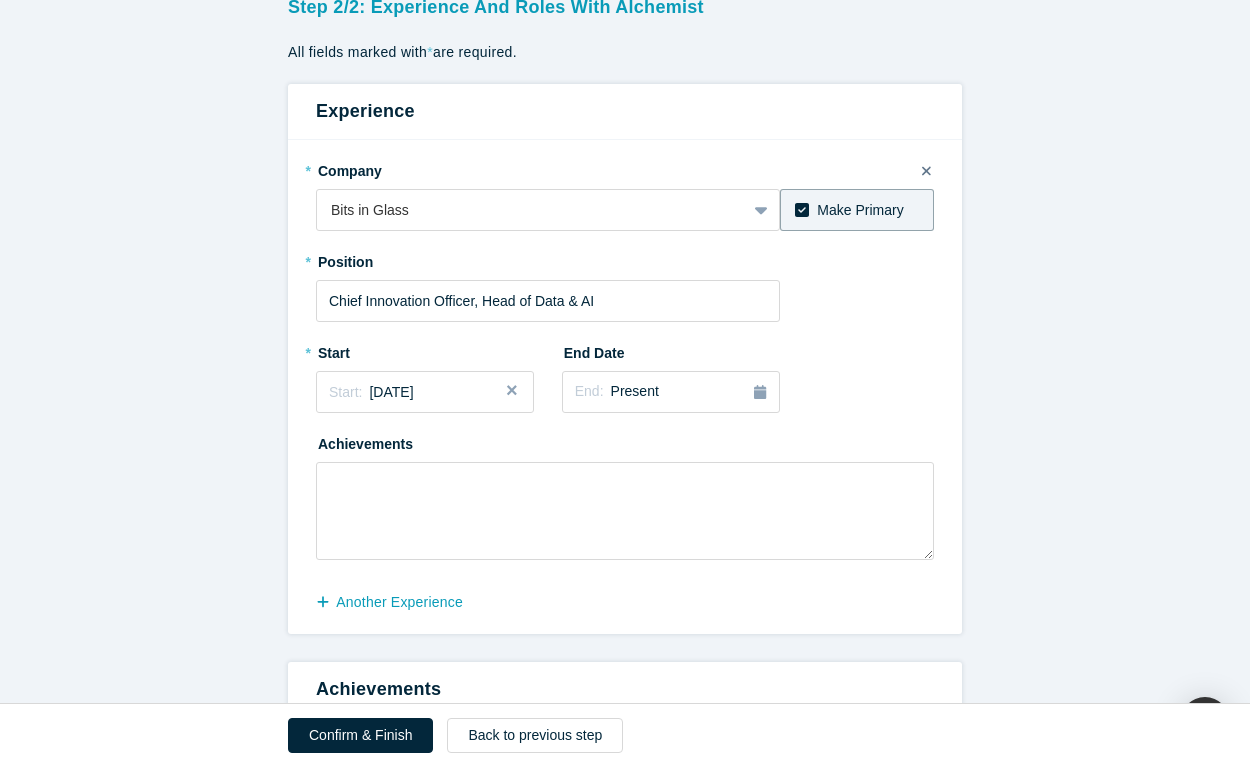 click at bounding box center [519, 392] 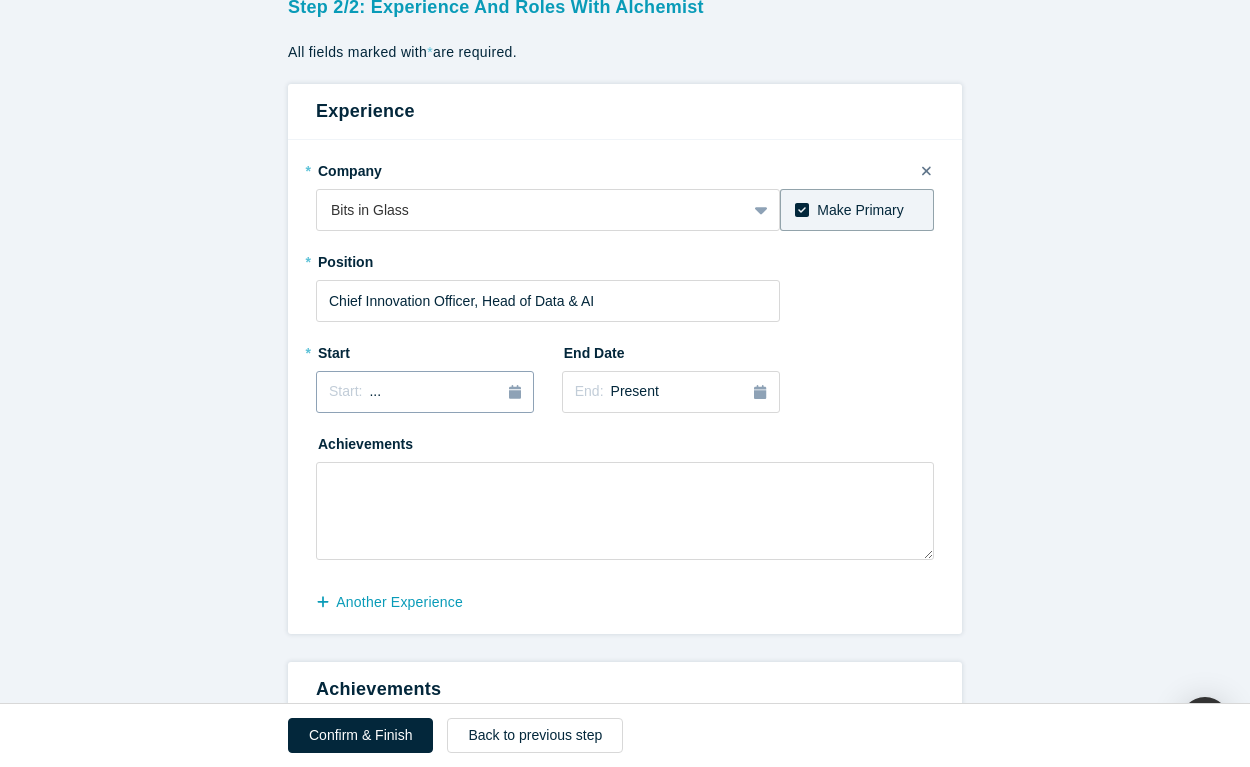 click on "Start: ..." at bounding box center (355, 392) 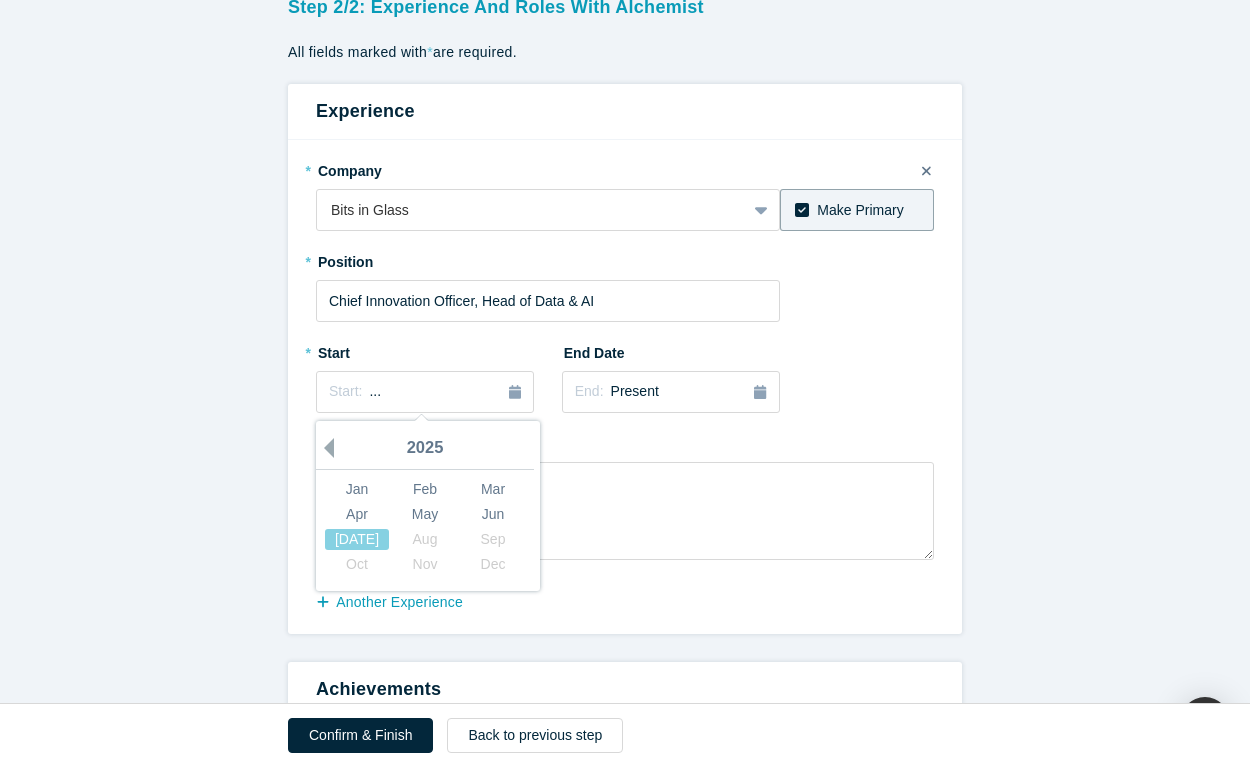 click on "Previous Year" at bounding box center (324, 448) 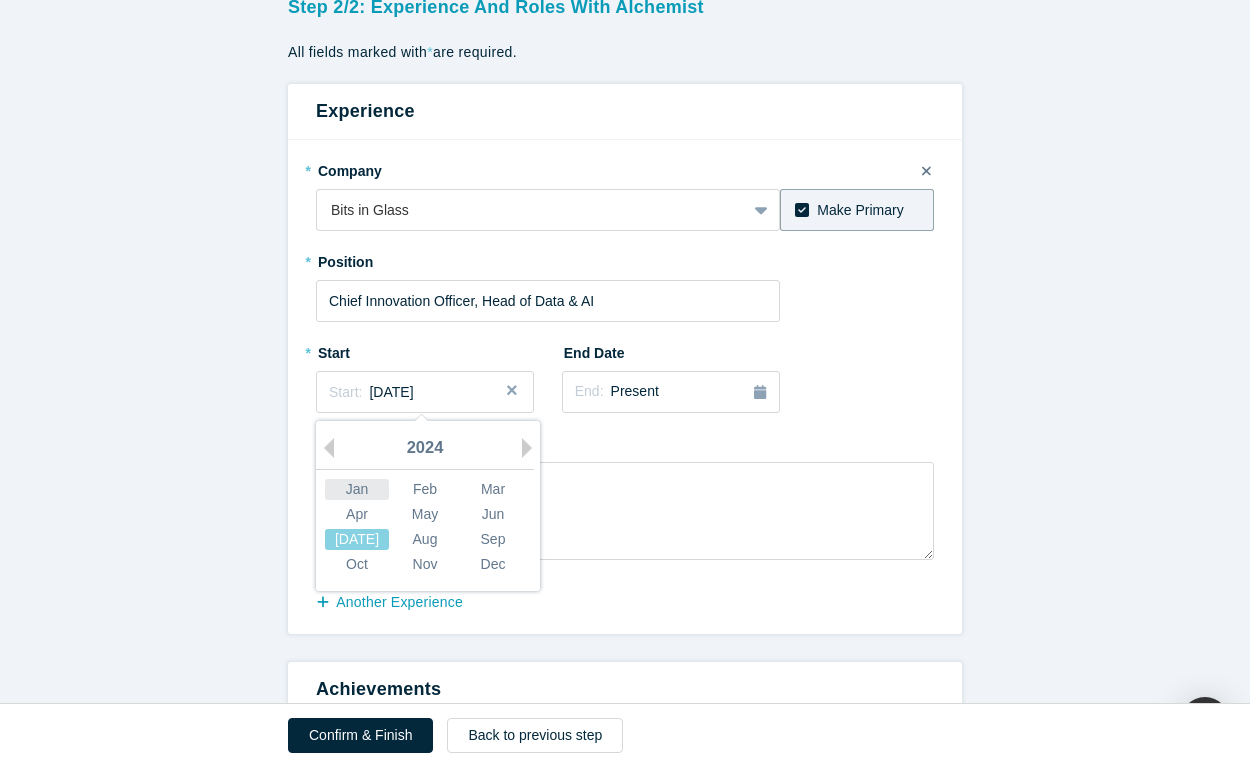 click on "Jan" at bounding box center [357, 489] 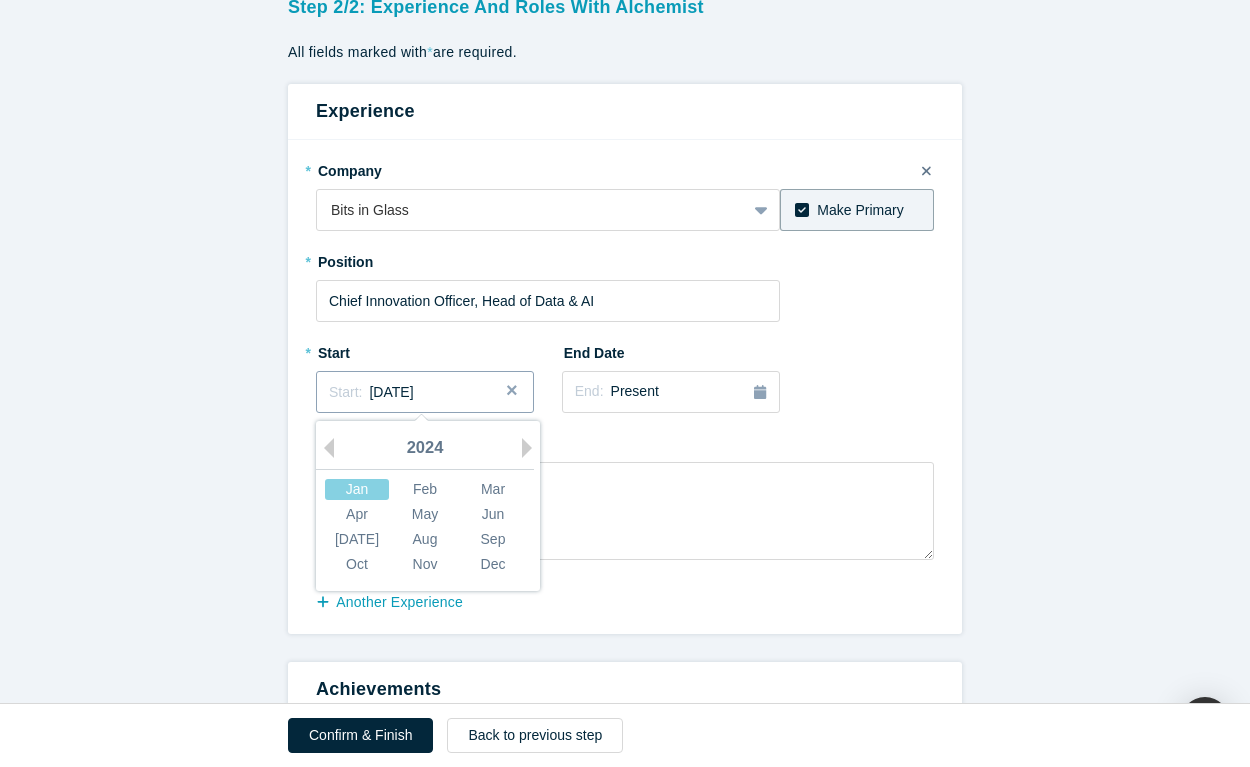 click on "Start: [DATE]" at bounding box center (425, 392) 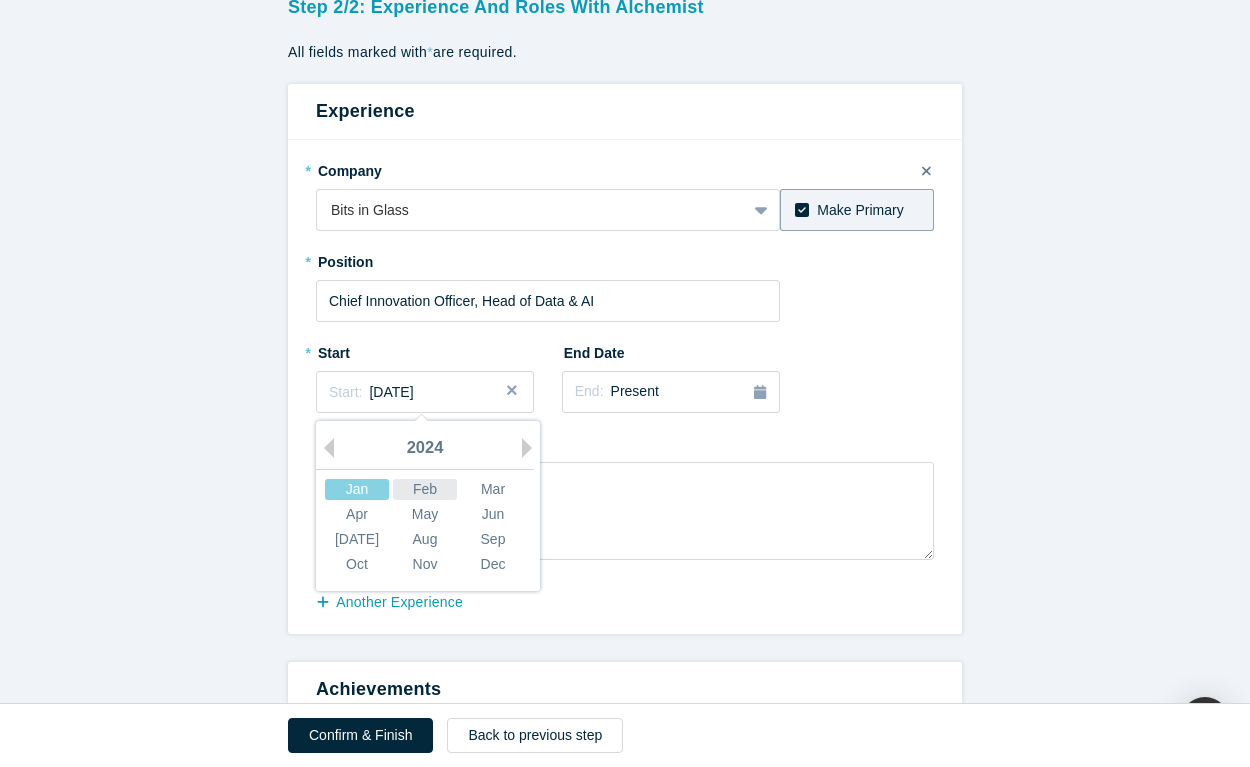 click on "Feb" at bounding box center (425, 489) 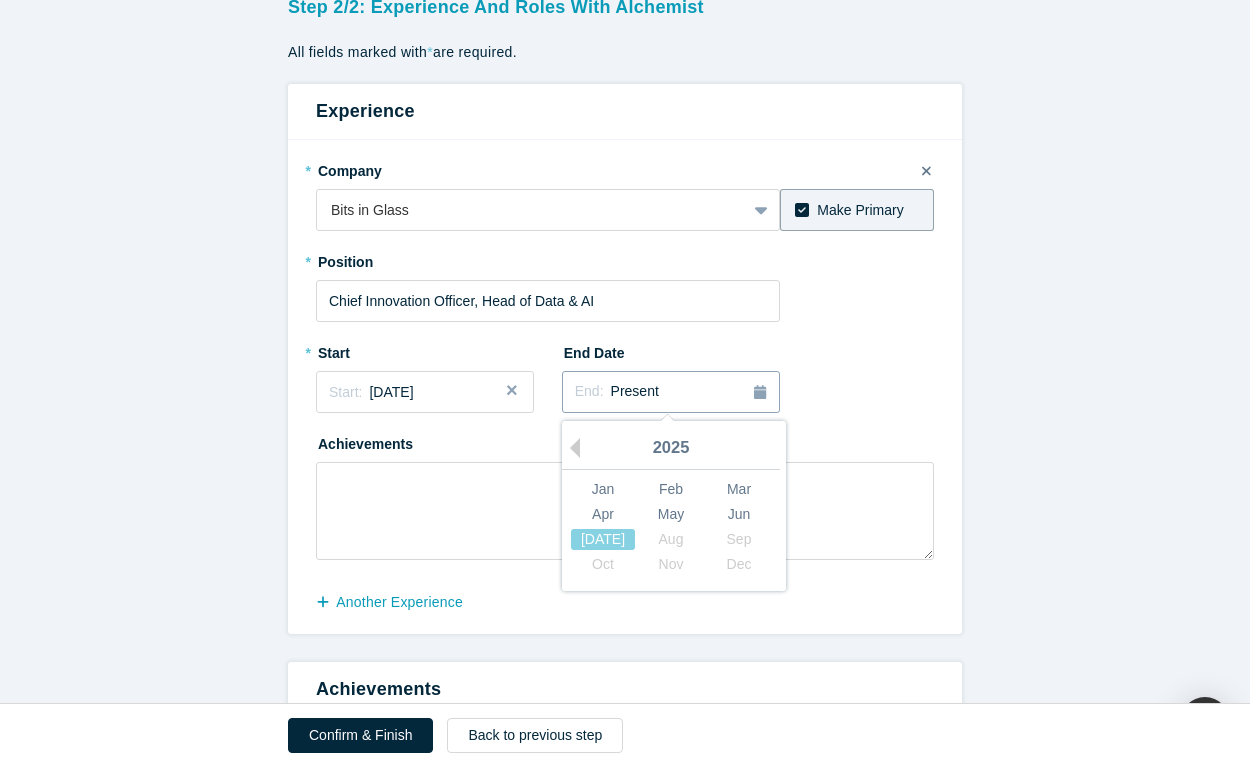 click on "Present" at bounding box center [635, 391] 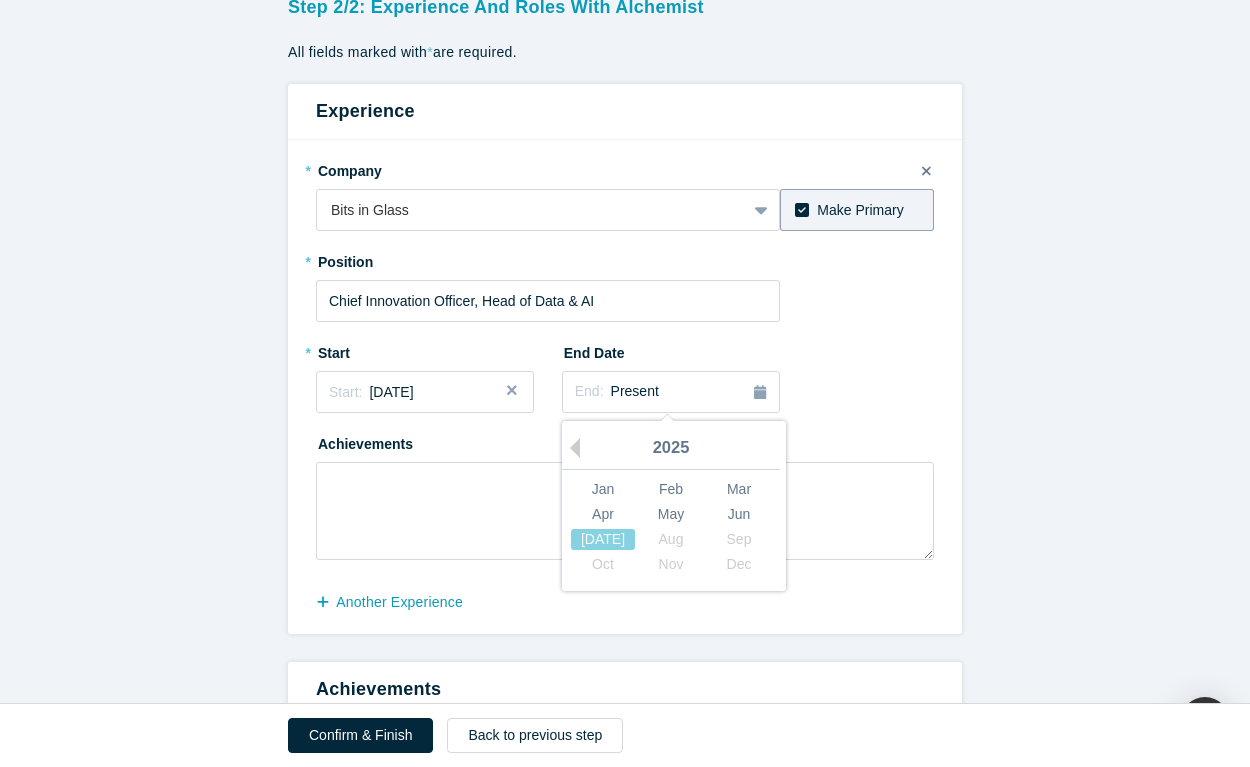 click on "* Company Bits in Glass
To pick up a draggable item, press the space bar.
While dragging, use the arrow keys to move the item.
Press space again to drop the item in its new position, or press escape to cancel.
Make Primary * Position Chief Innovation Officer, Head of Data & AI * Start Start: [DATE] End Date End: Present Previous Year [DATE] Feb Mar Apr May Jun [DATE] Aug Sep Oct Nov Dec Achievements" at bounding box center (625, 357) 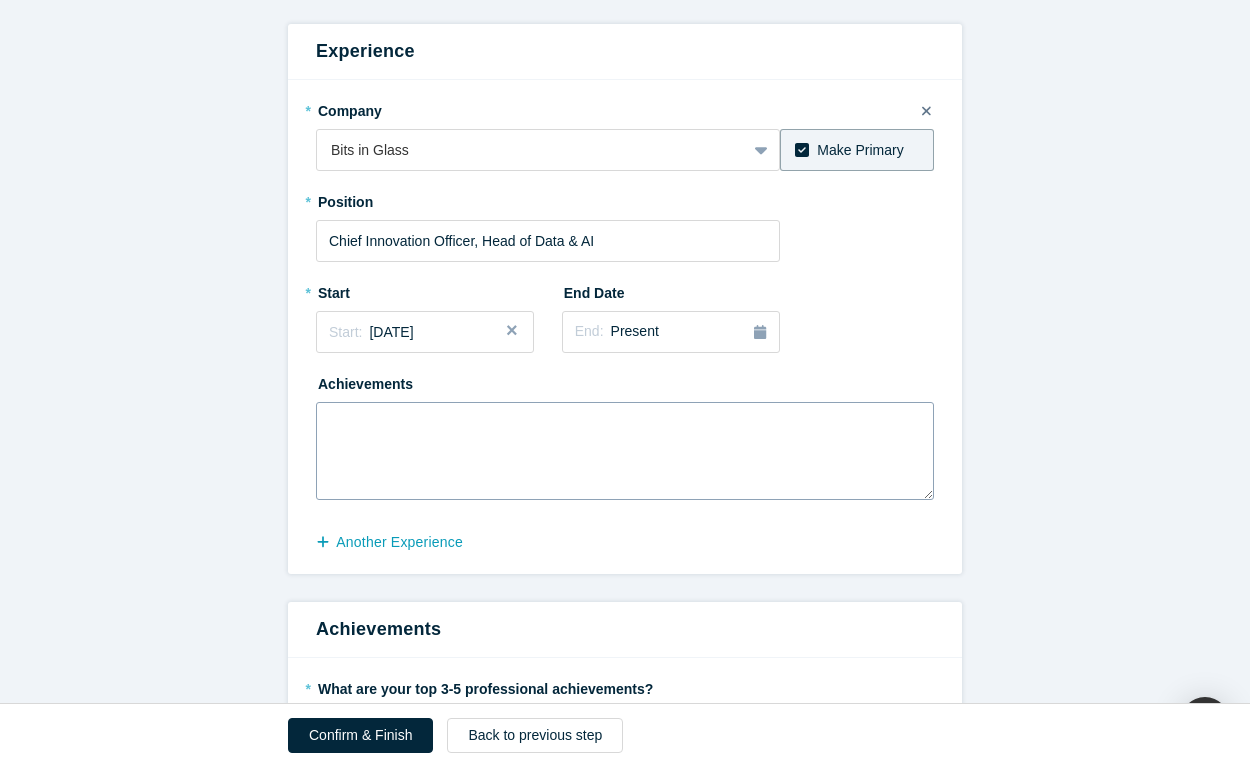 scroll, scrollTop: 192, scrollLeft: 0, axis: vertical 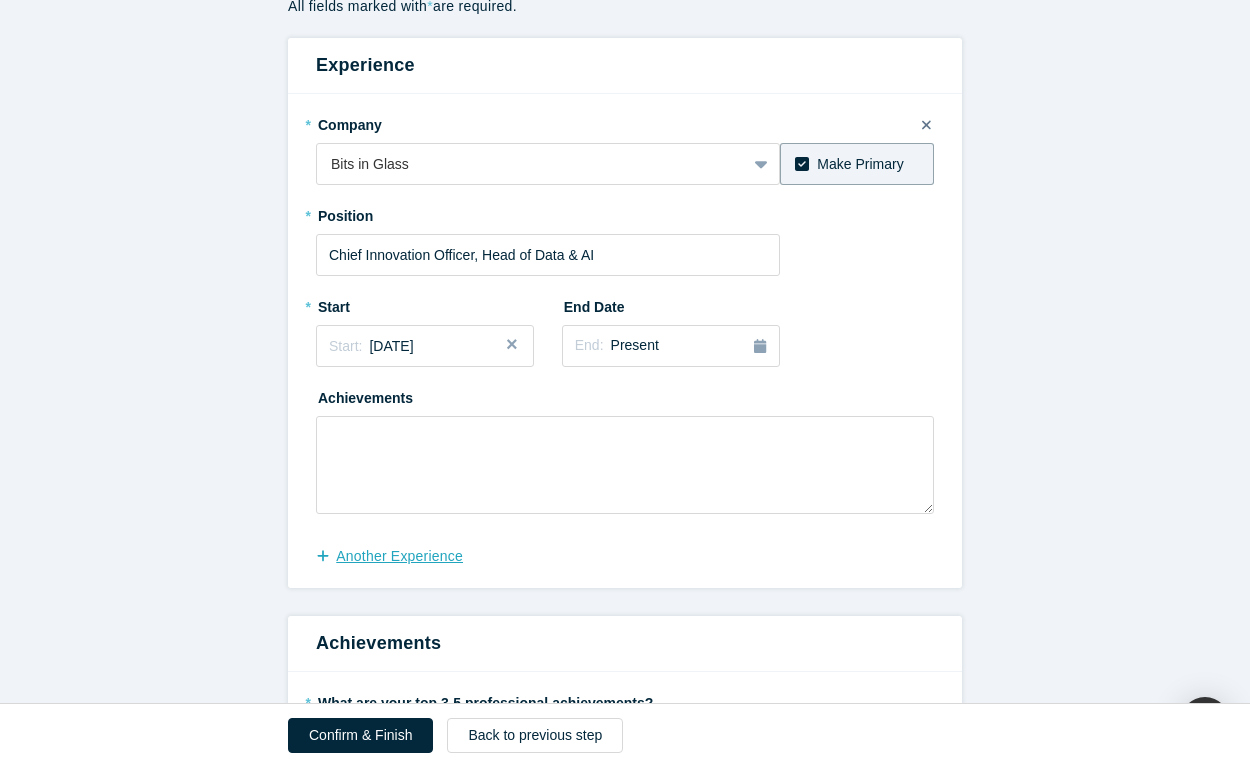 click on "another Experience" at bounding box center (400, 556) 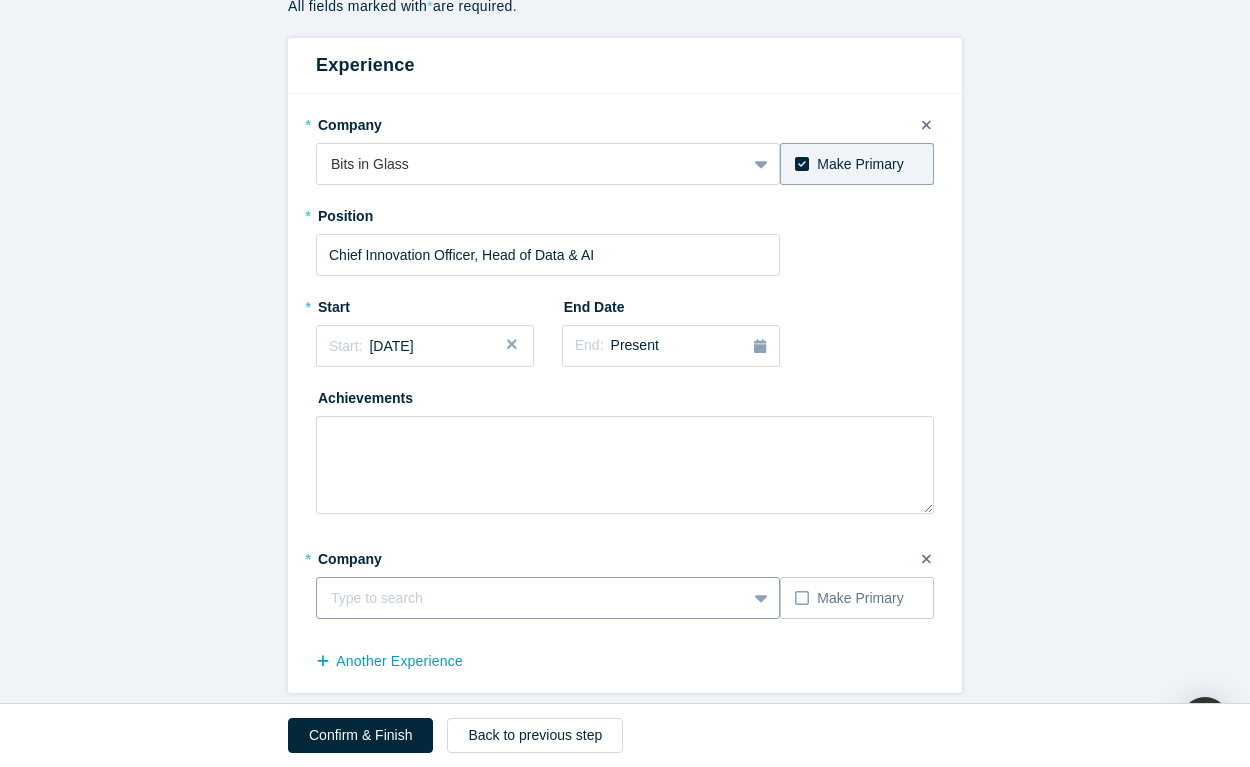click at bounding box center (531, 598) 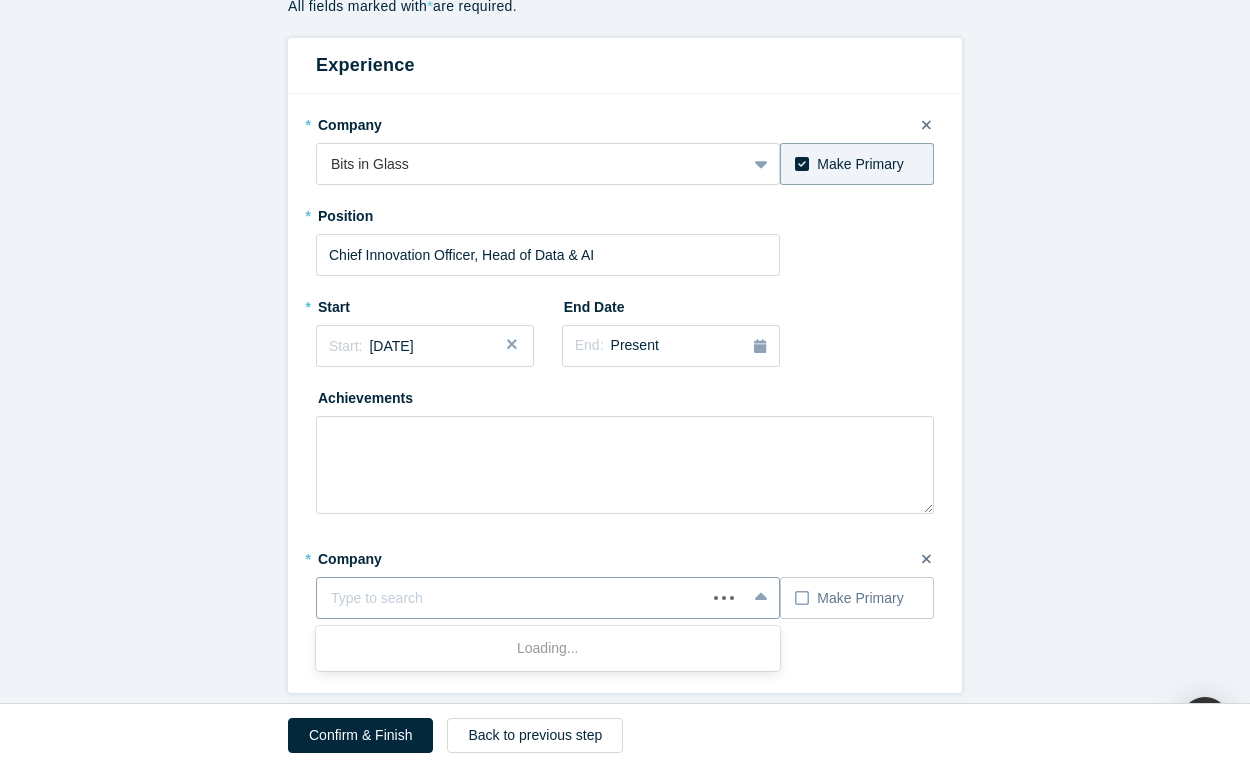 type on "a" 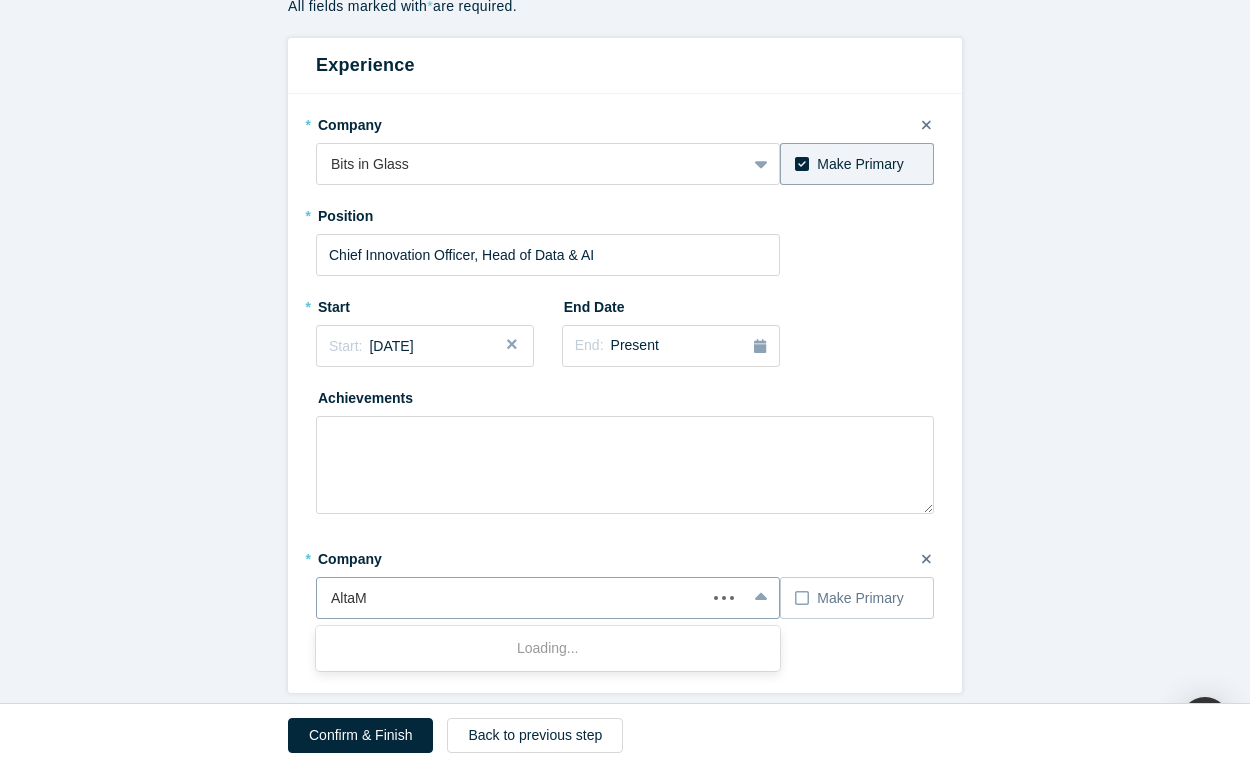 type on "AltaML" 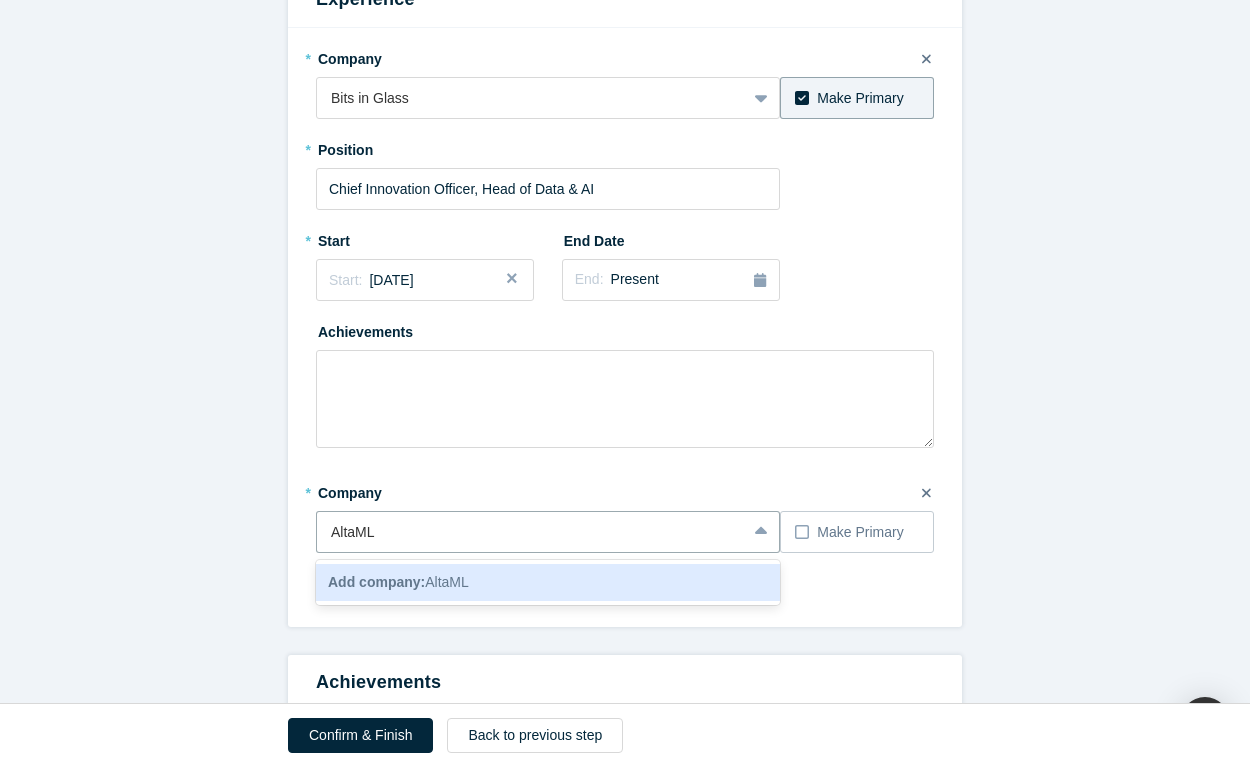 scroll, scrollTop: 264, scrollLeft: 0, axis: vertical 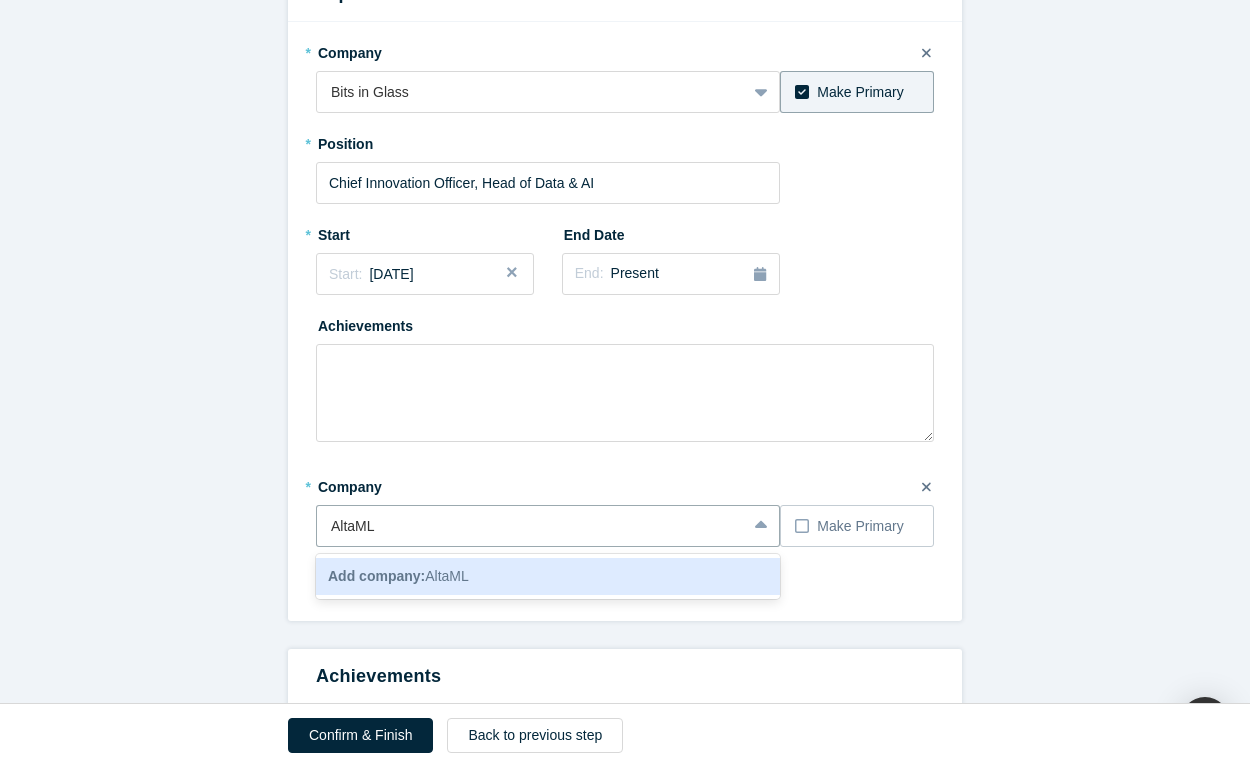 click on "Add company:  AltaML" at bounding box center [398, 576] 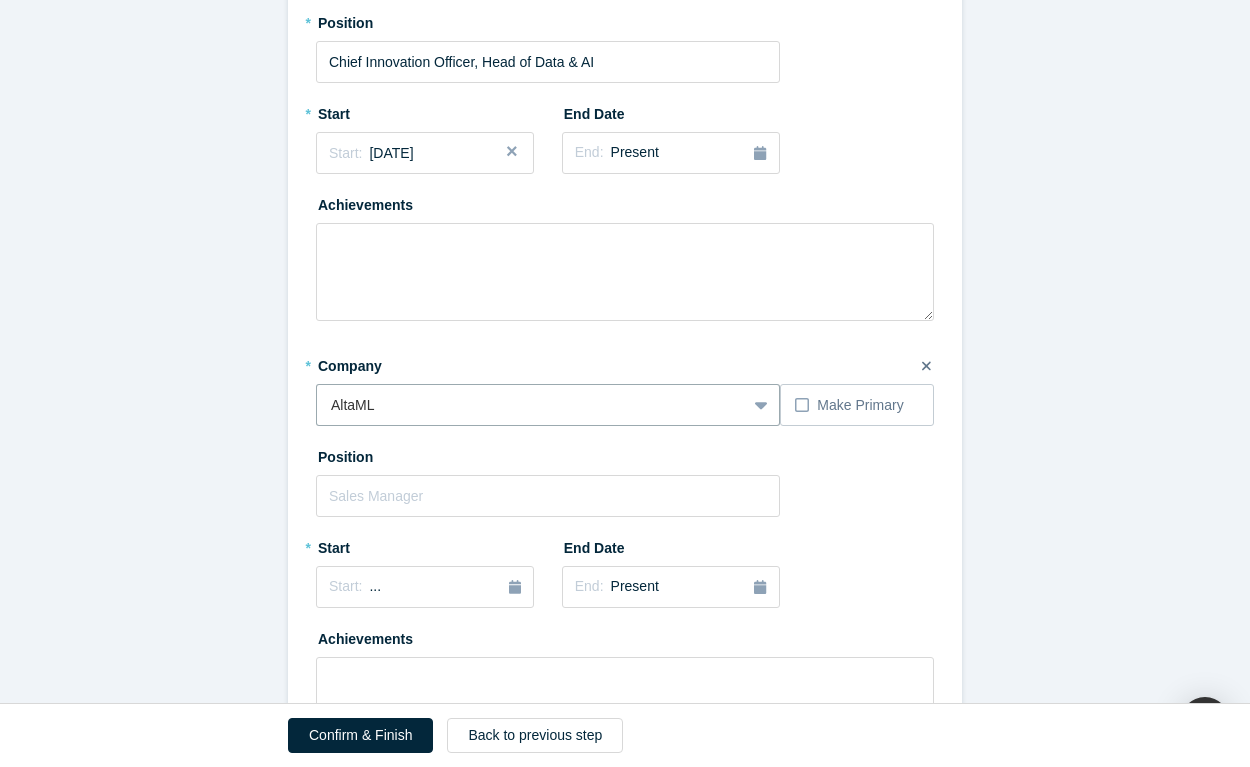 scroll, scrollTop: 399, scrollLeft: 0, axis: vertical 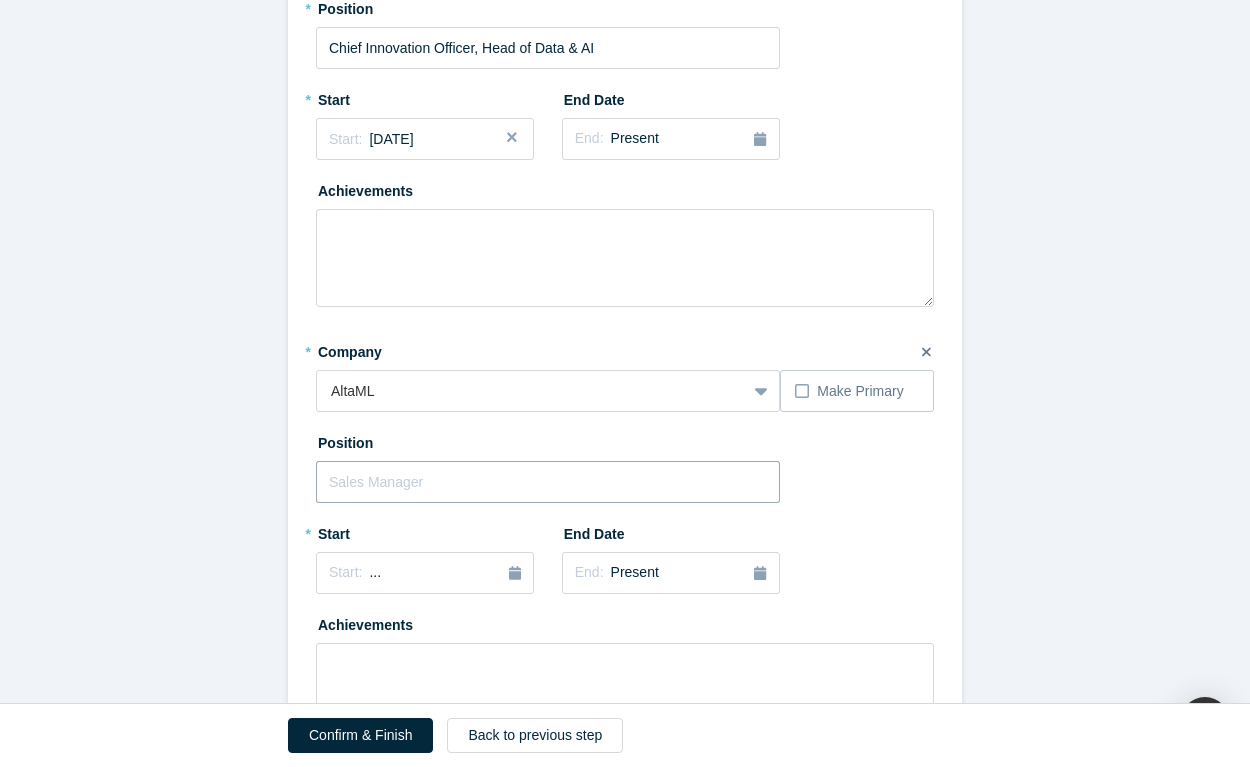 click at bounding box center (548, 482) 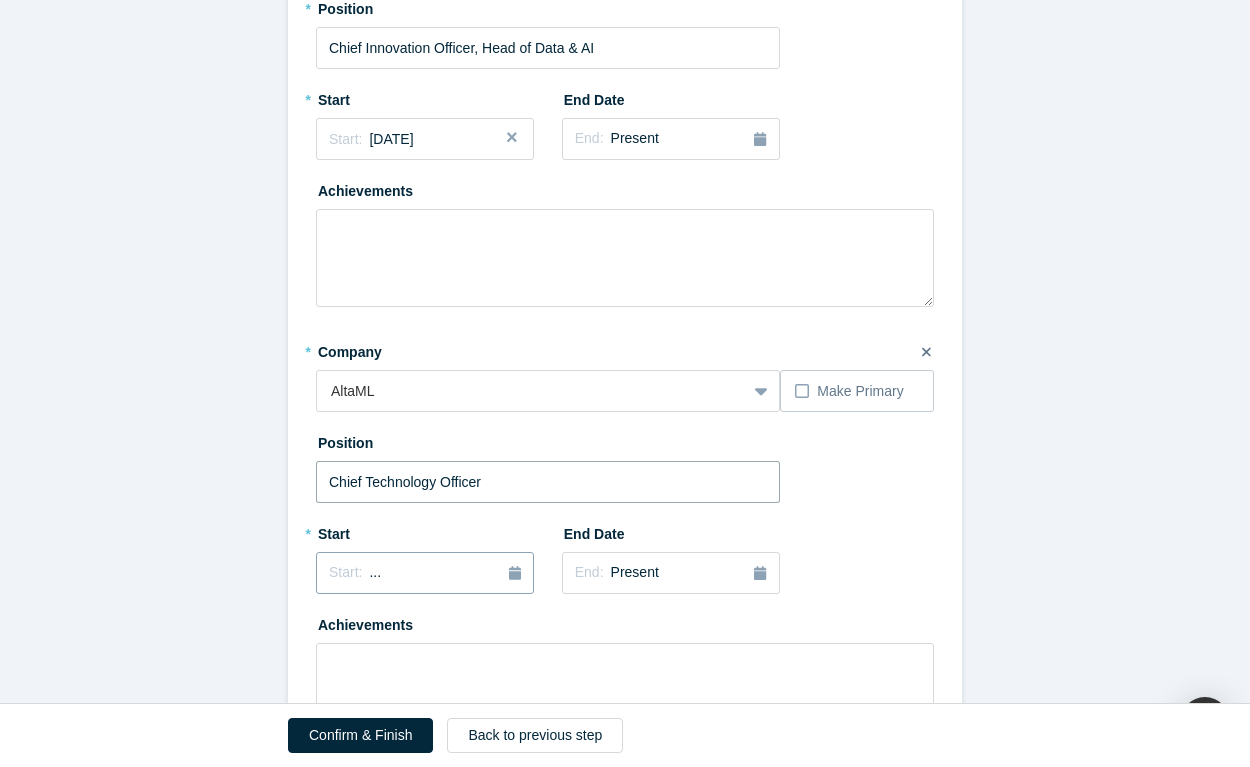 type on "Chief Technology Officer" 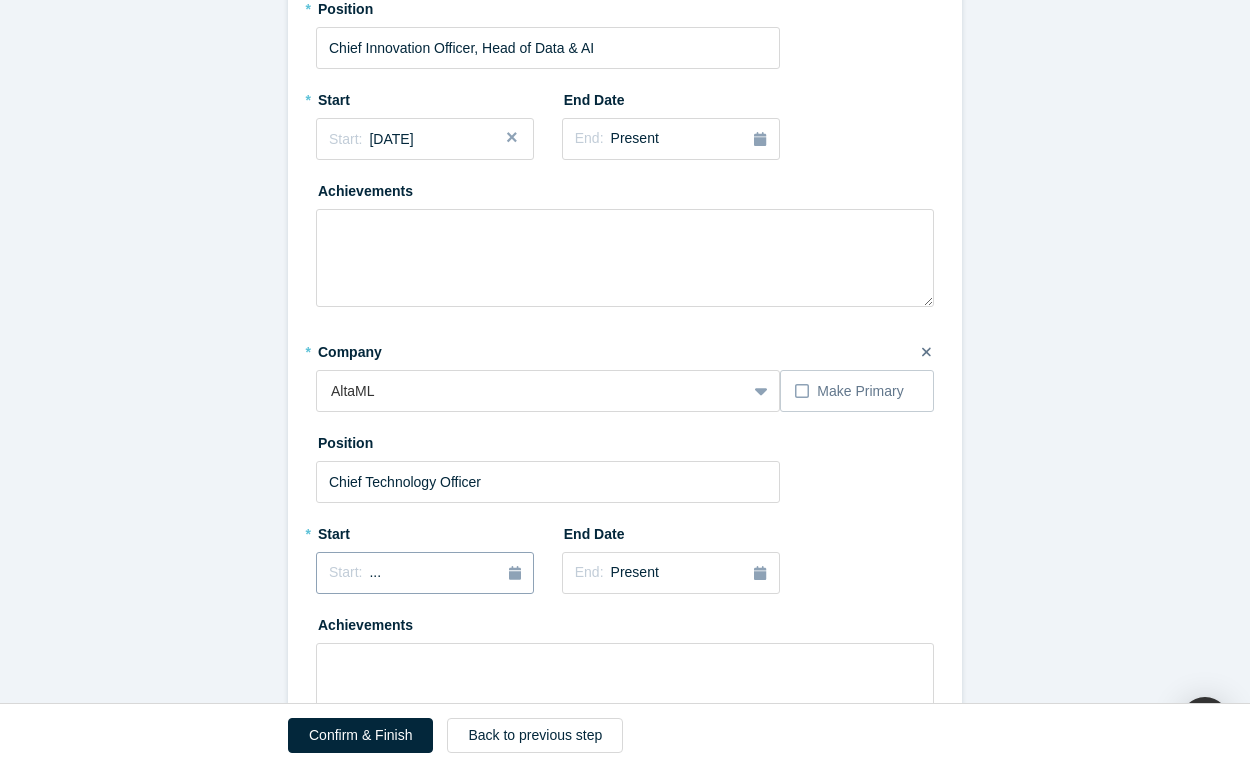 click 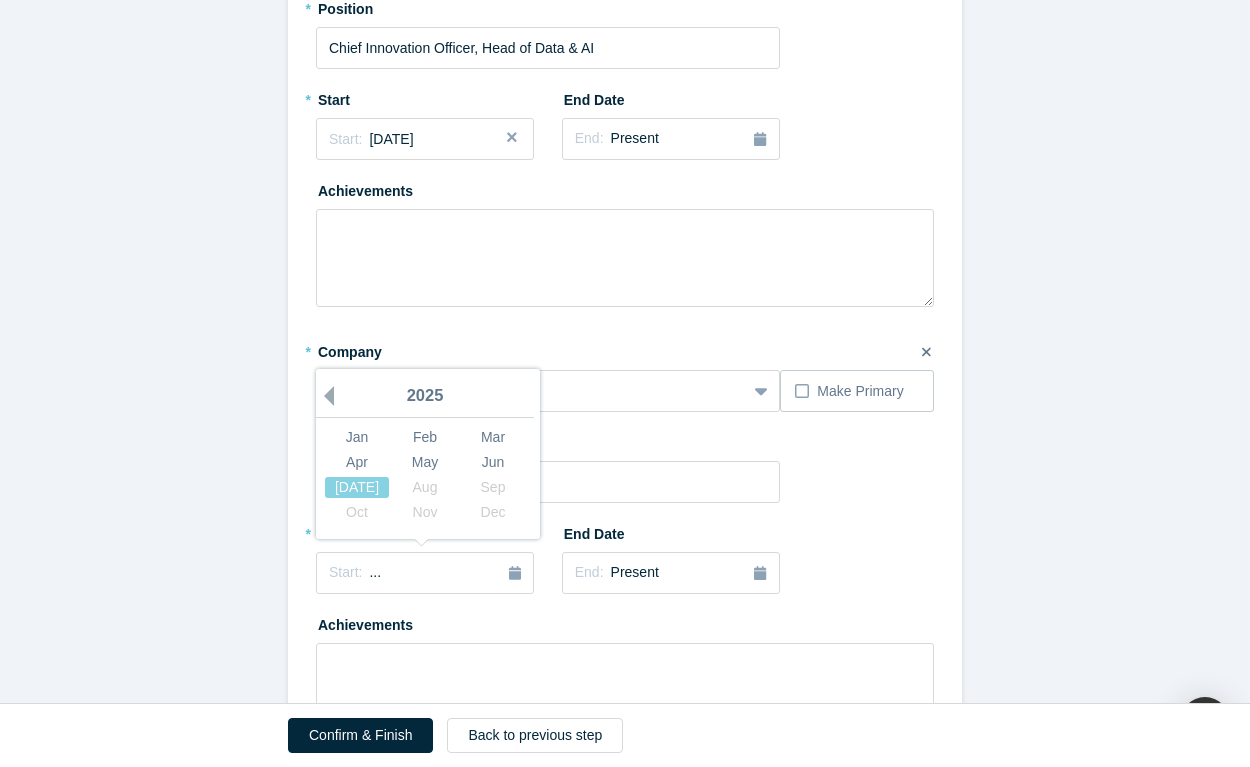 click on "Previous Year" at bounding box center [324, 396] 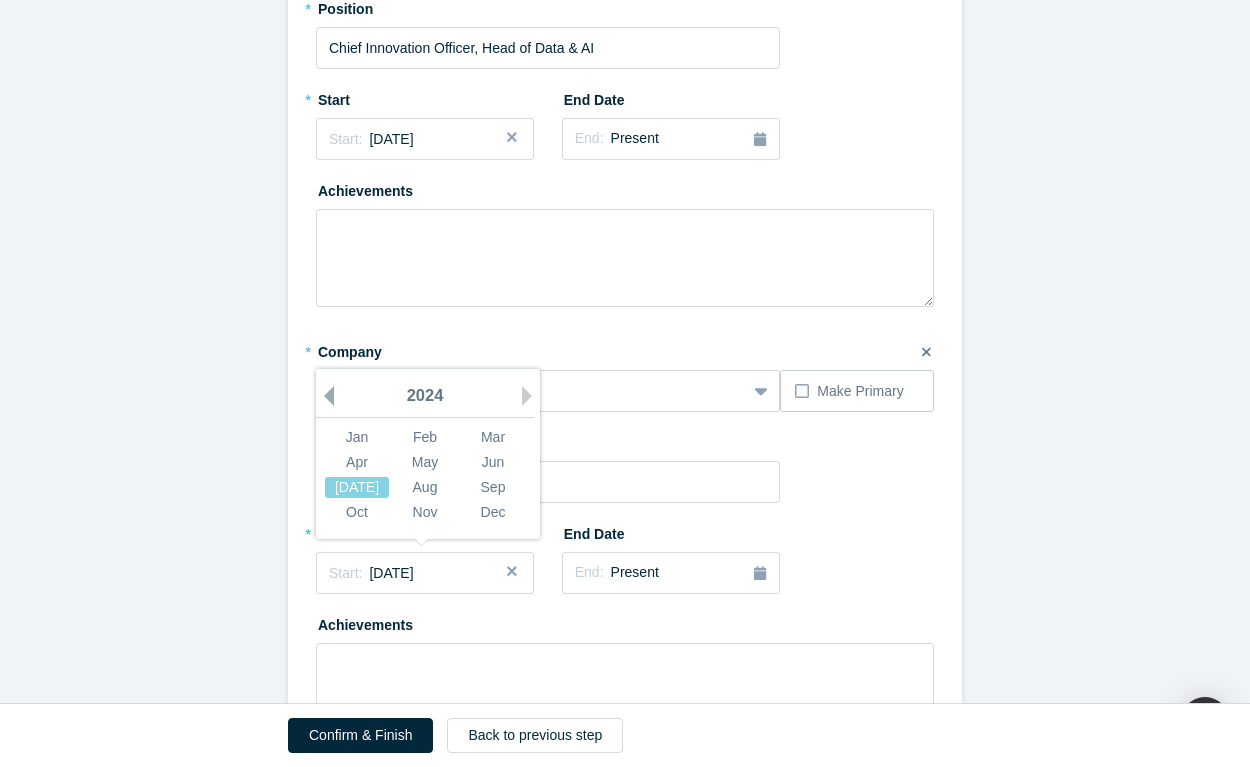 click on "Previous Year" at bounding box center (324, 396) 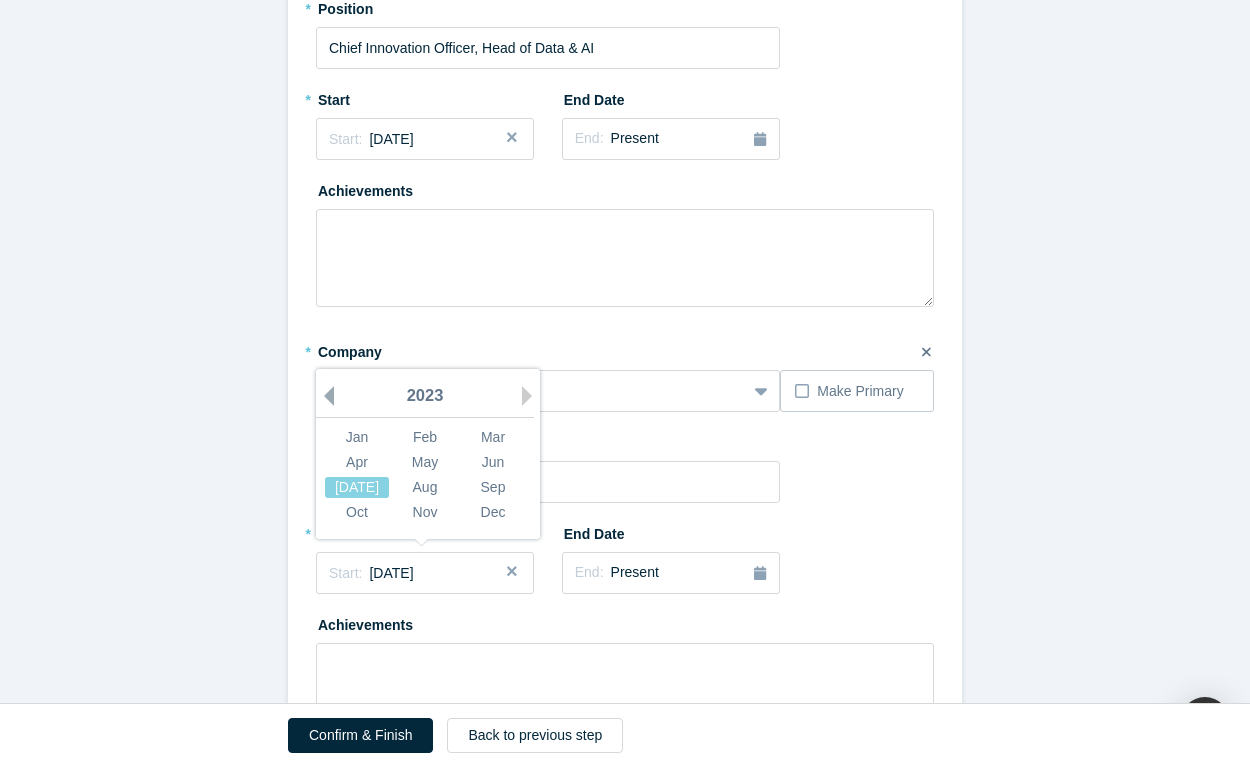click on "Previous Year" at bounding box center (324, 396) 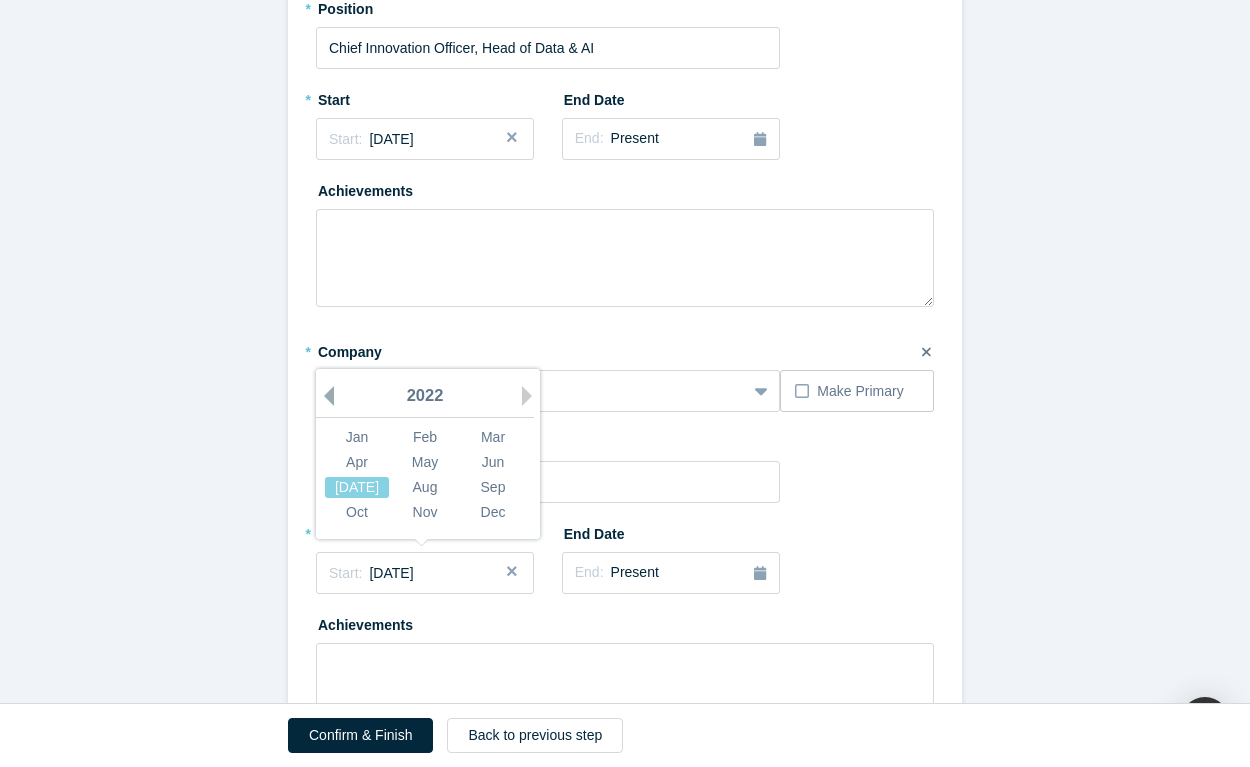 click on "Previous Year" at bounding box center [324, 396] 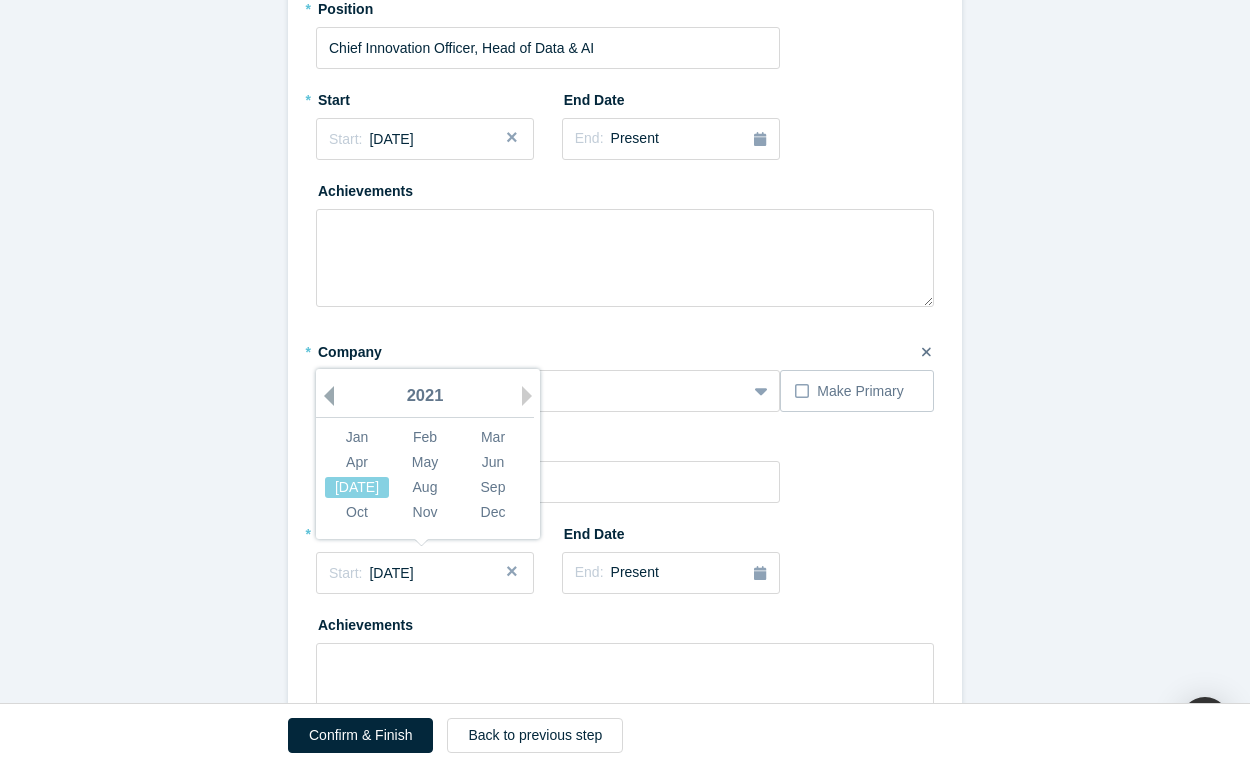 click on "Previous Year" at bounding box center (324, 396) 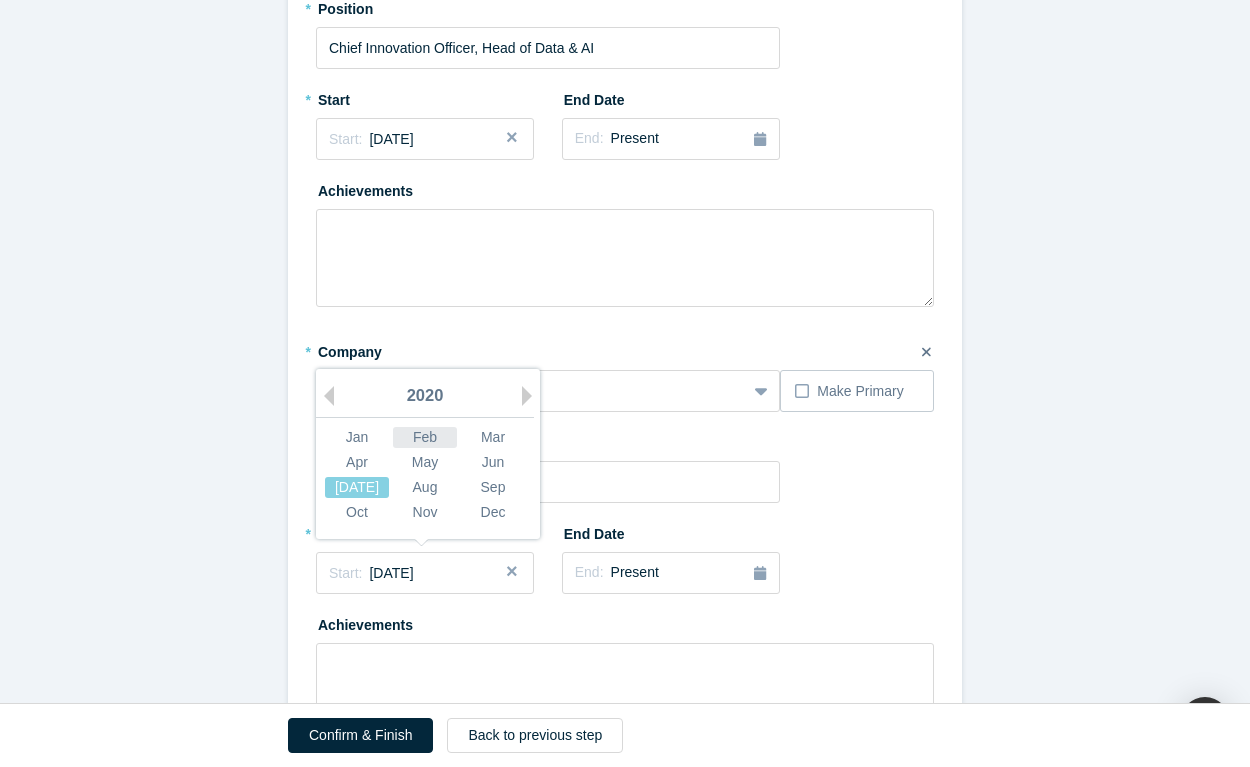 click on "Feb" at bounding box center [425, 437] 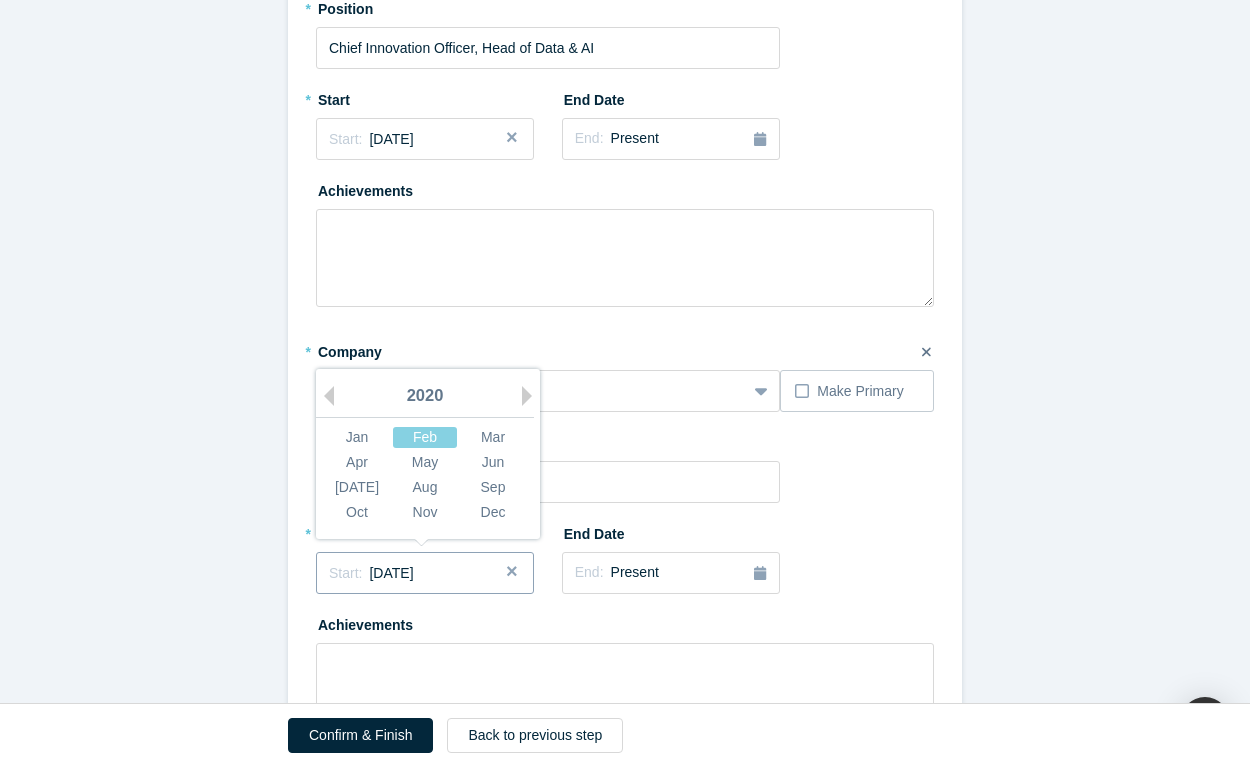click on "[DATE]" at bounding box center (391, 573) 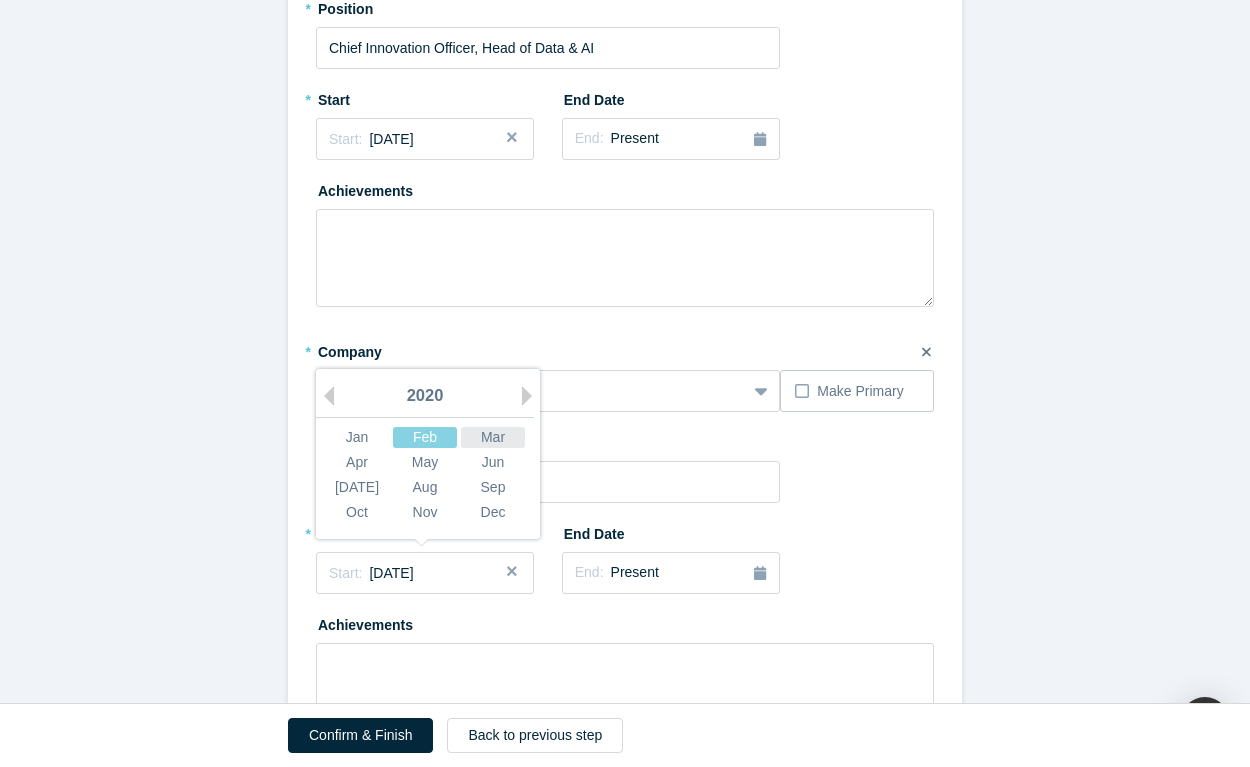 click on "Mar" at bounding box center [493, 437] 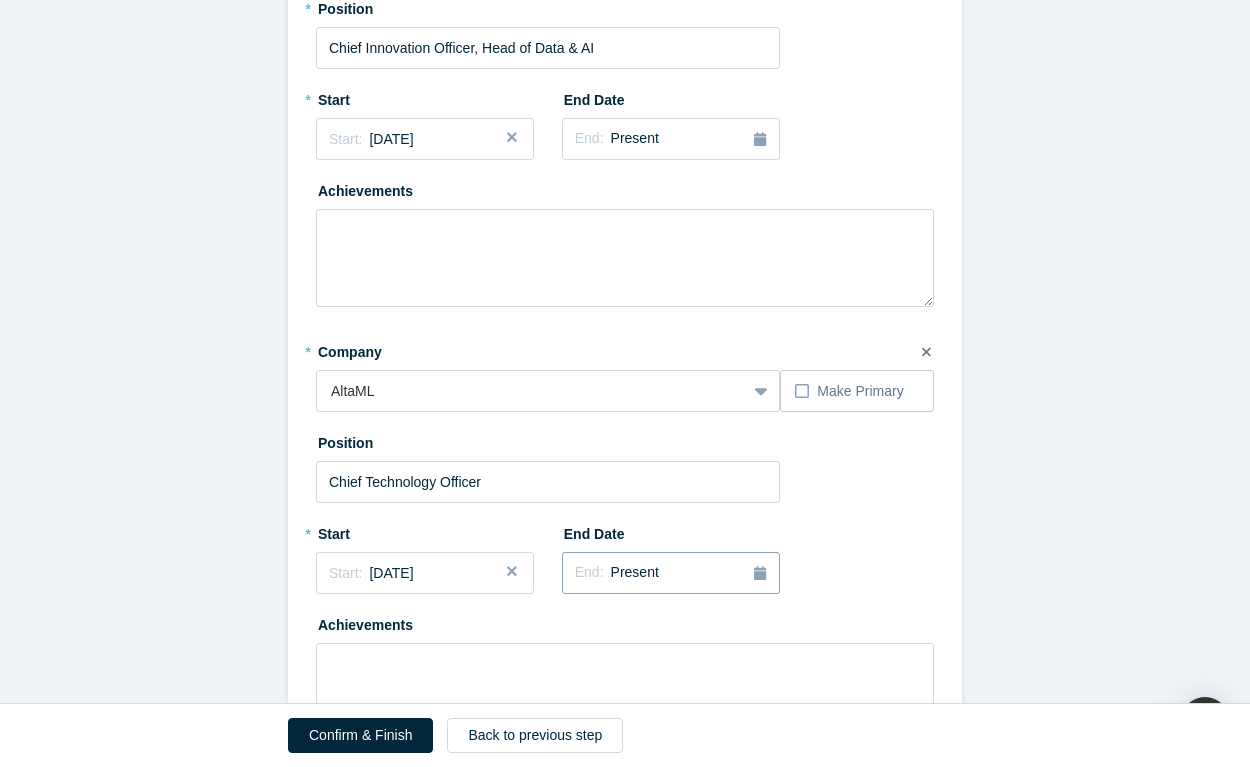 click on "Present" at bounding box center [635, 572] 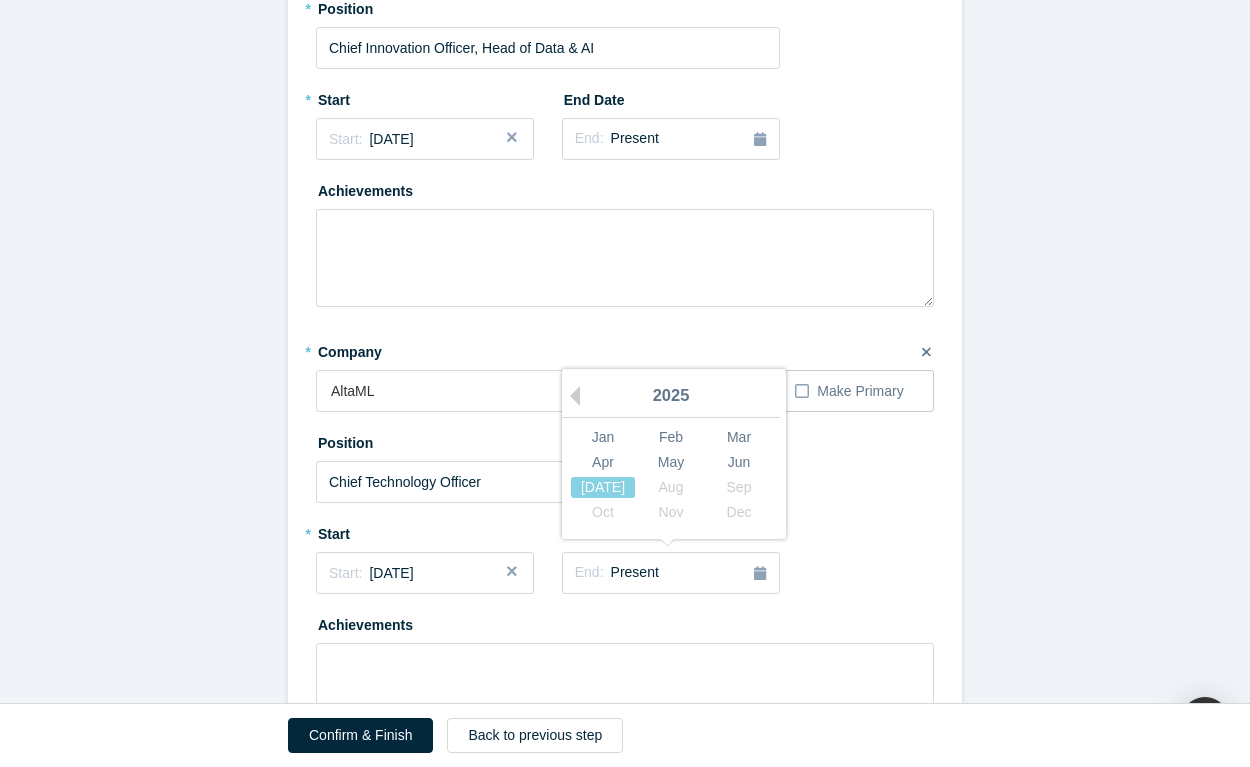 click on "2025" at bounding box center [671, 397] 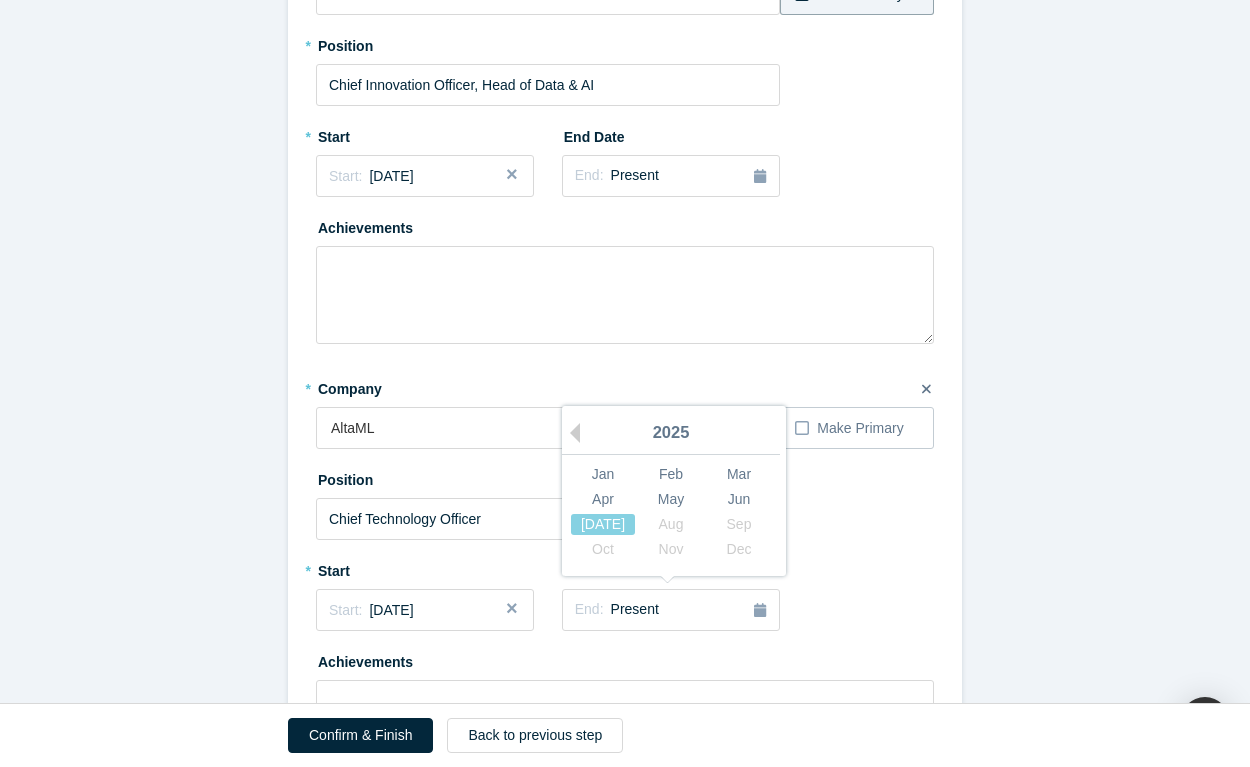 click on "2025" at bounding box center [671, 434] 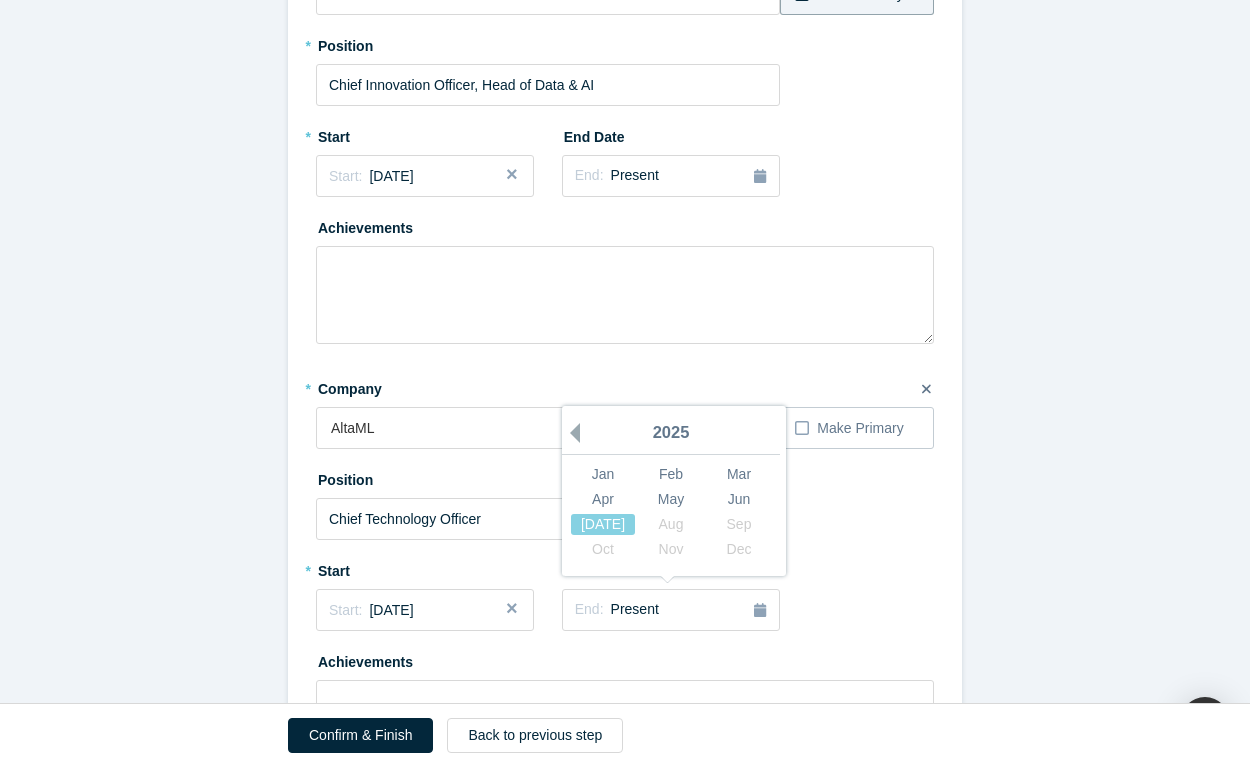 click on "Previous Year" at bounding box center (570, 433) 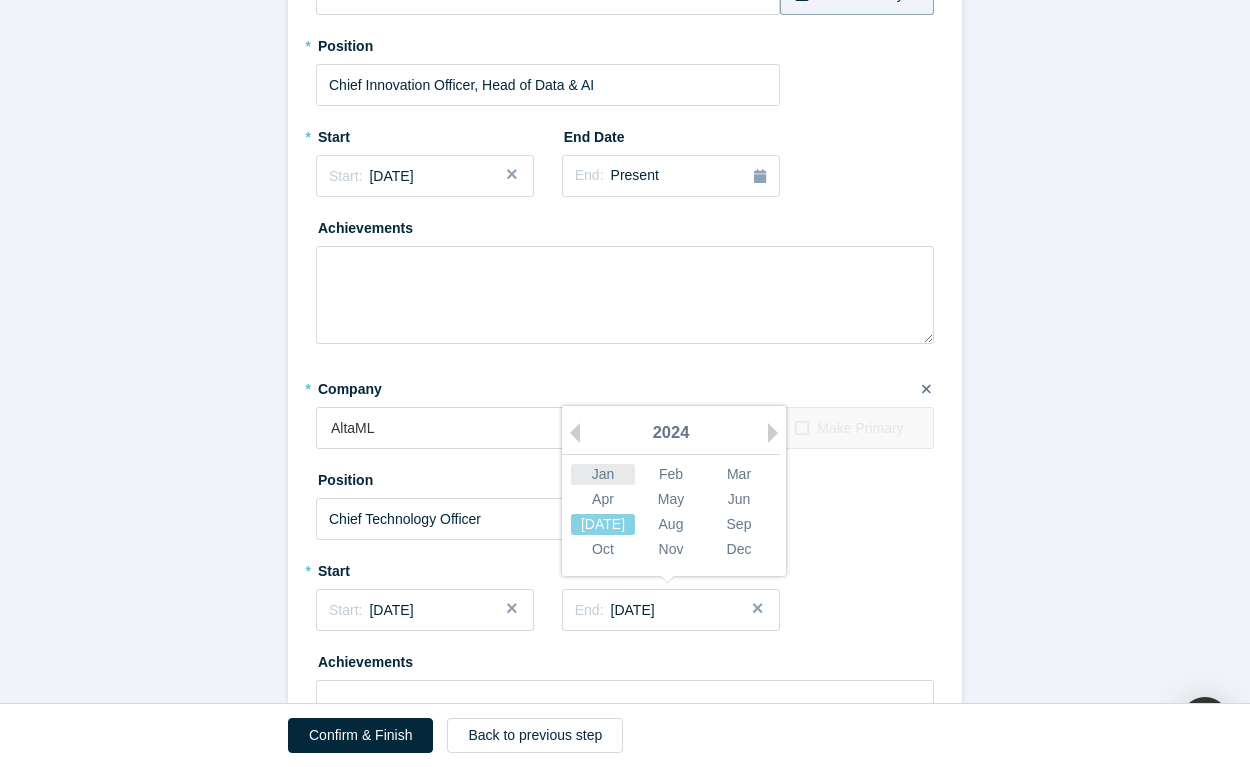 click on "Jan" at bounding box center (603, 474) 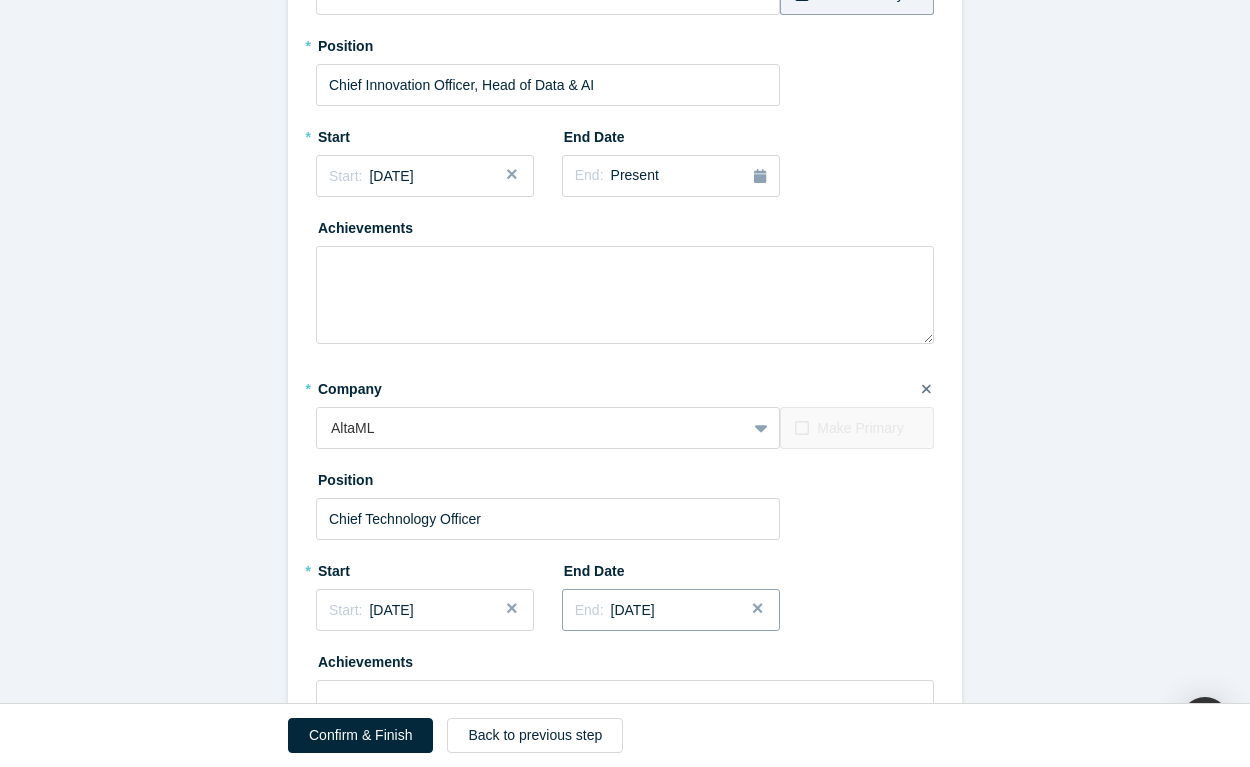 click on "End: [DATE]" at bounding box center (671, 610) 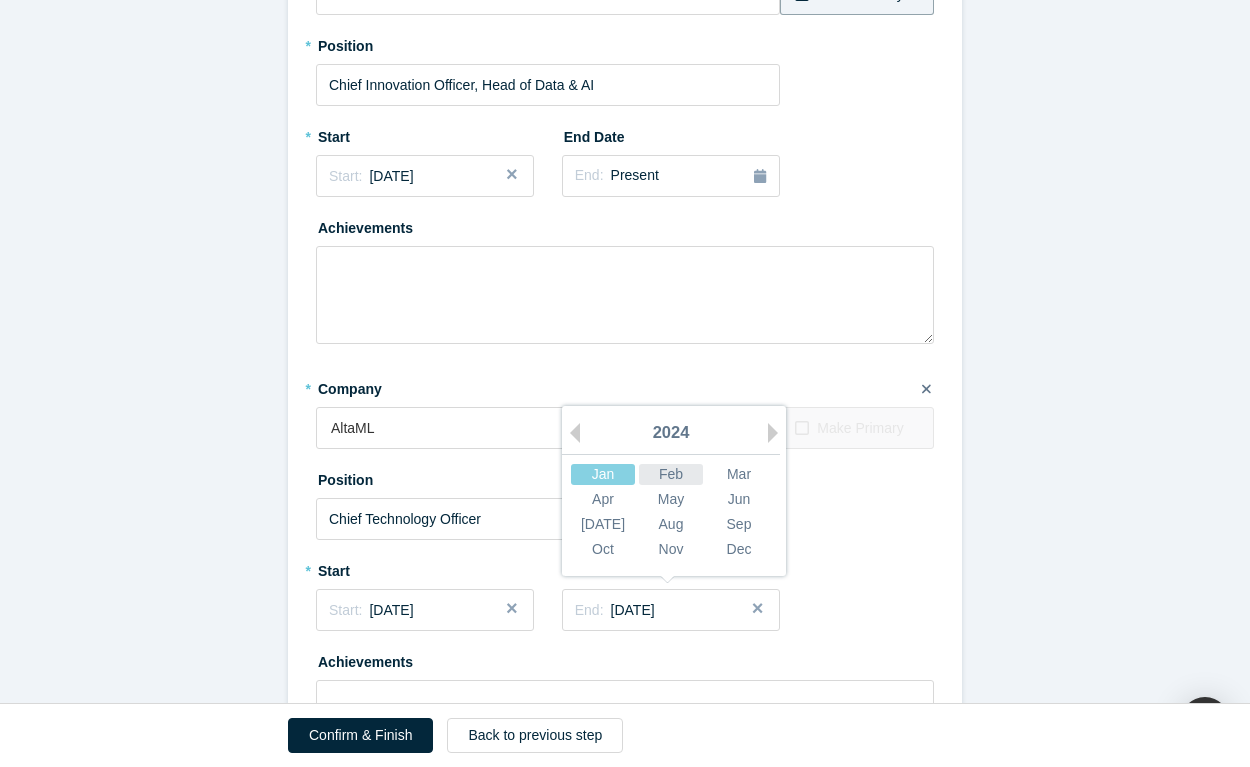 click on "Feb" at bounding box center [671, 474] 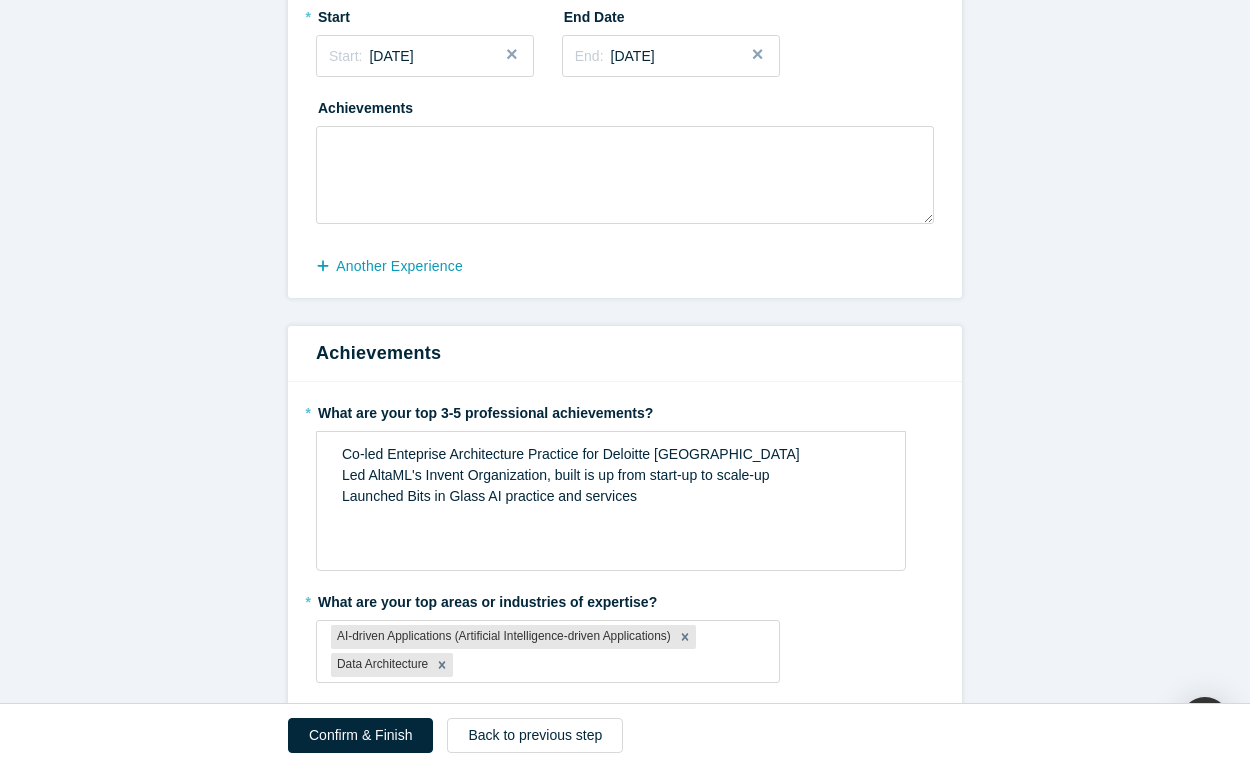 scroll, scrollTop: 872, scrollLeft: 0, axis: vertical 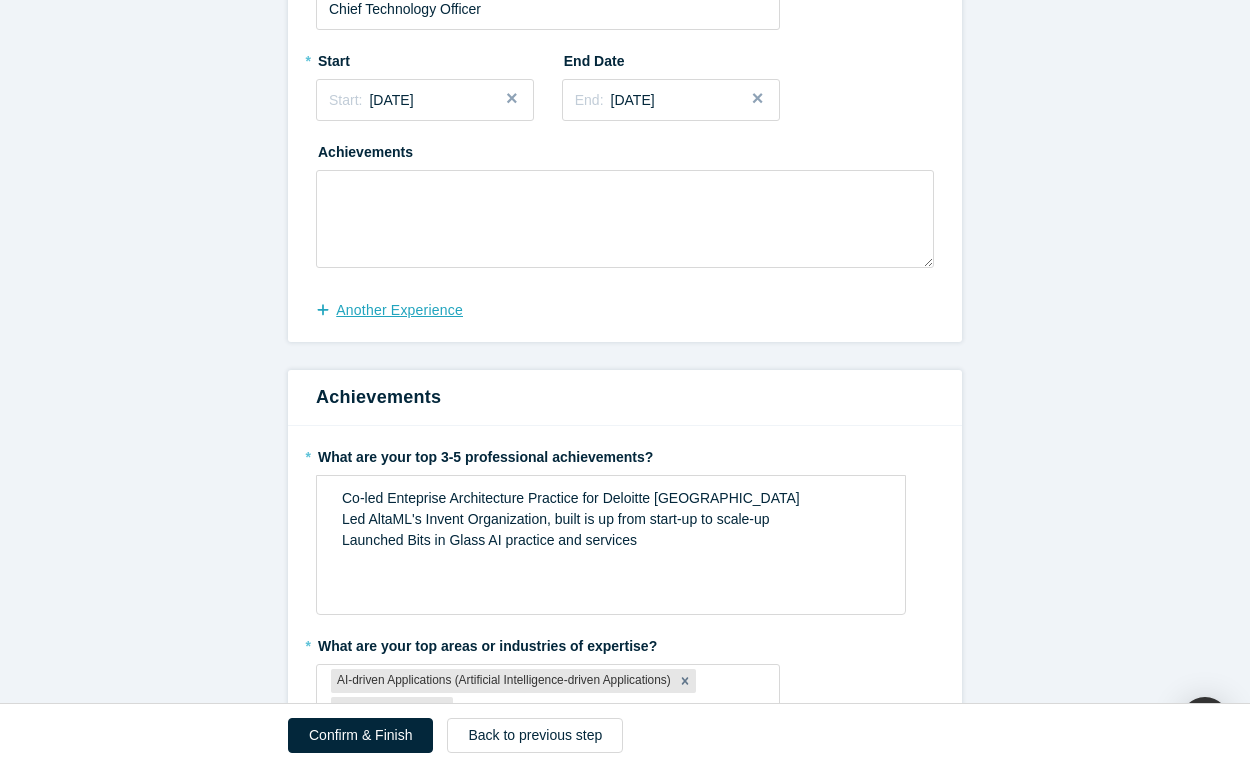 click on "another Experience" at bounding box center (400, 310) 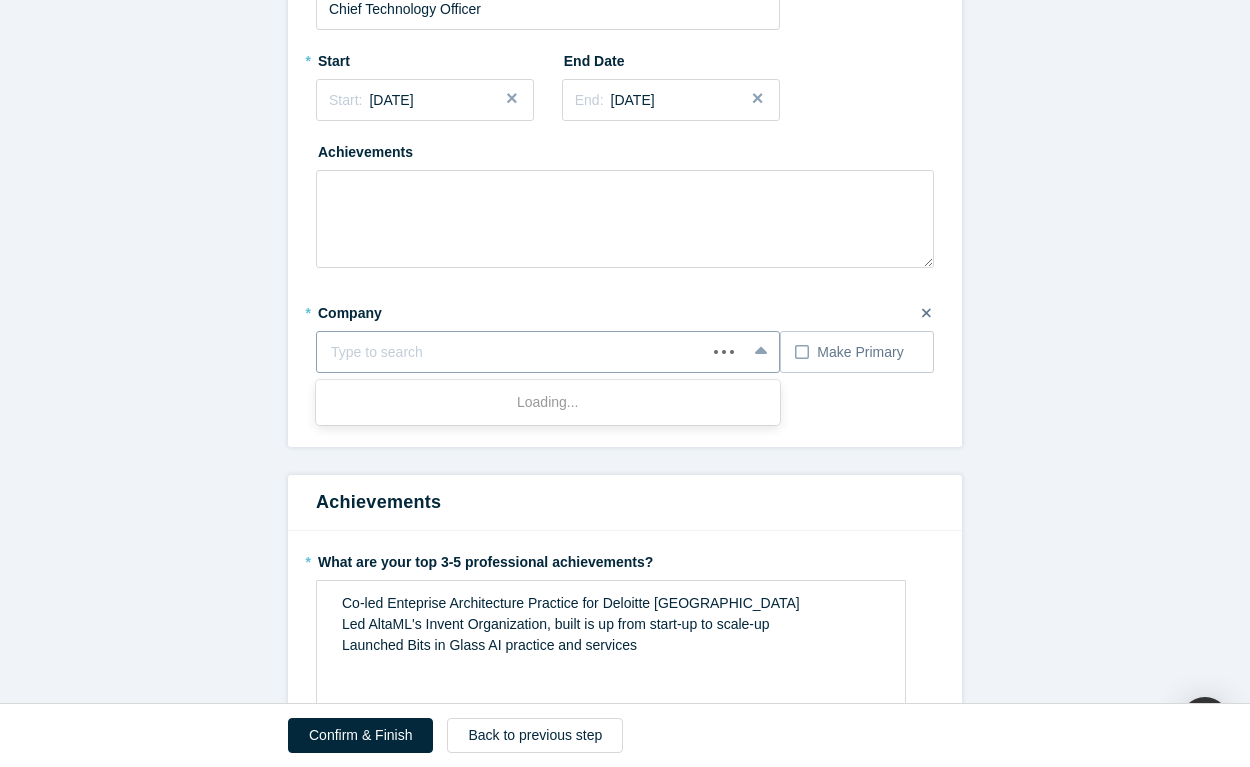 click at bounding box center (511, 352) 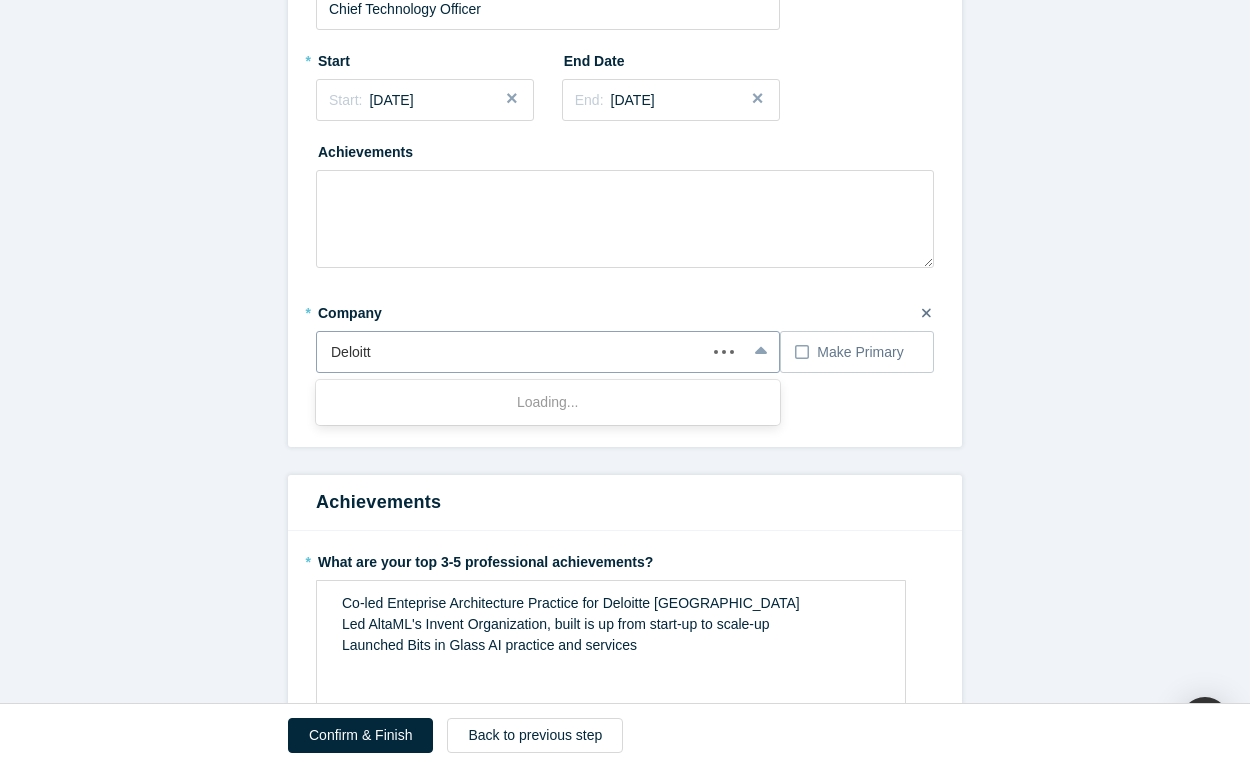 type on "Deloitte" 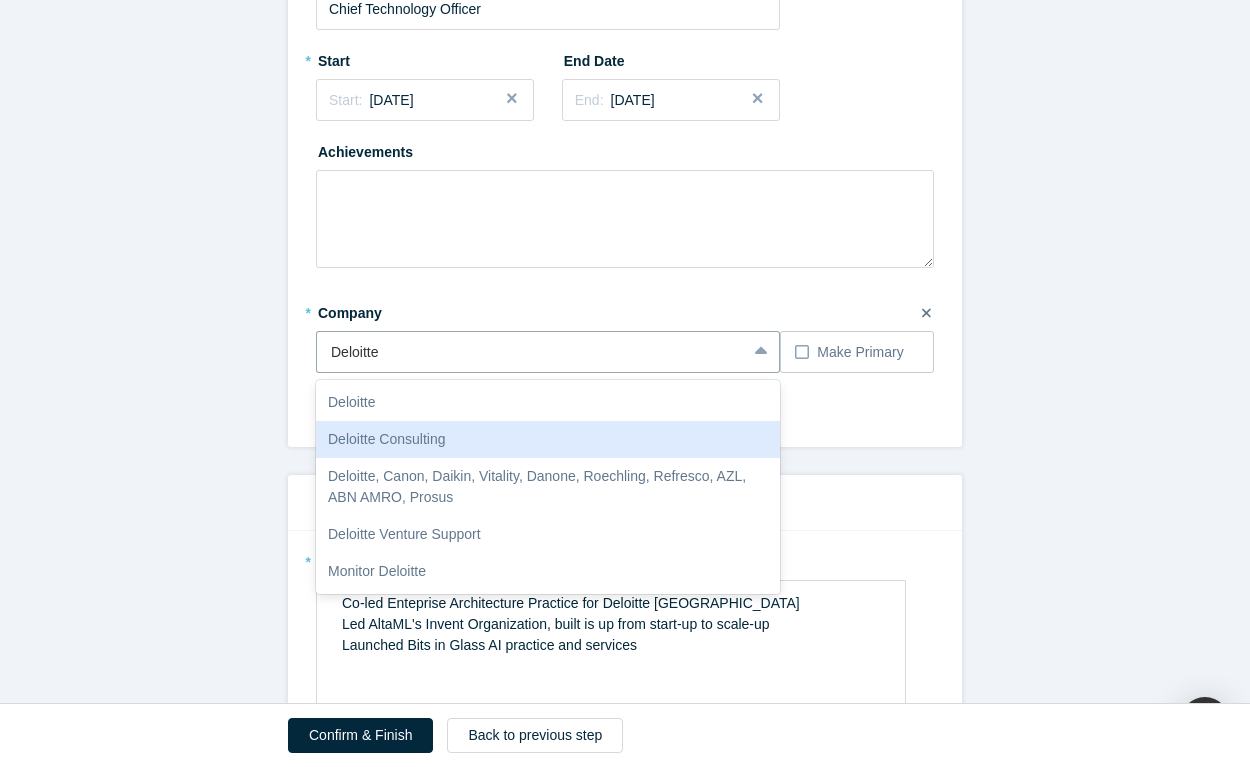 click on "Deloitte Consulting" at bounding box center (548, 439) 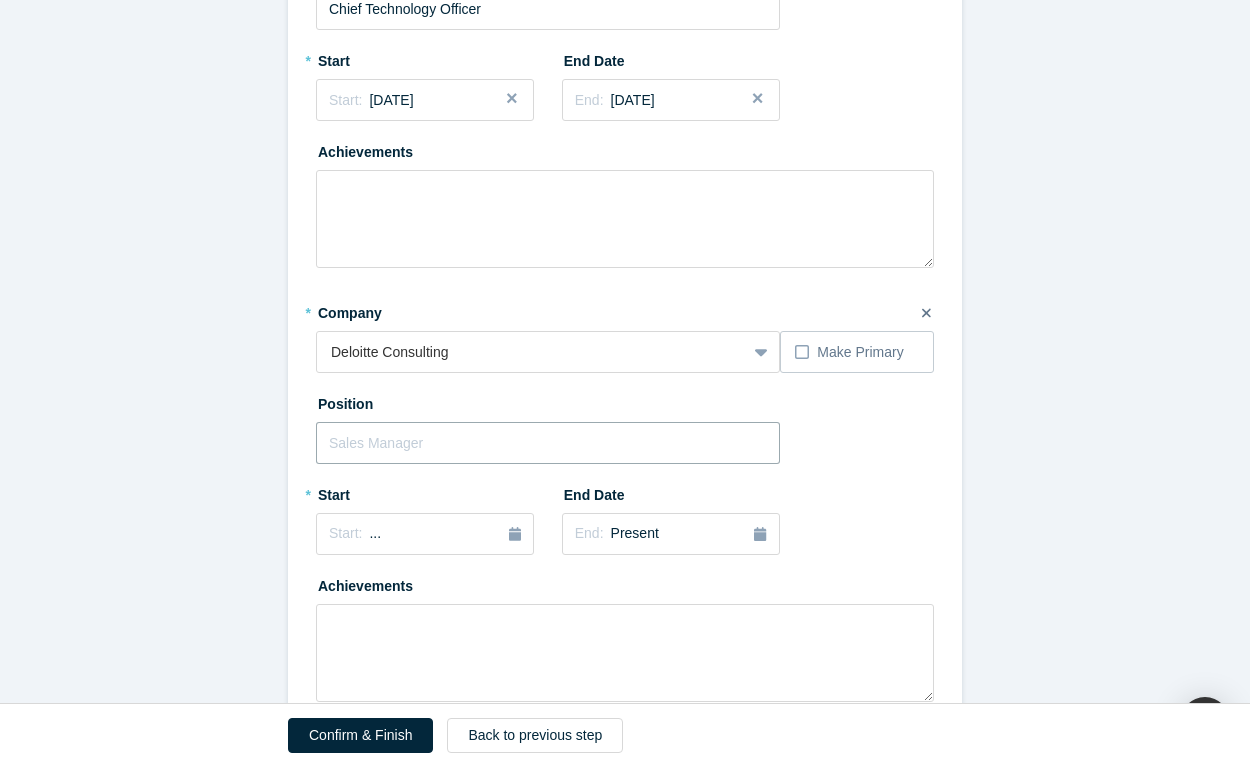 click at bounding box center [548, 443] 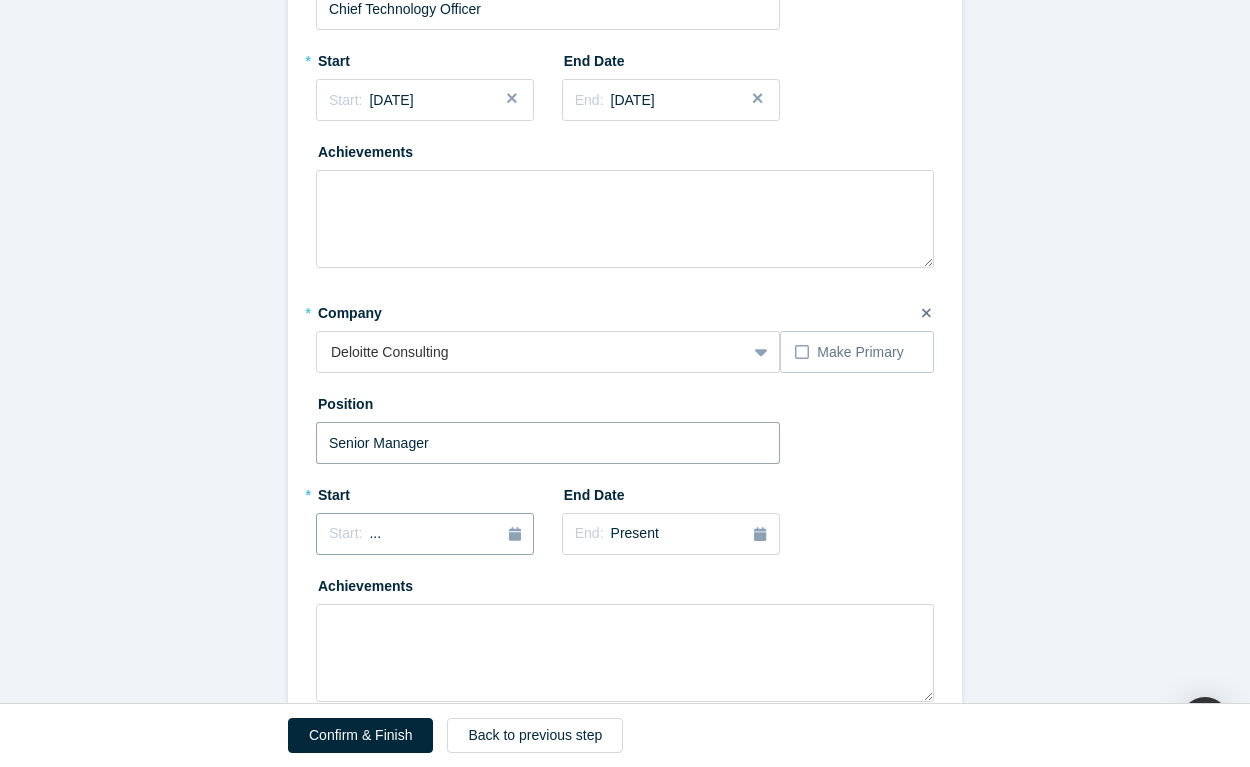 type on "Senior Manager" 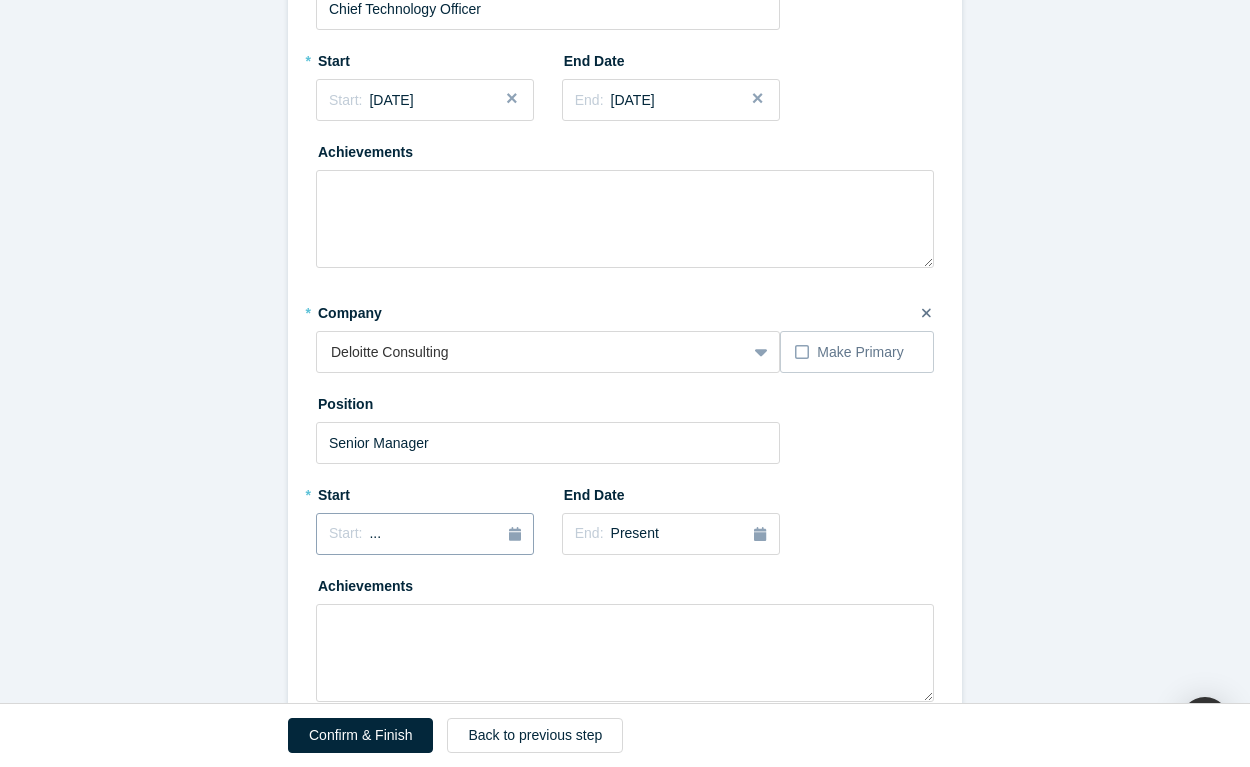 click 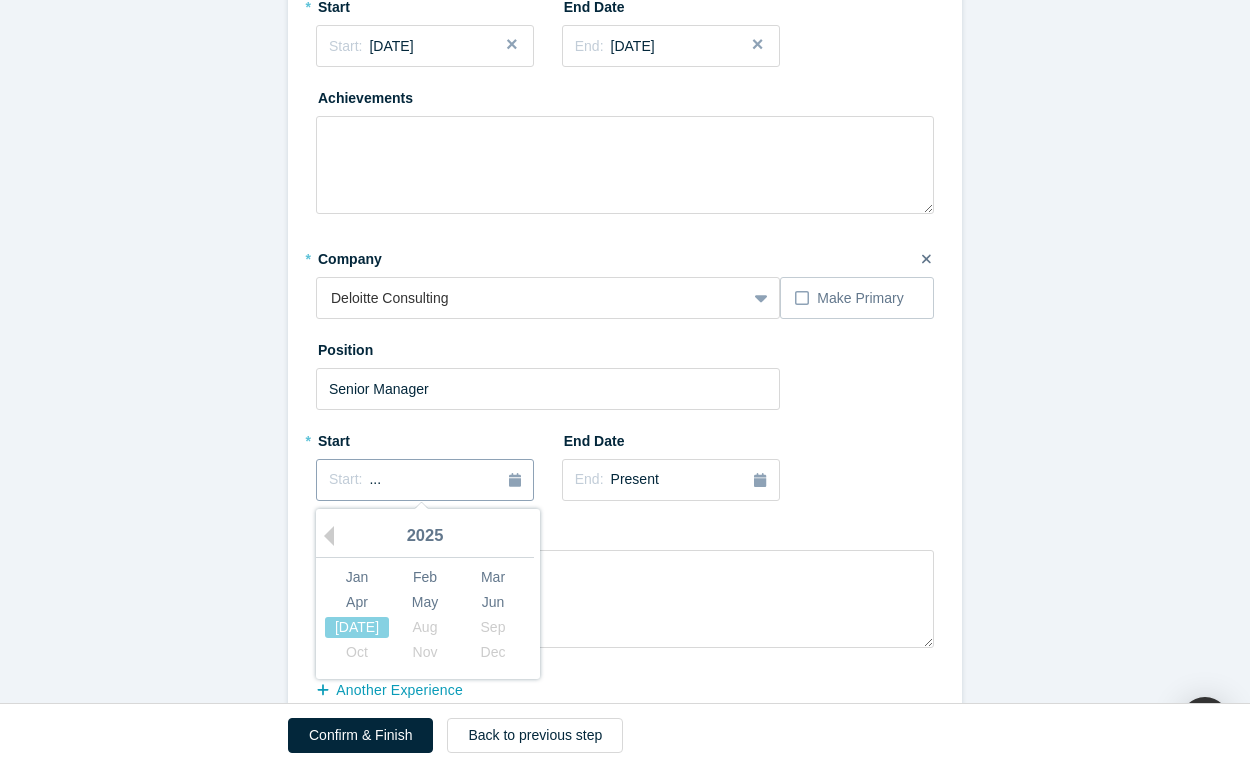 scroll, scrollTop: 947, scrollLeft: 0, axis: vertical 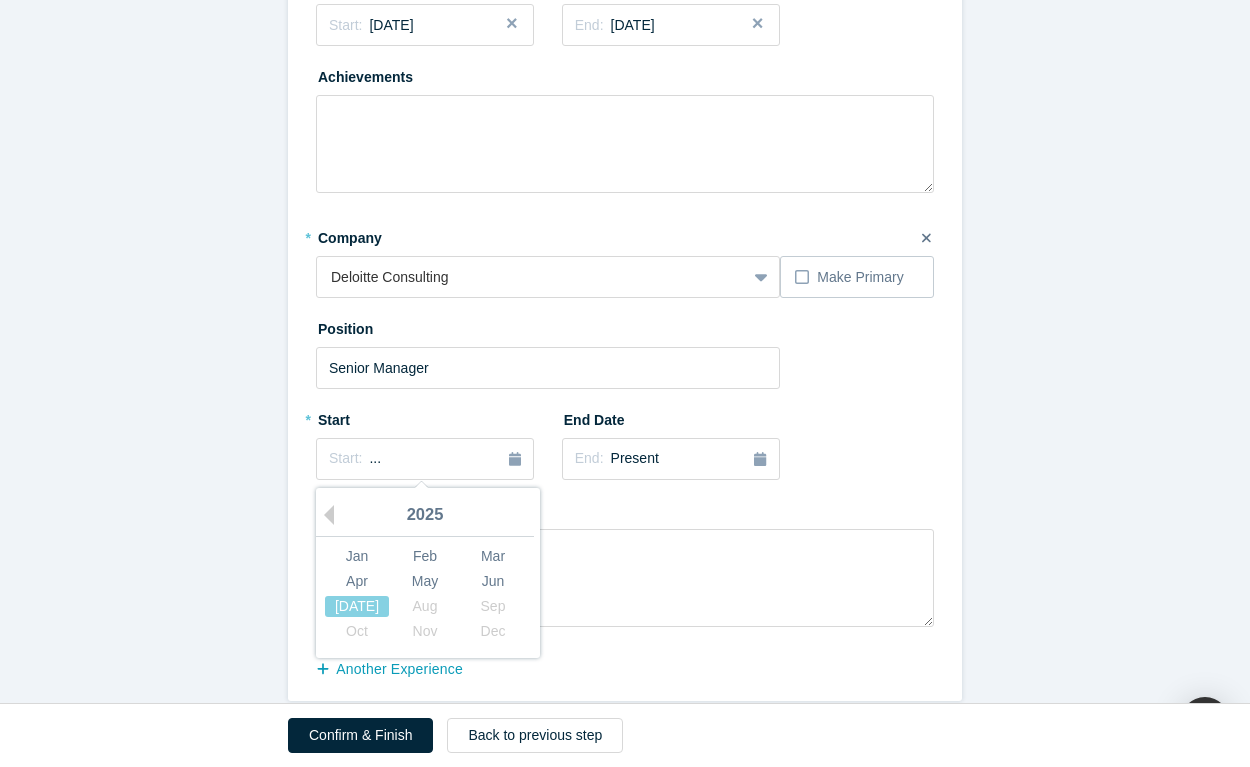 click on "2025" at bounding box center (425, 516) 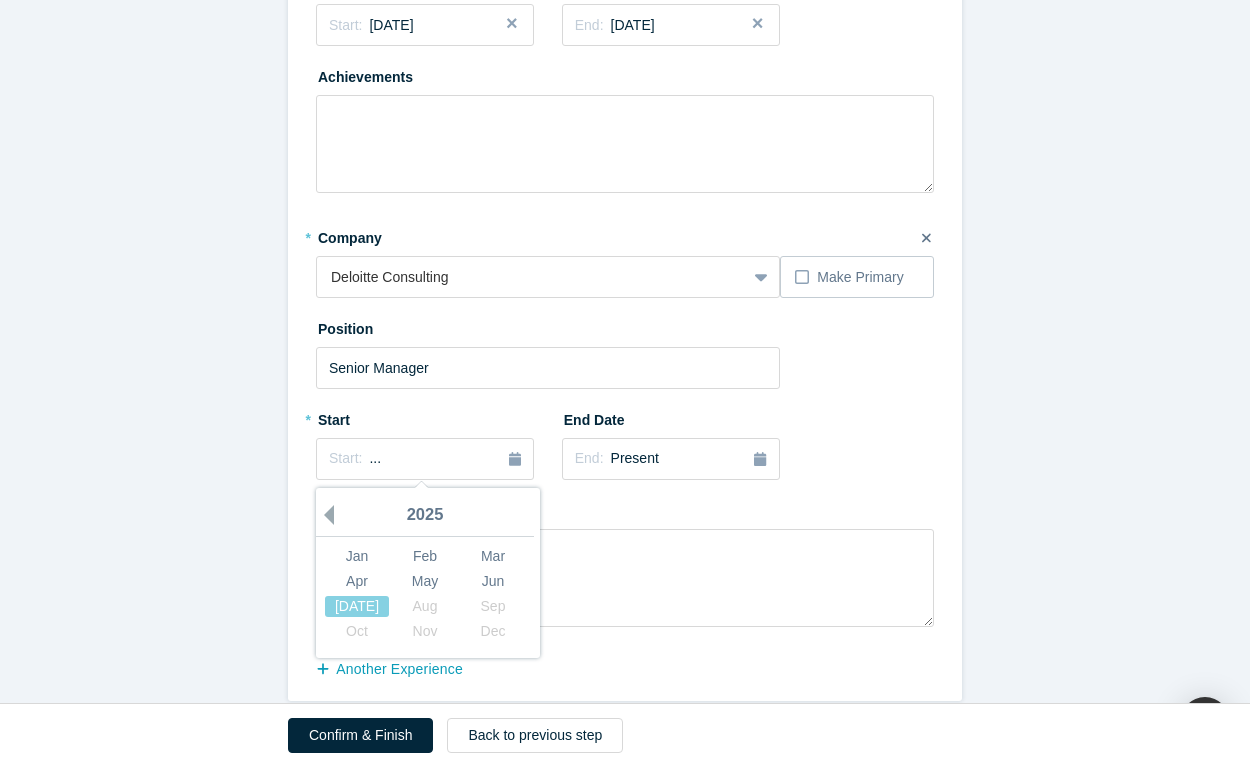 click on "Previous Year" at bounding box center [324, 515] 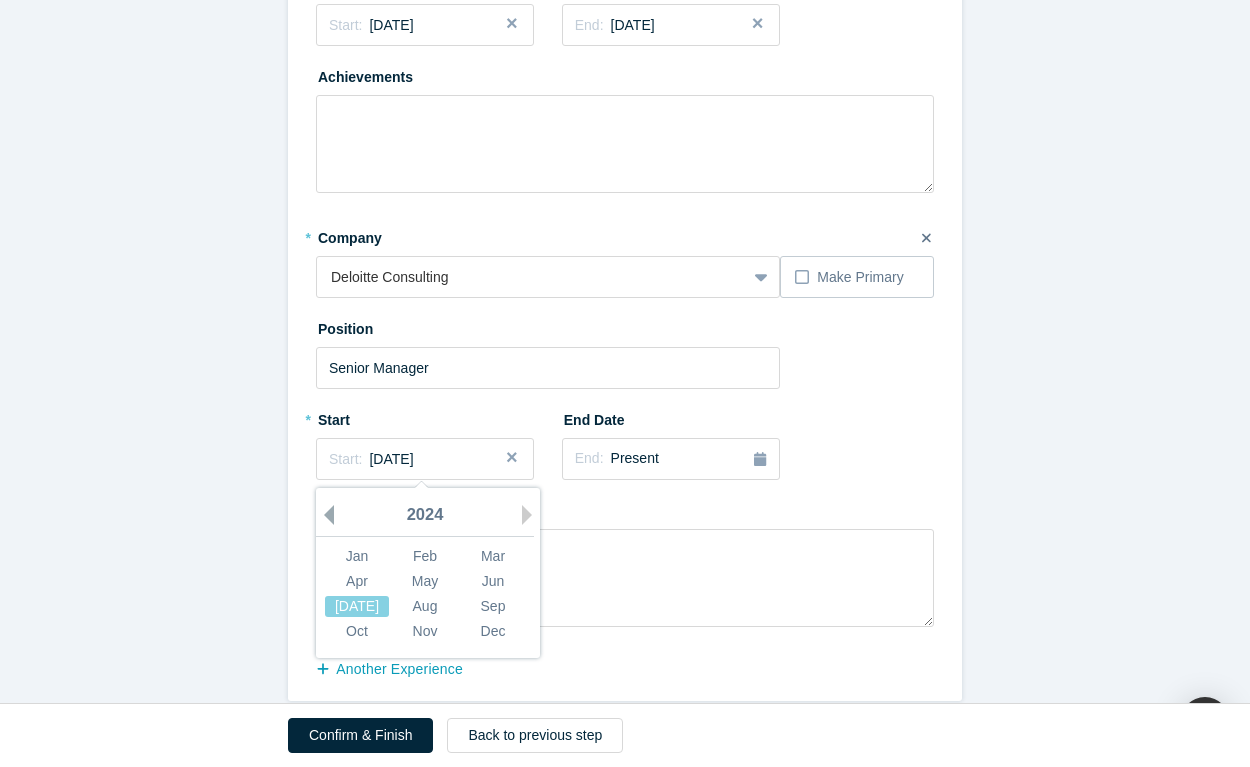 click on "Previous Year" at bounding box center [324, 515] 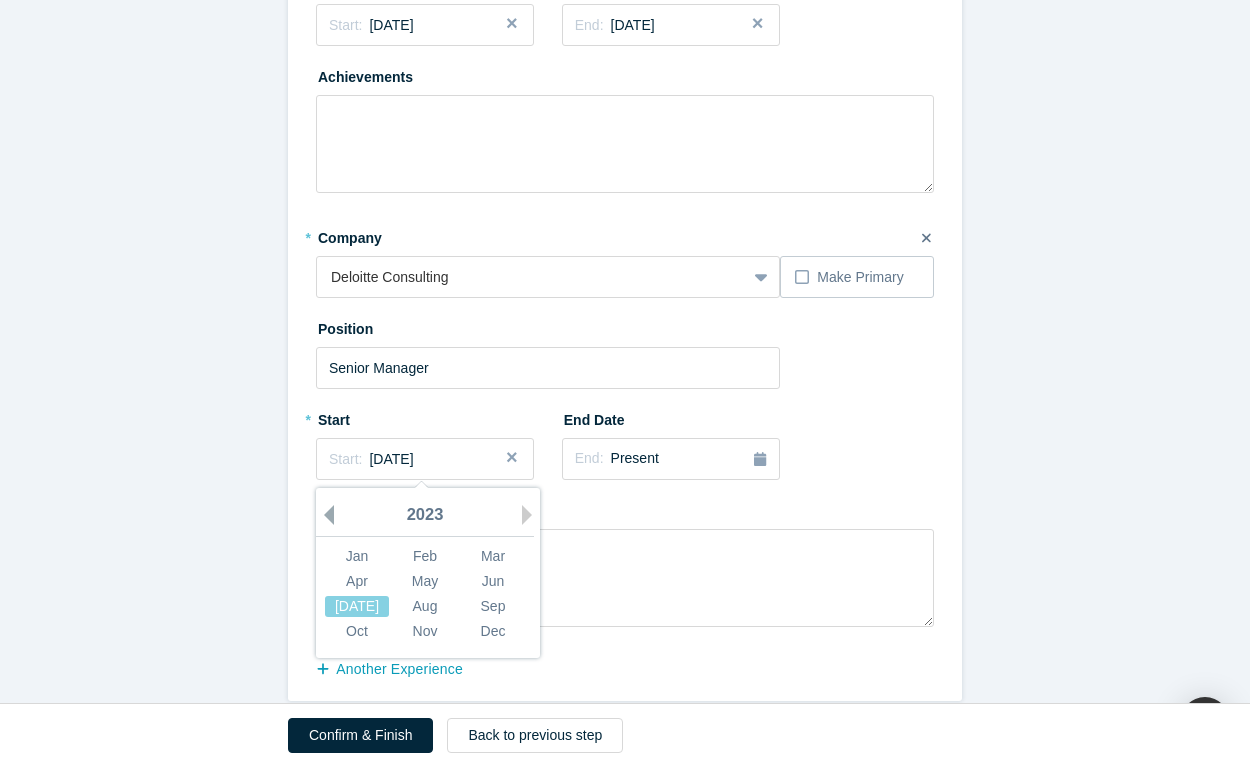 click on "Previous Year" at bounding box center [324, 515] 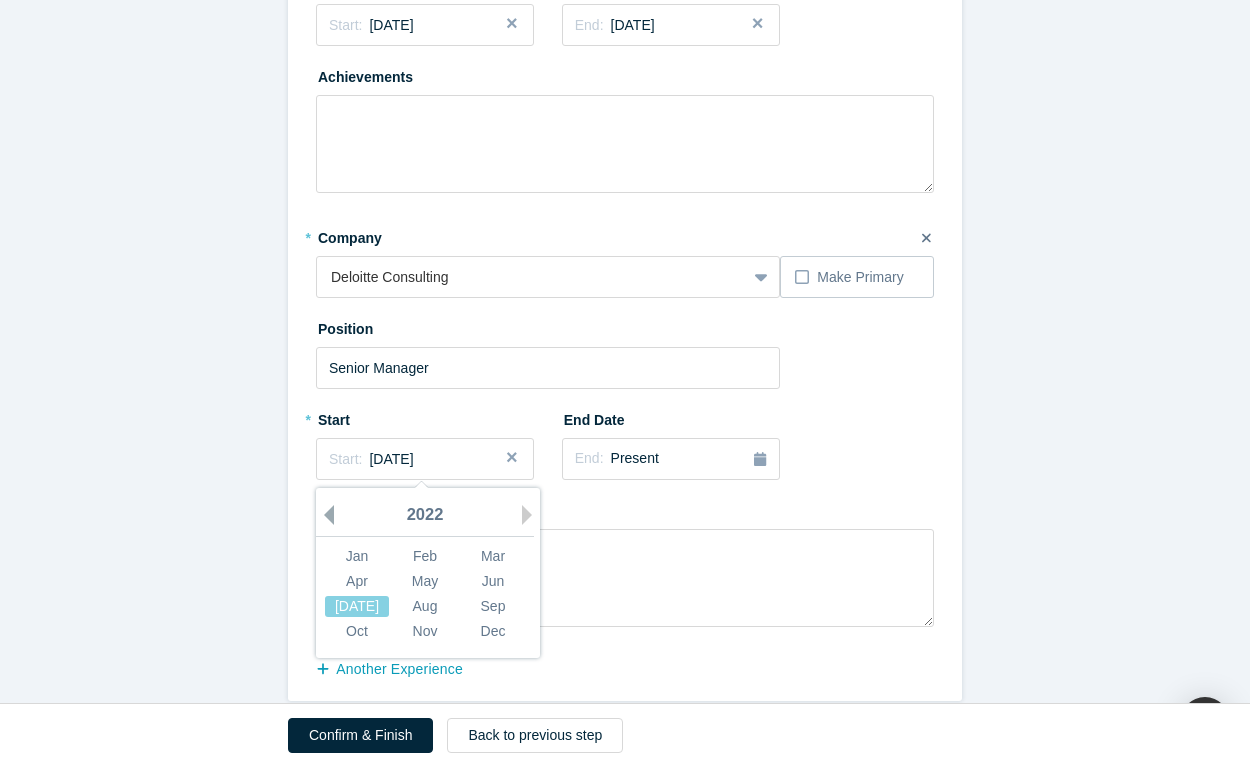 click on "Previous Year" at bounding box center [324, 515] 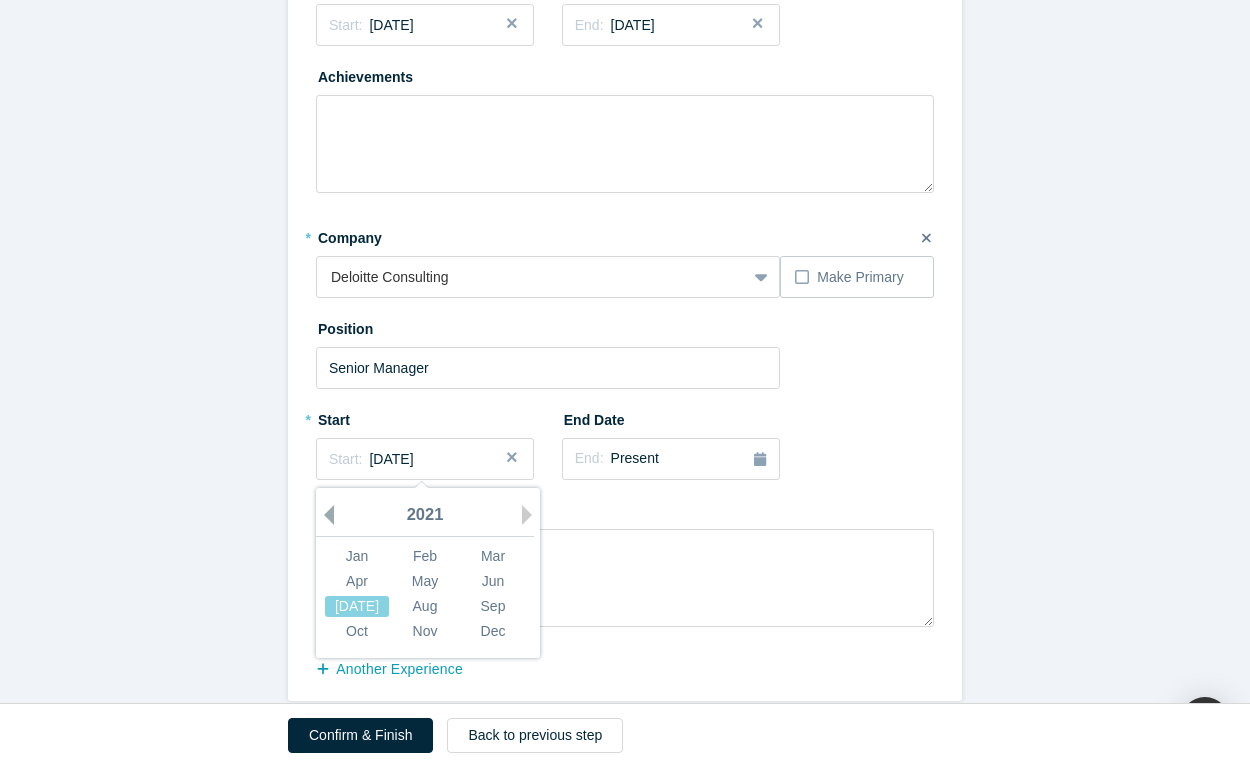 click on "Previous Year" at bounding box center (324, 515) 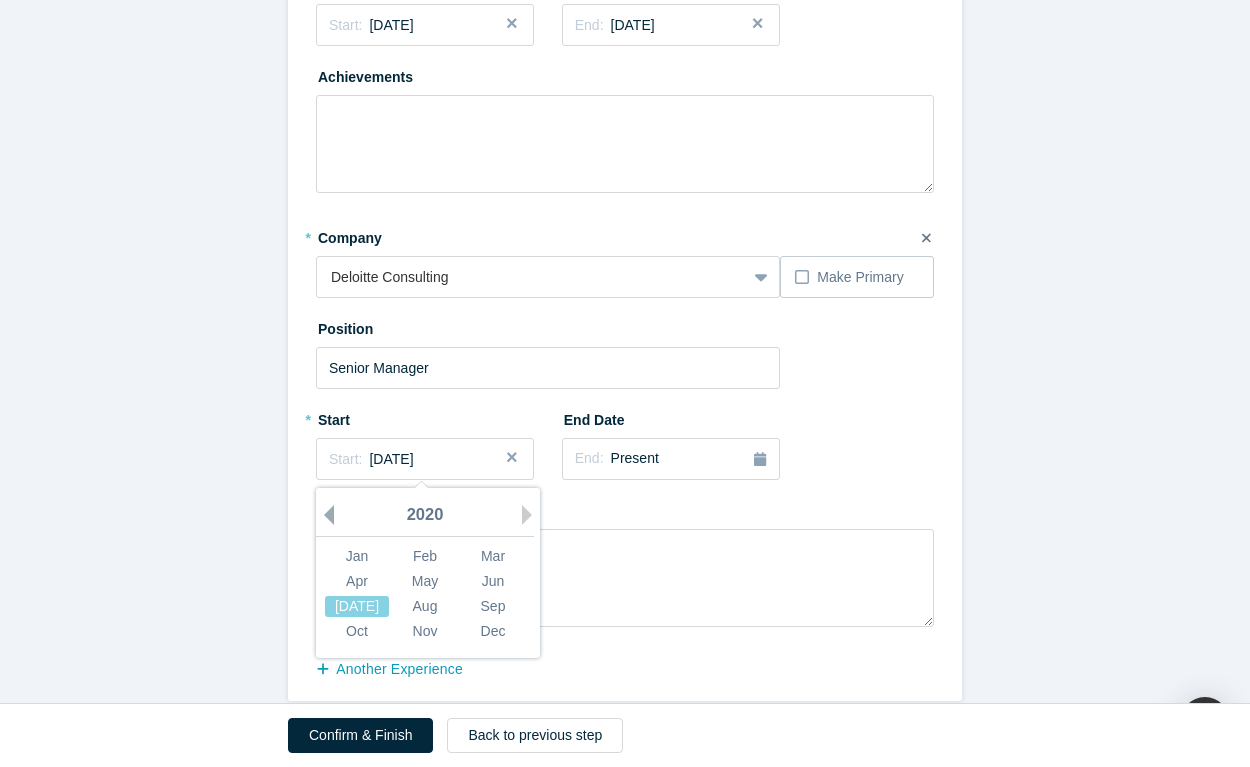 click on "Previous Year" at bounding box center [324, 515] 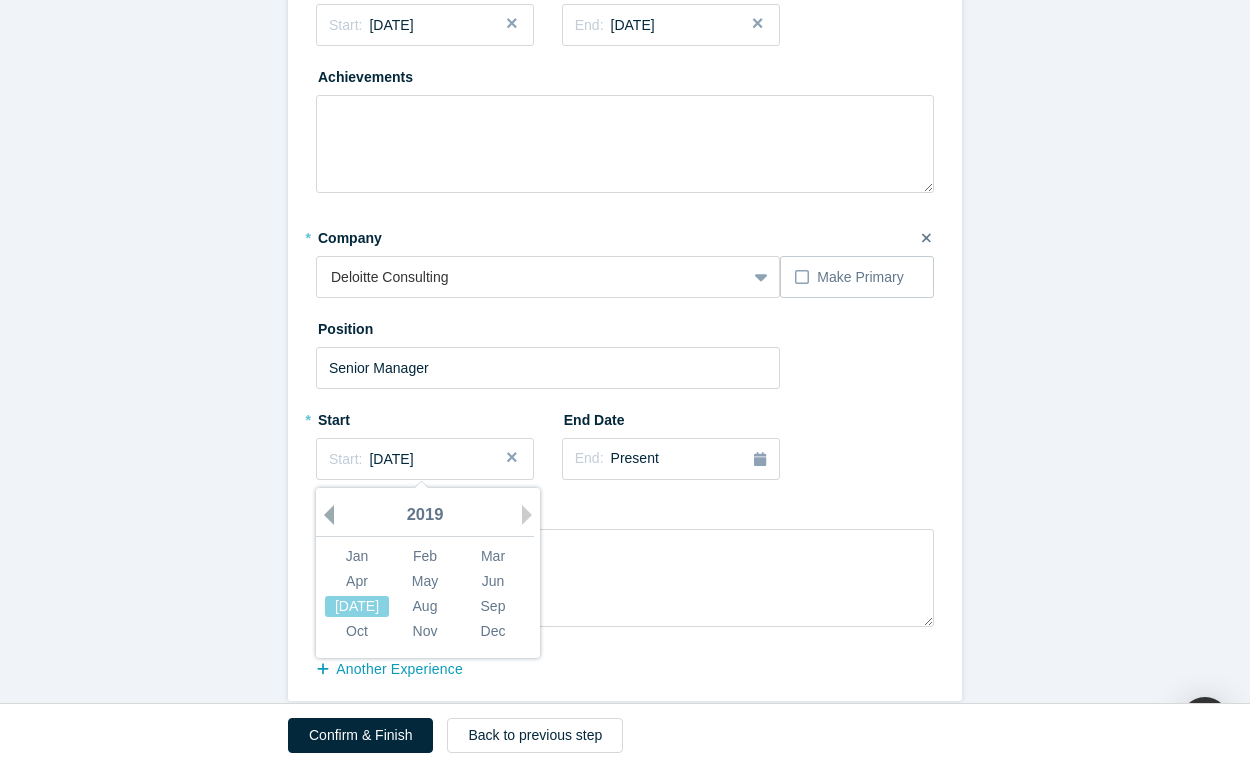 click on "Previous Year" at bounding box center [324, 515] 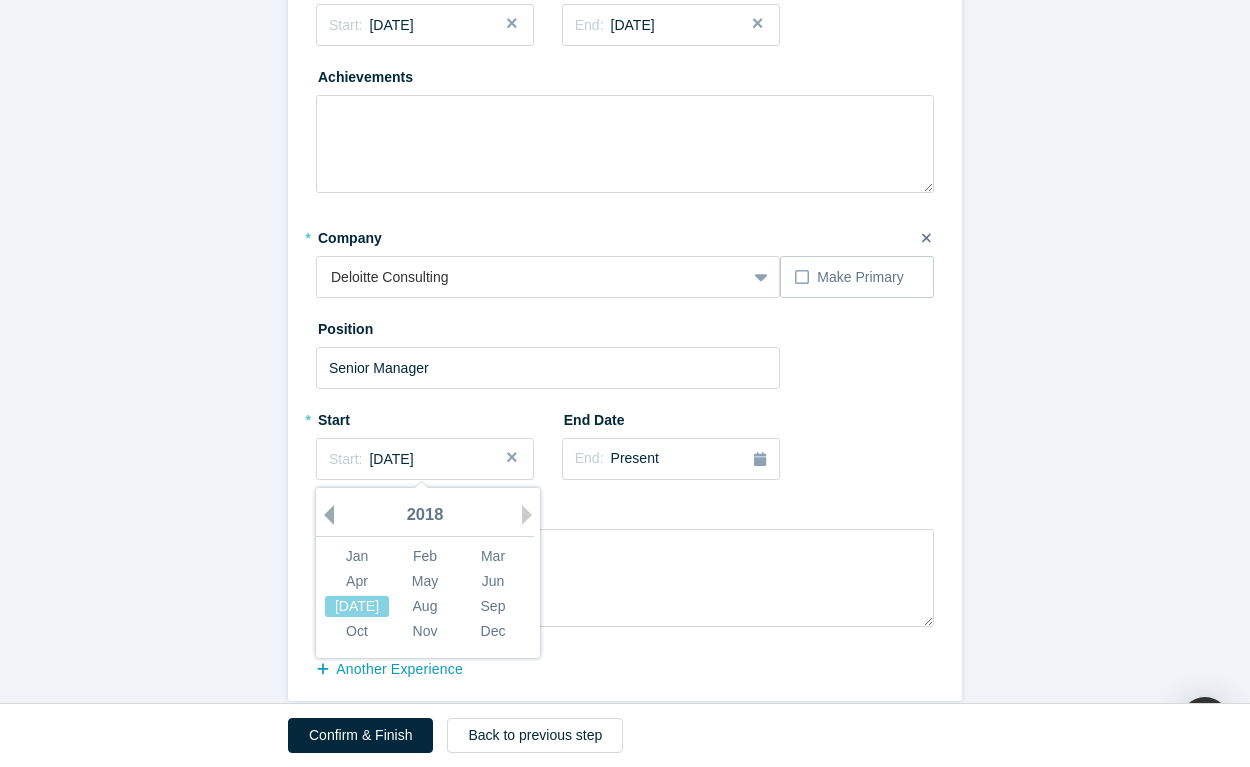 click on "Previous Year" at bounding box center (324, 515) 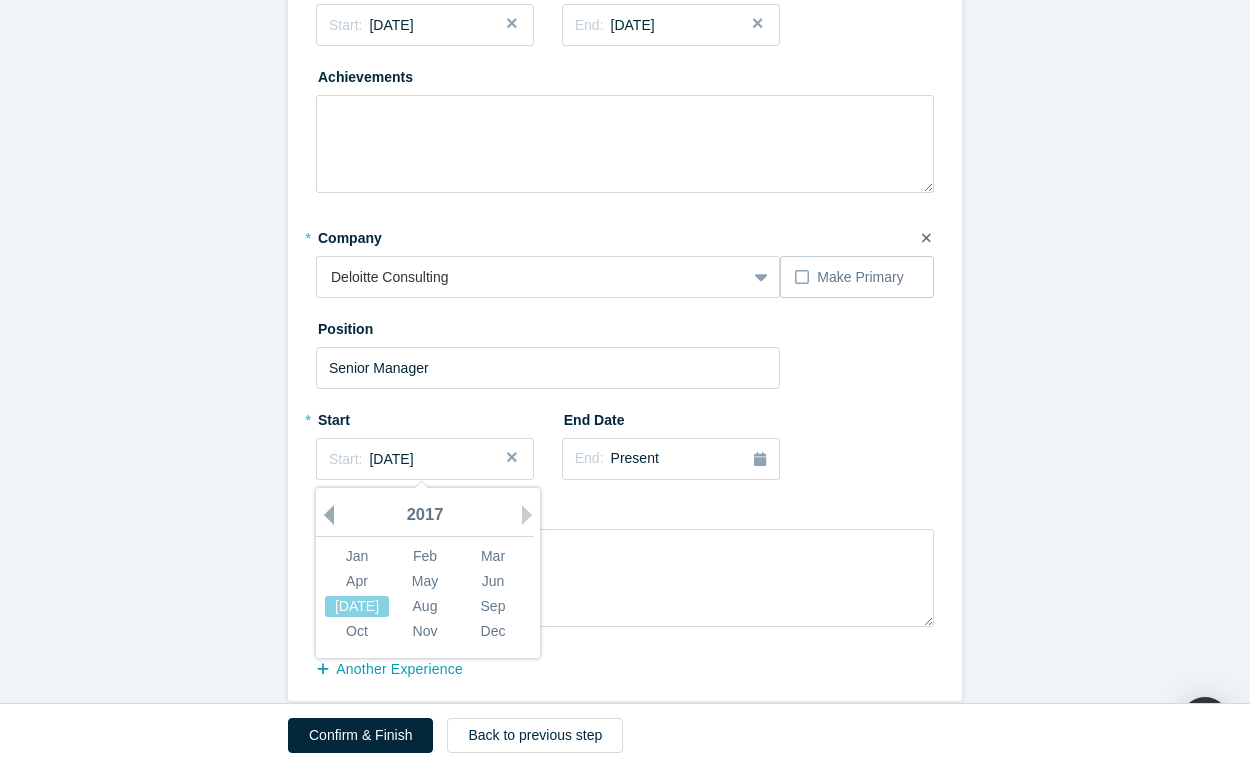 click on "Previous Year" at bounding box center [324, 515] 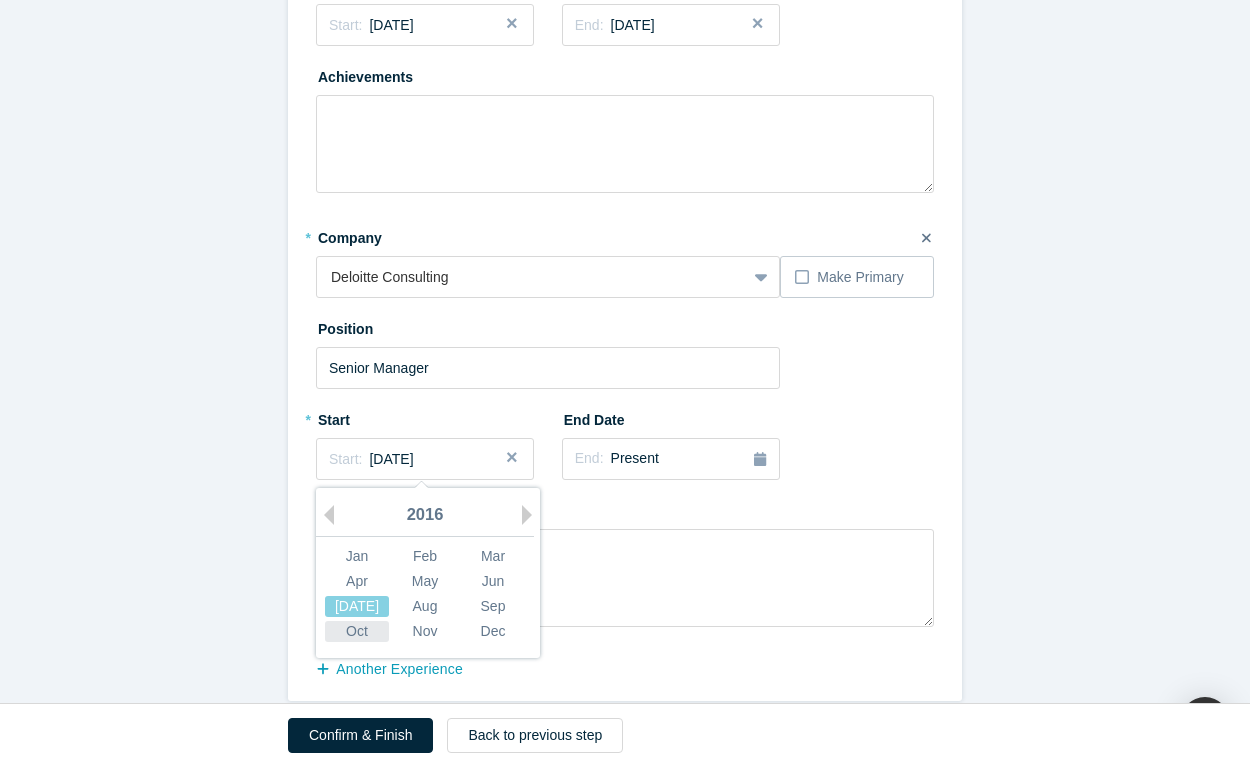 click on "Oct" at bounding box center [357, 631] 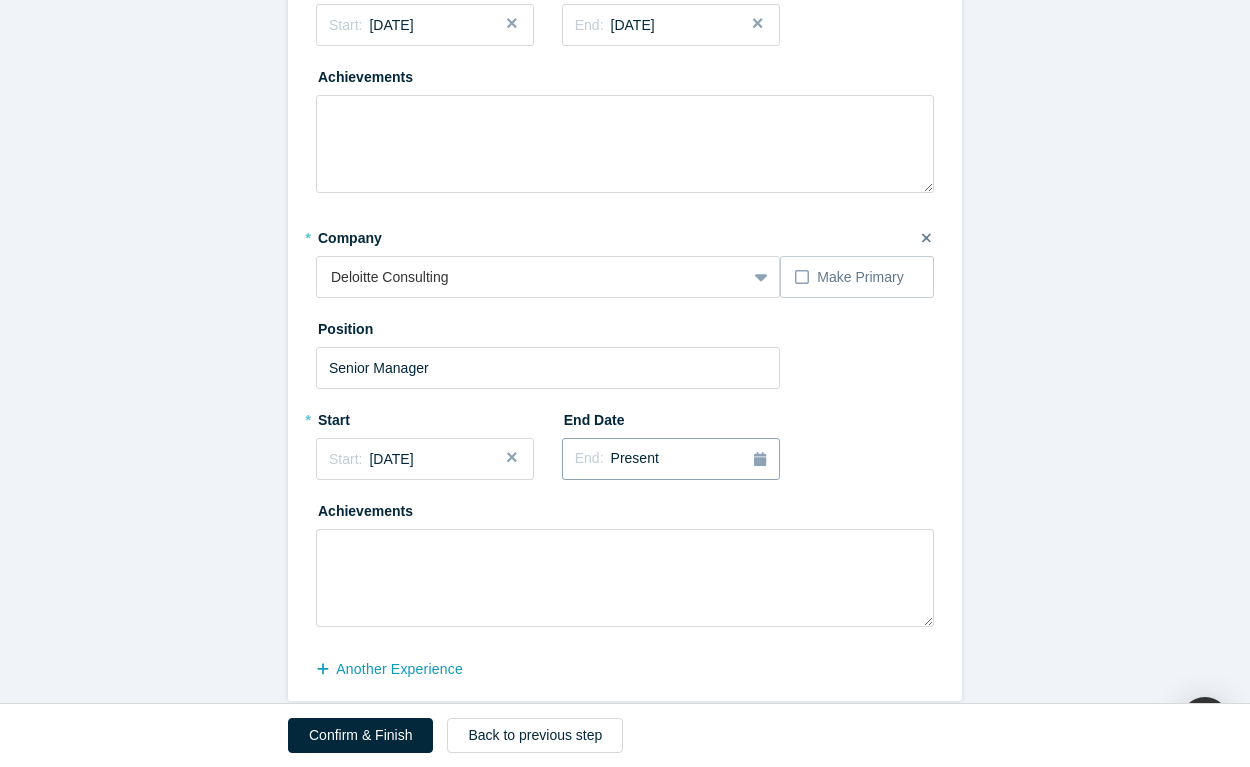 click on "Present" at bounding box center [635, 458] 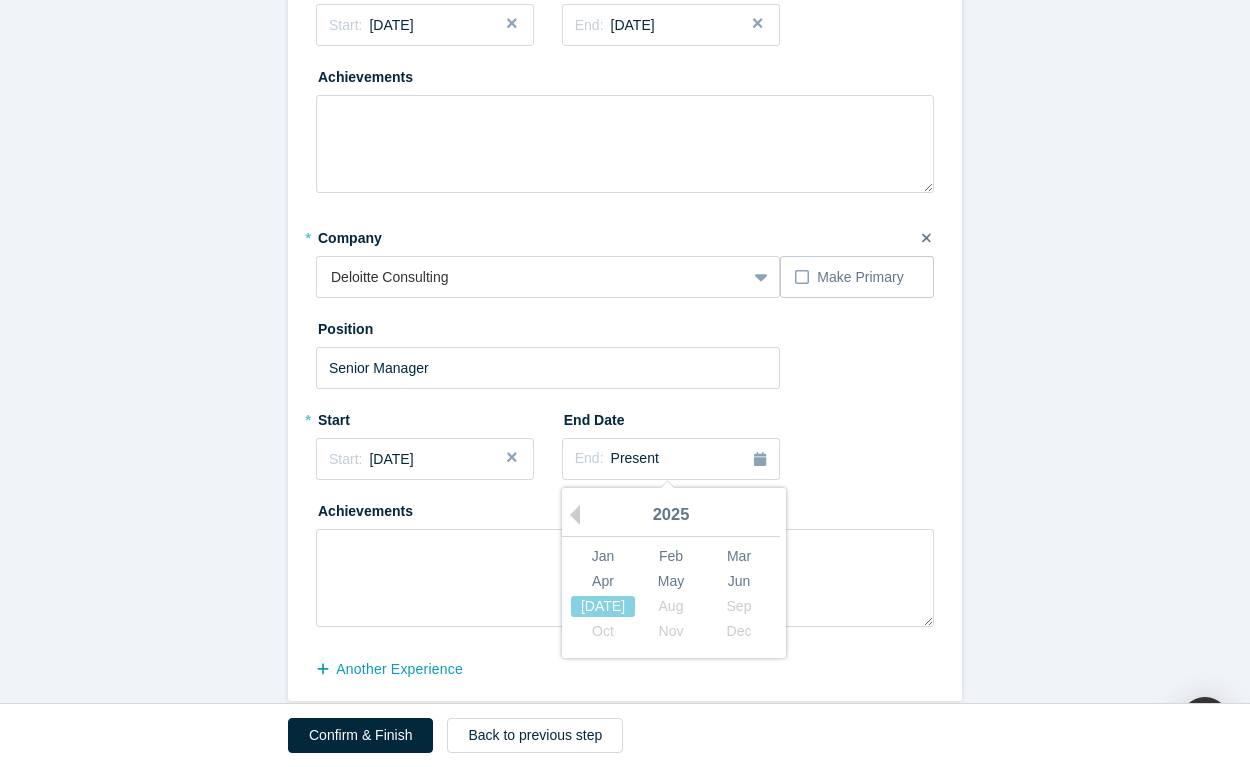 click on "2025" at bounding box center (671, 516) 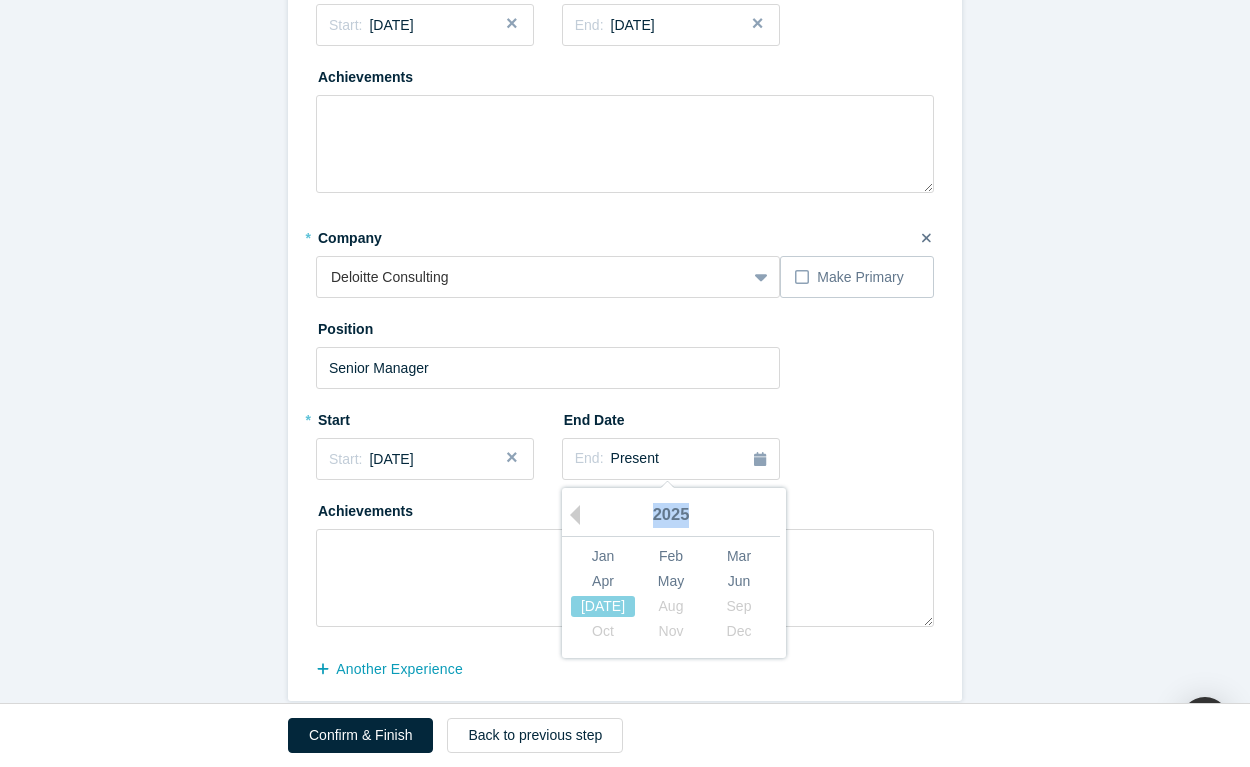 click on "2025" at bounding box center (671, 516) 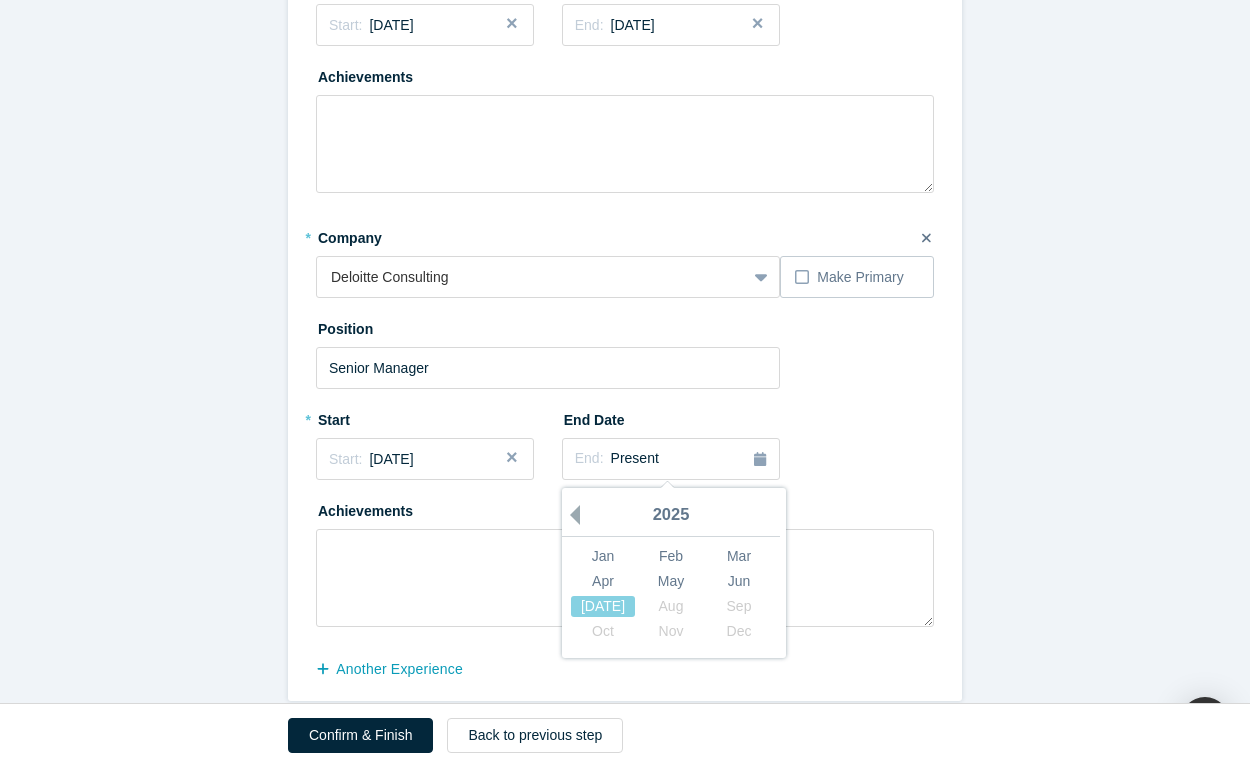 click on "Previous Year" at bounding box center (570, 515) 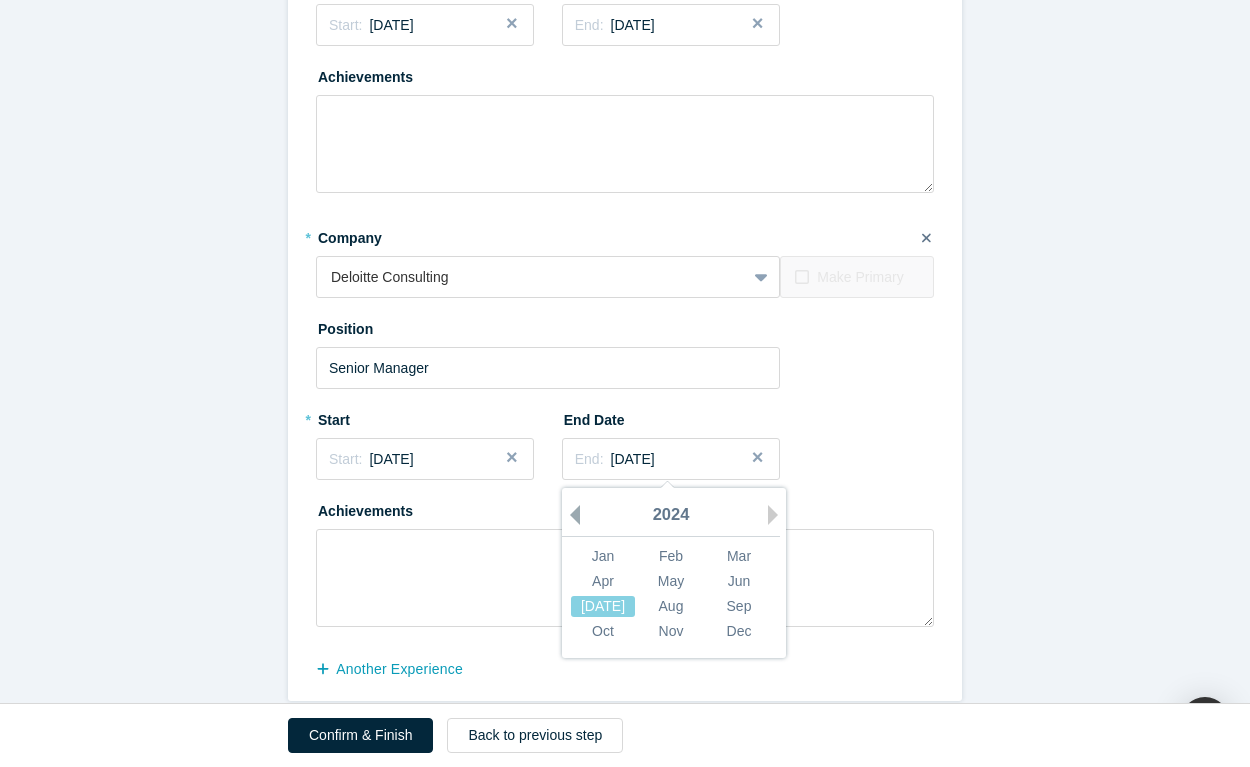 click on "Previous Year" at bounding box center [570, 515] 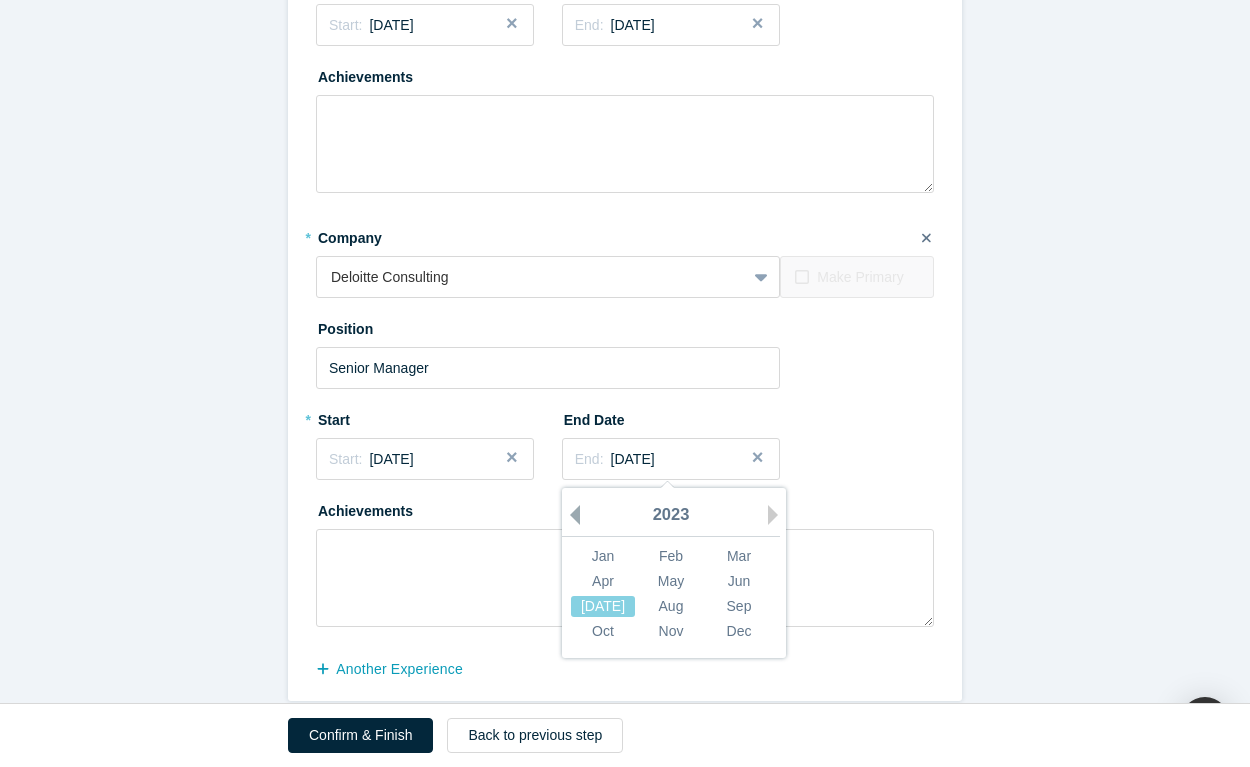 click on "Previous Year" at bounding box center (570, 515) 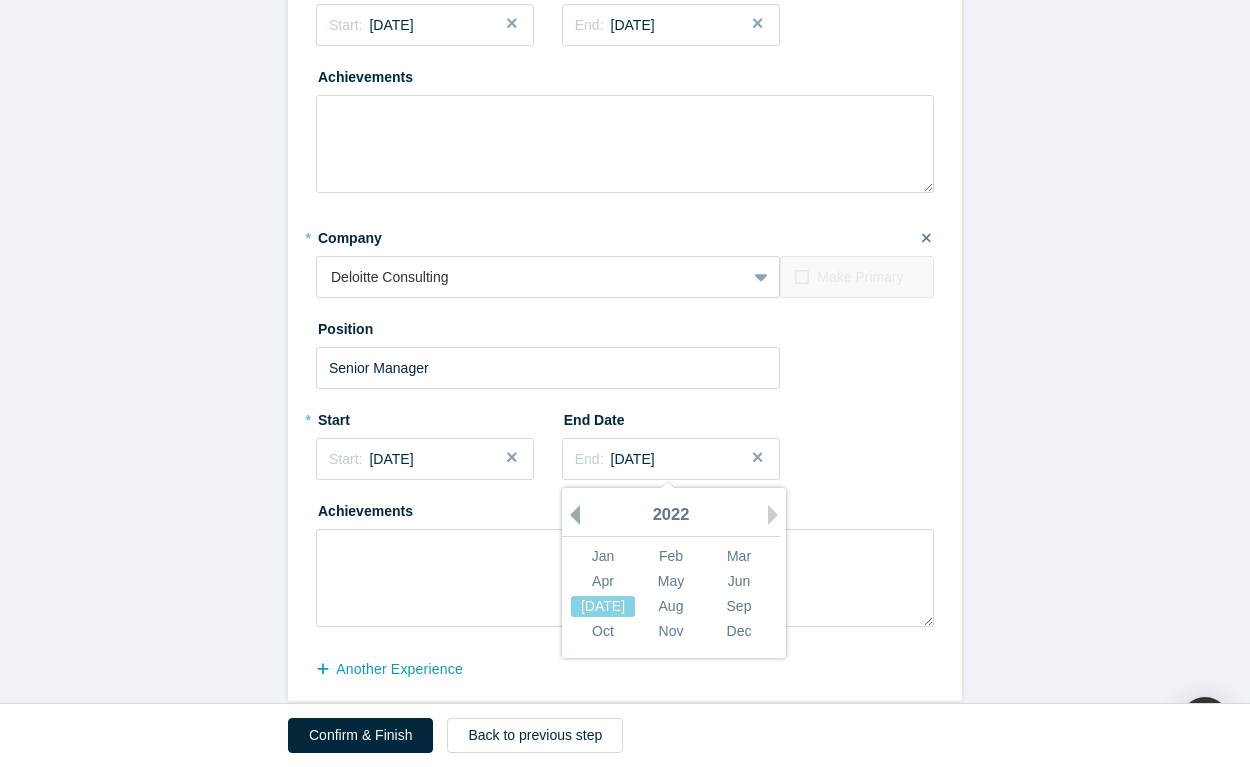 click on "Previous Year" at bounding box center [570, 515] 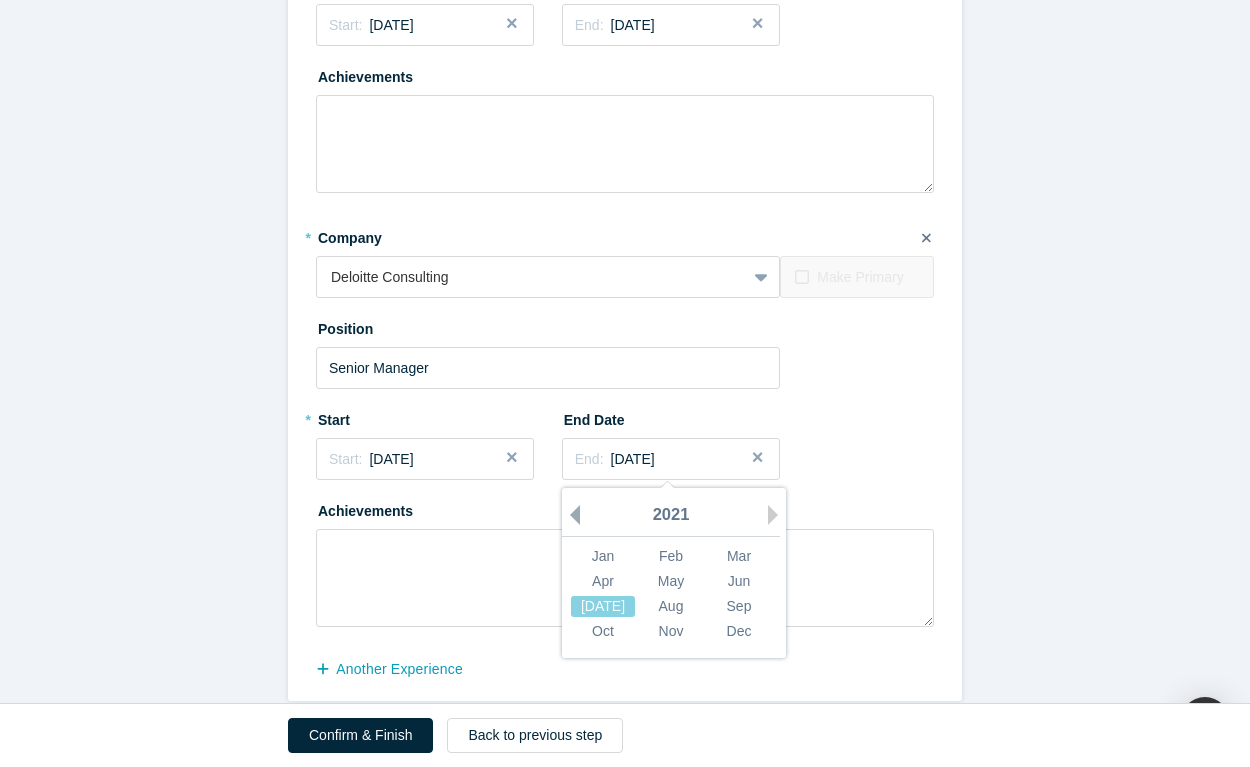 click on "Previous Year" at bounding box center [570, 515] 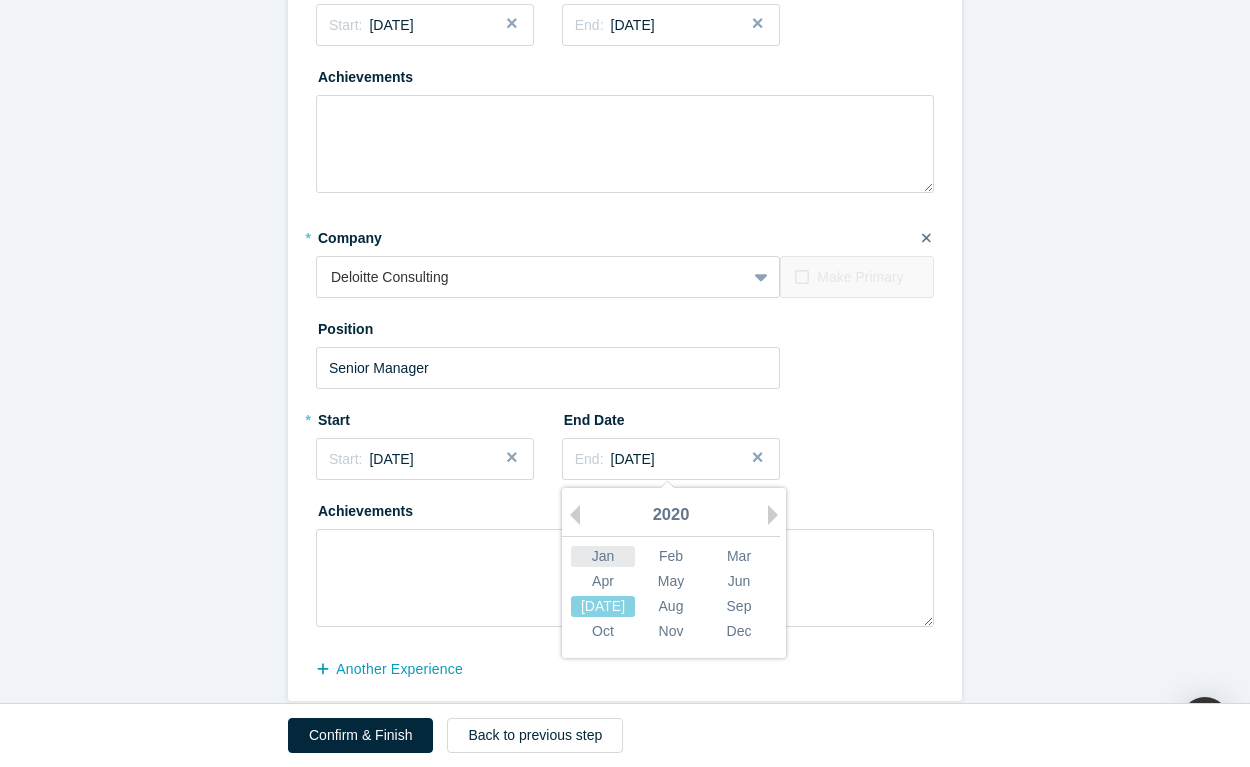 click on "Jan" at bounding box center [603, 556] 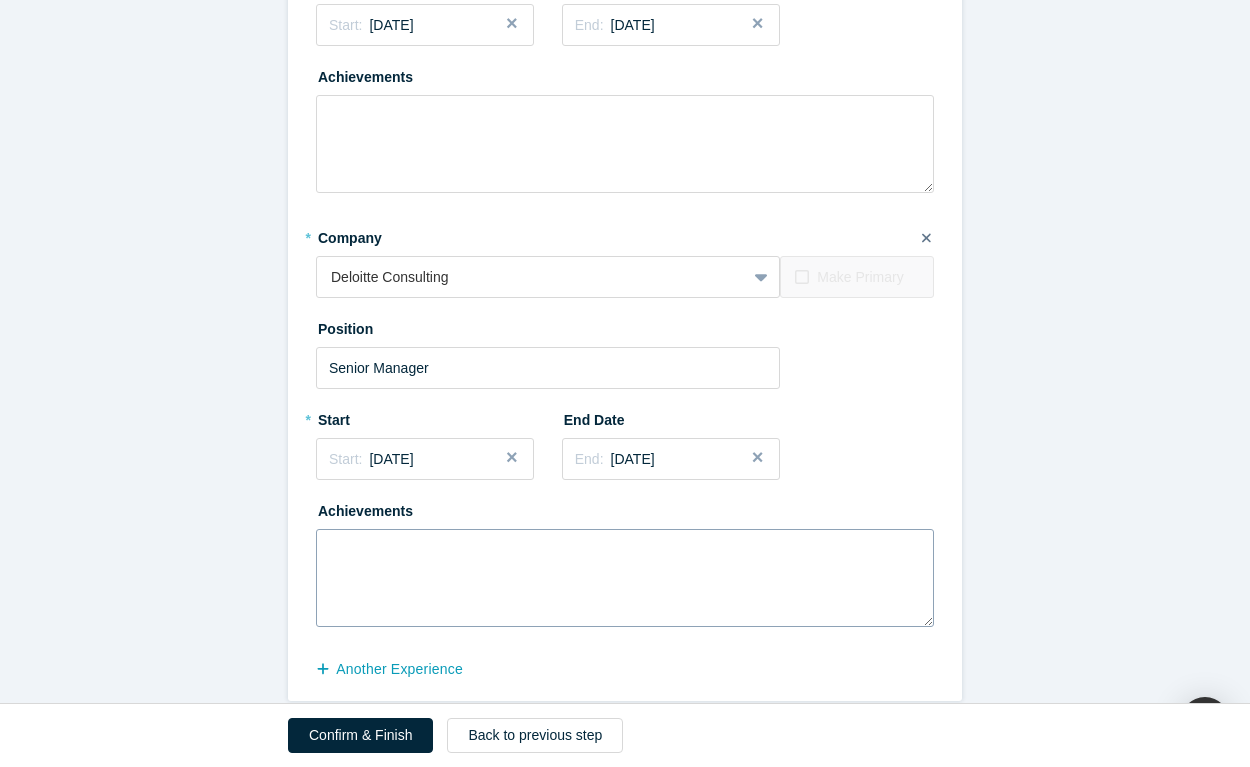 scroll, scrollTop: 952, scrollLeft: 0, axis: vertical 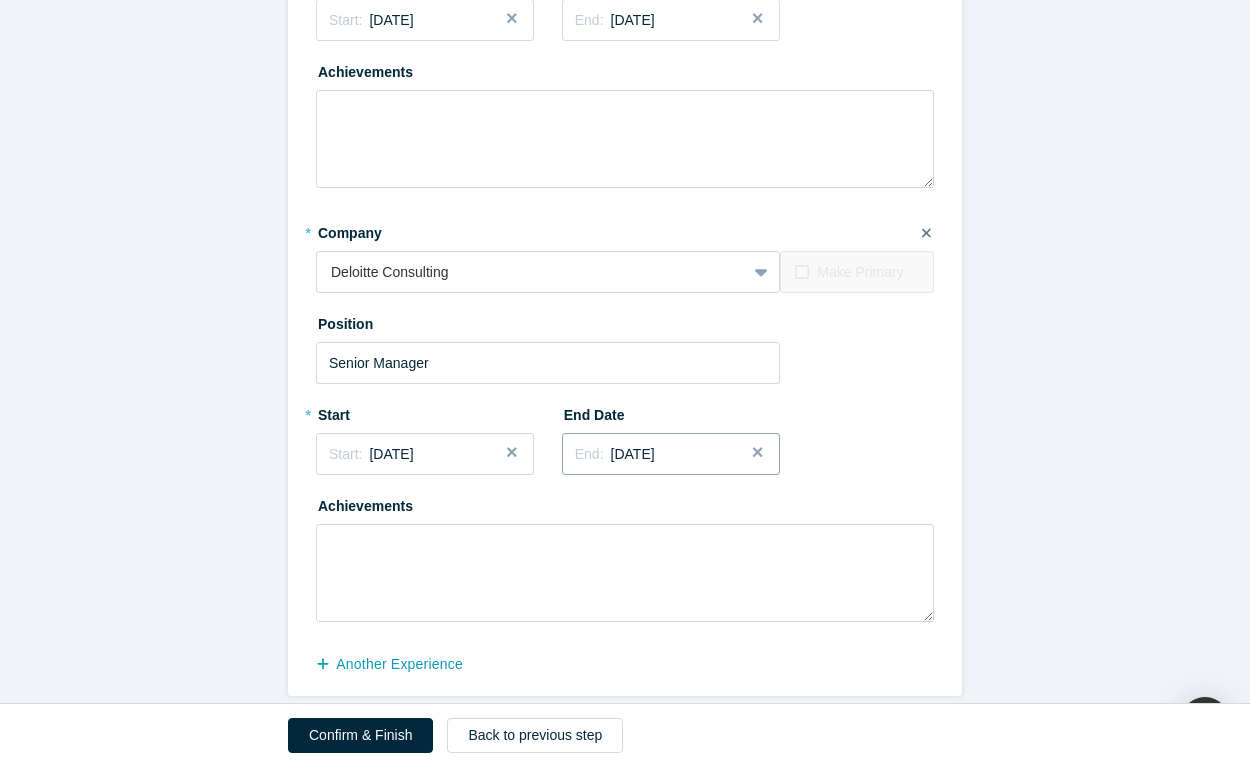 click on "End: [DATE]" at bounding box center (671, 454) 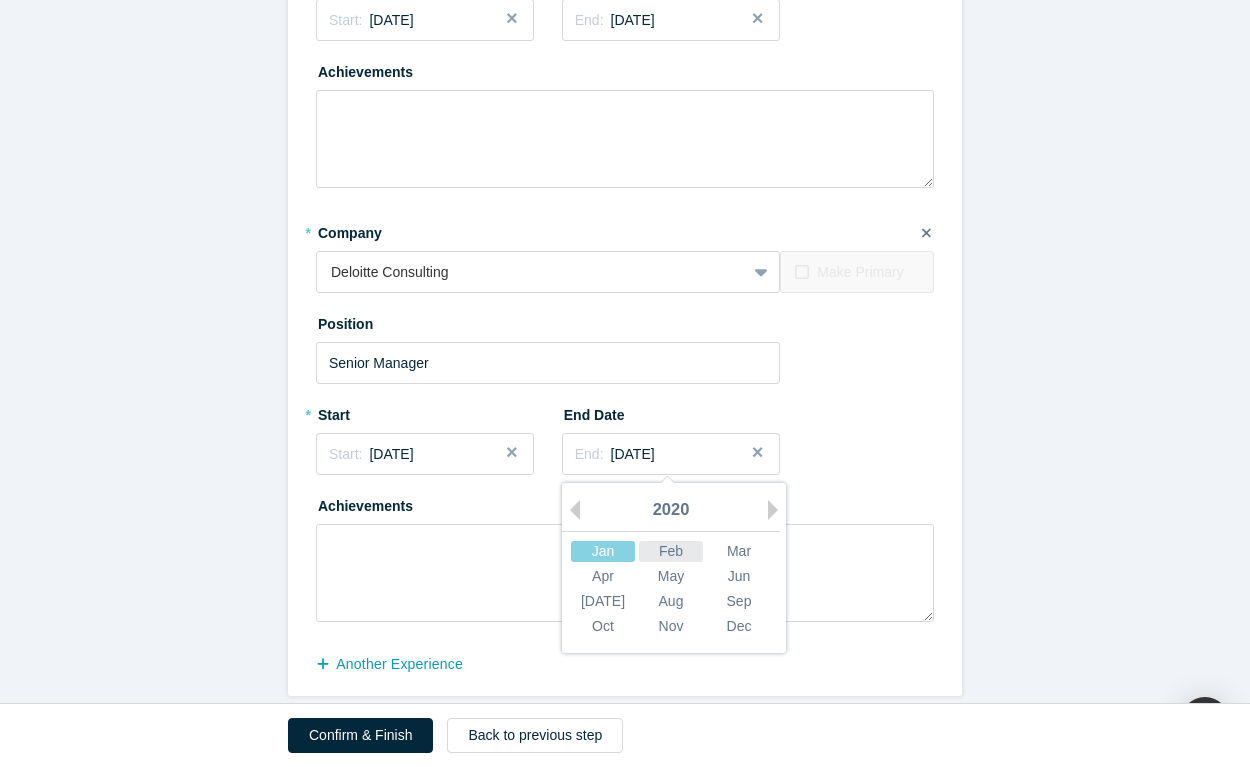 click on "Feb" at bounding box center (671, 551) 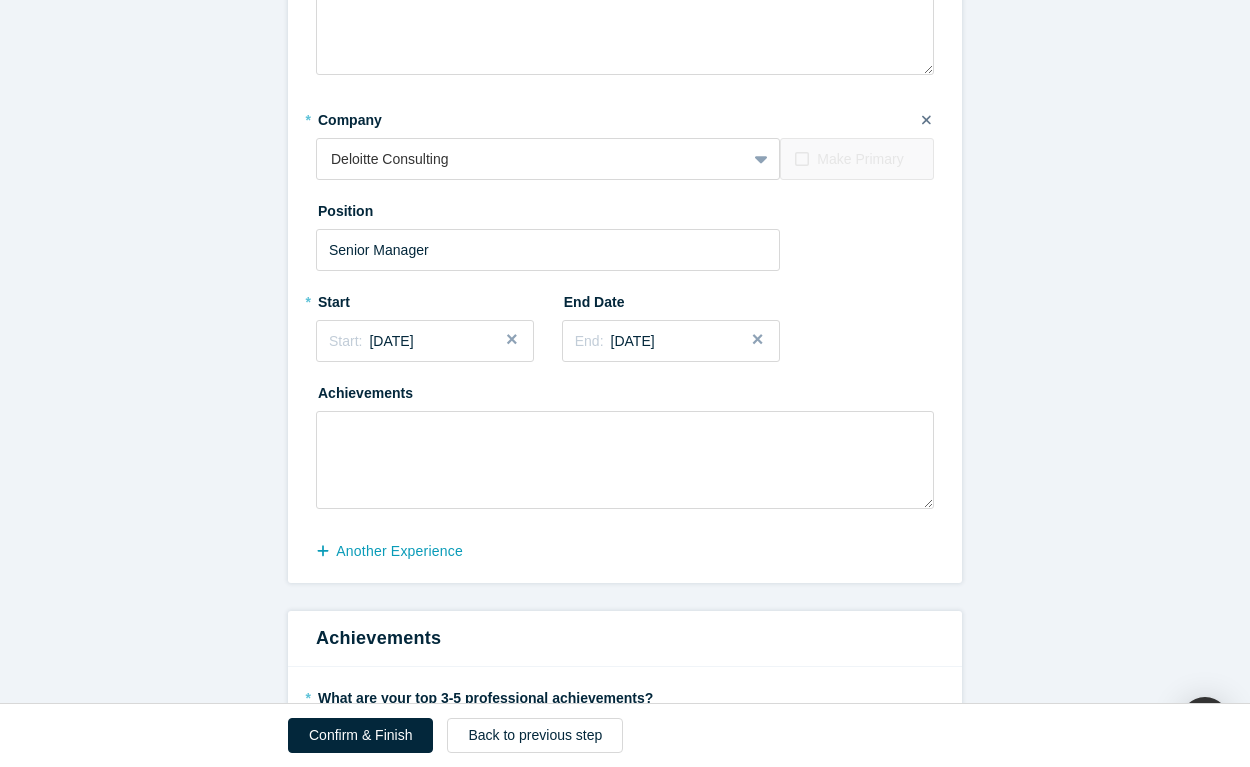 scroll, scrollTop: 1027, scrollLeft: 0, axis: vertical 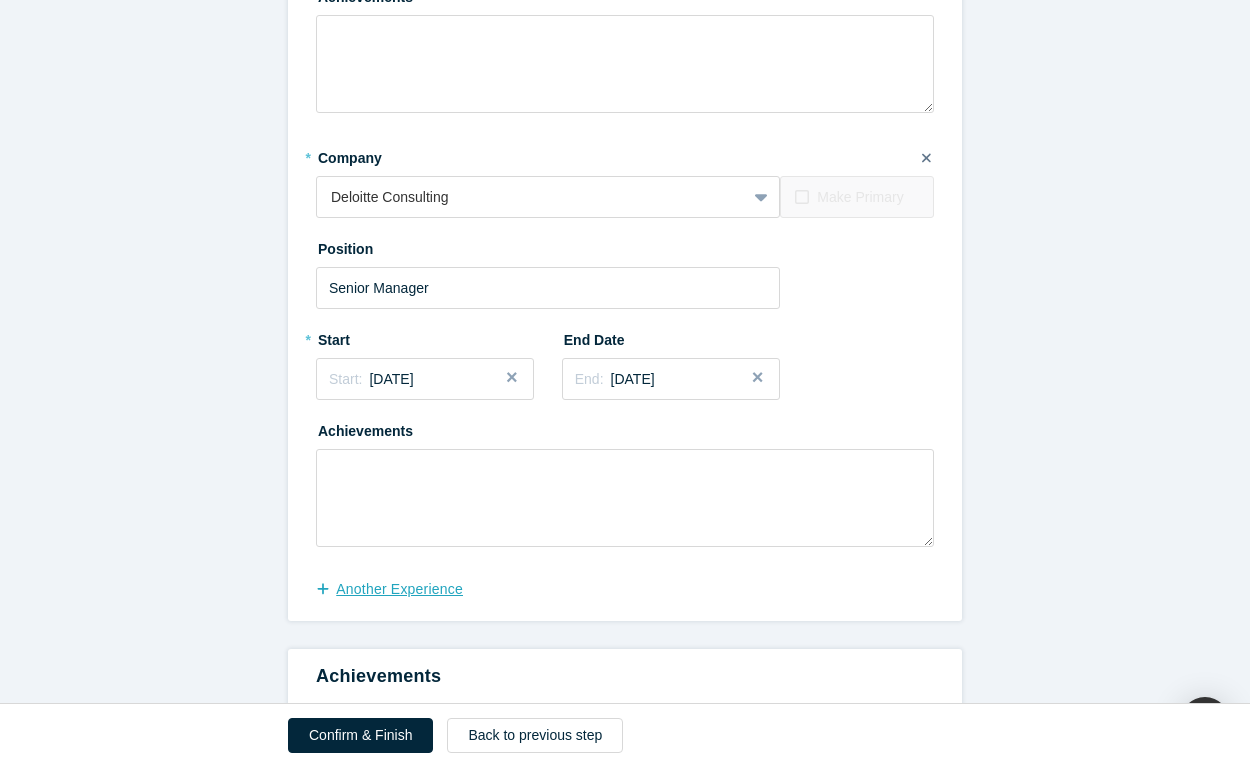 click on "another Experience" at bounding box center [400, 589] 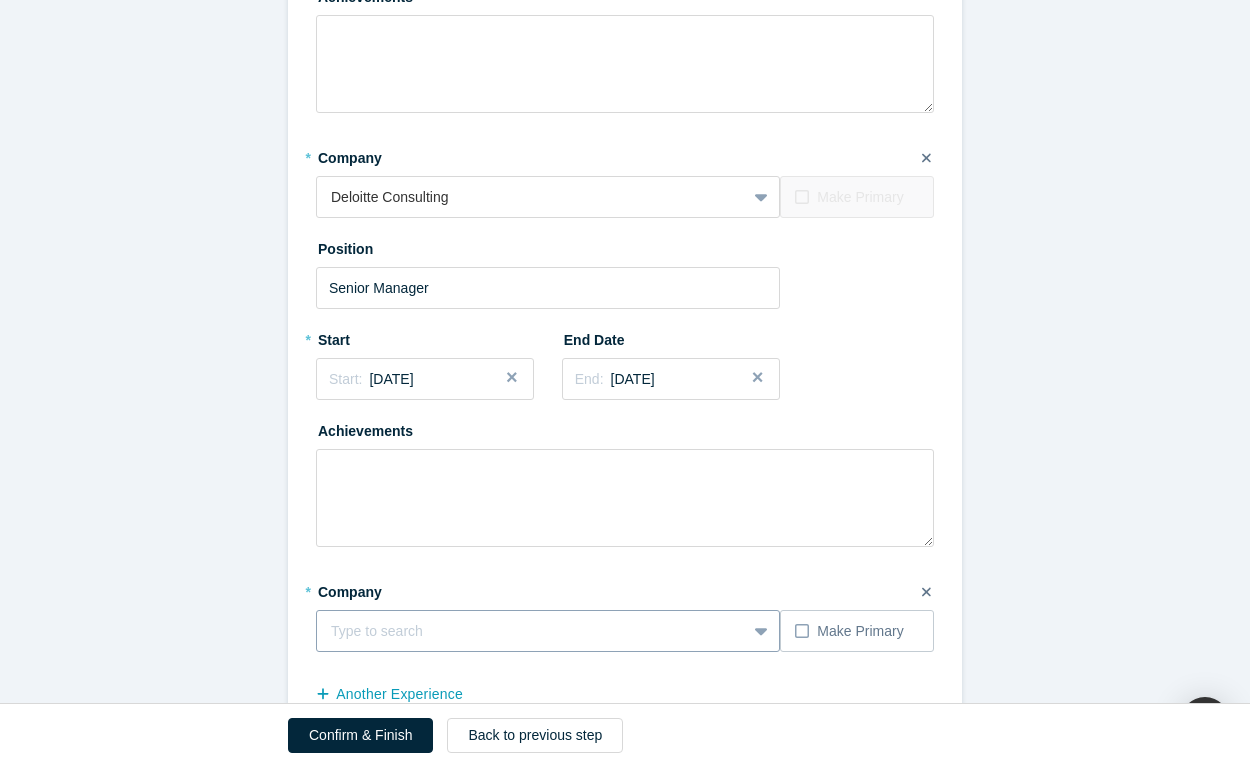 scroll, scrollTop: 1036, scrollLeft: 0, axis: vertical 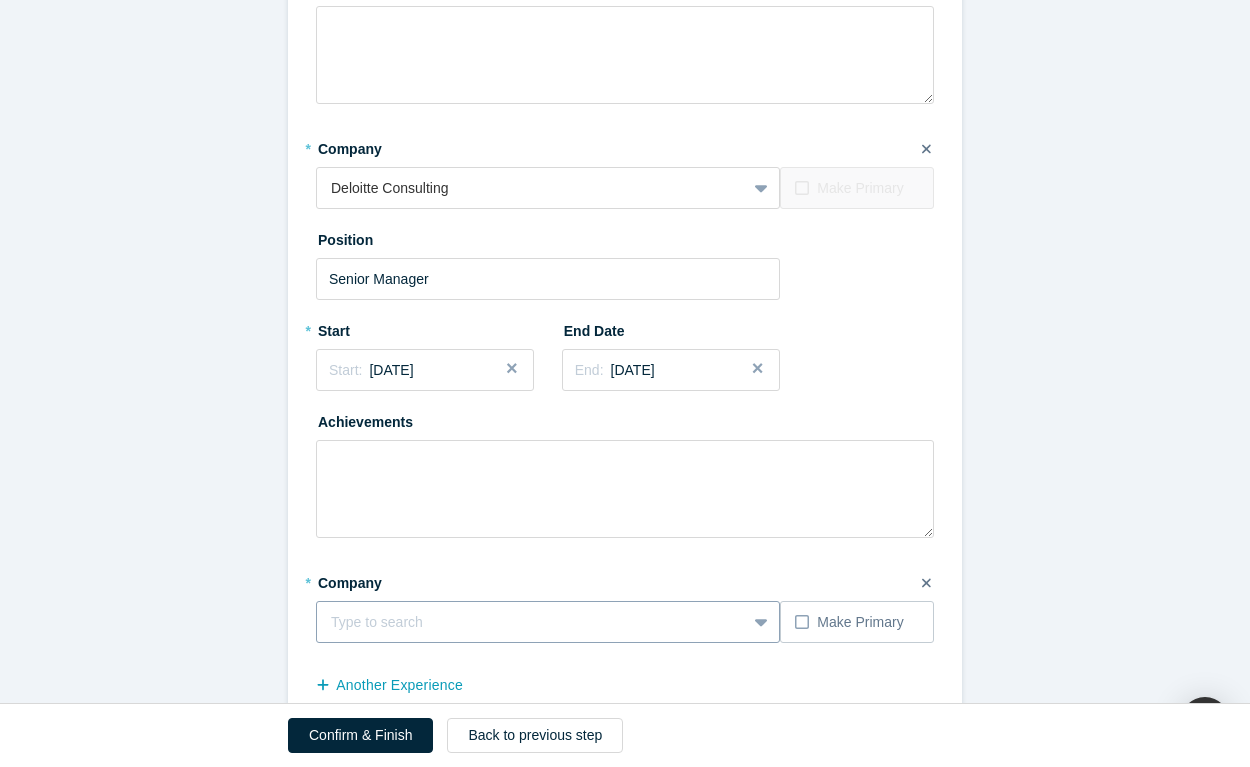 click at bounding box center [531, 622] 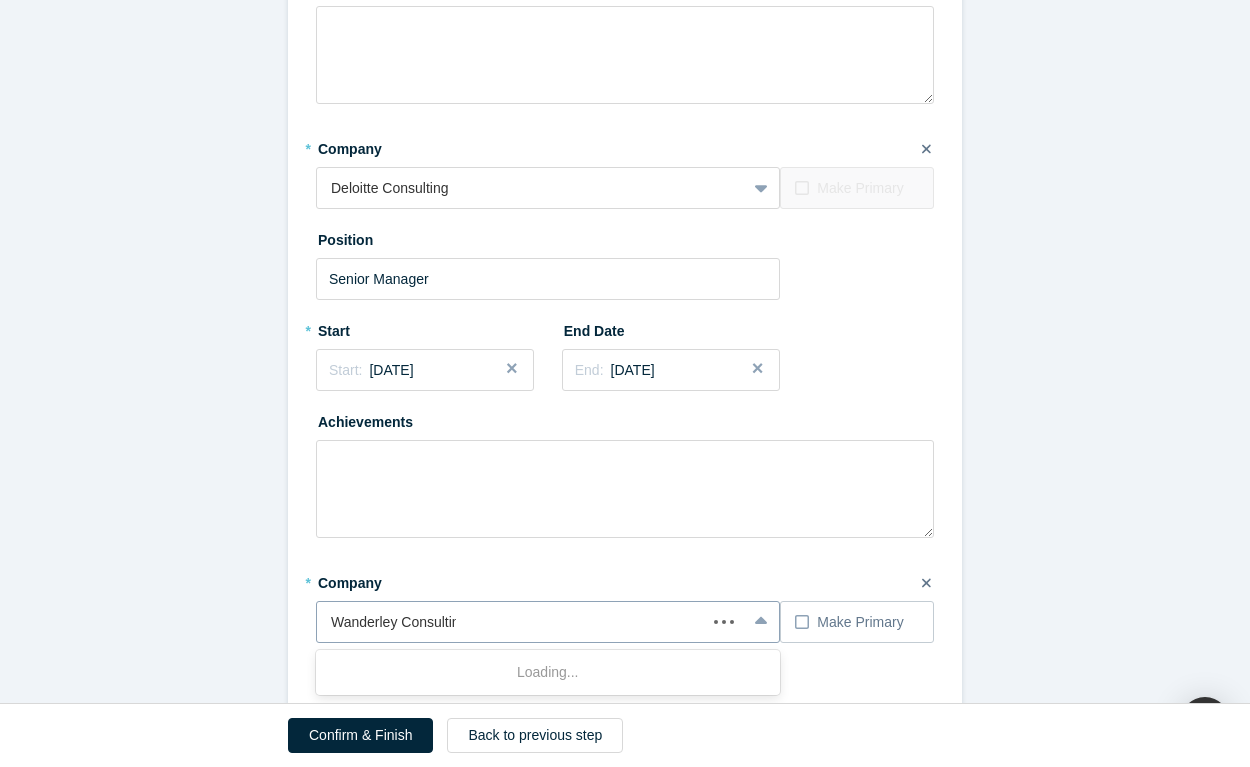 type on "Wanderley Consulting" 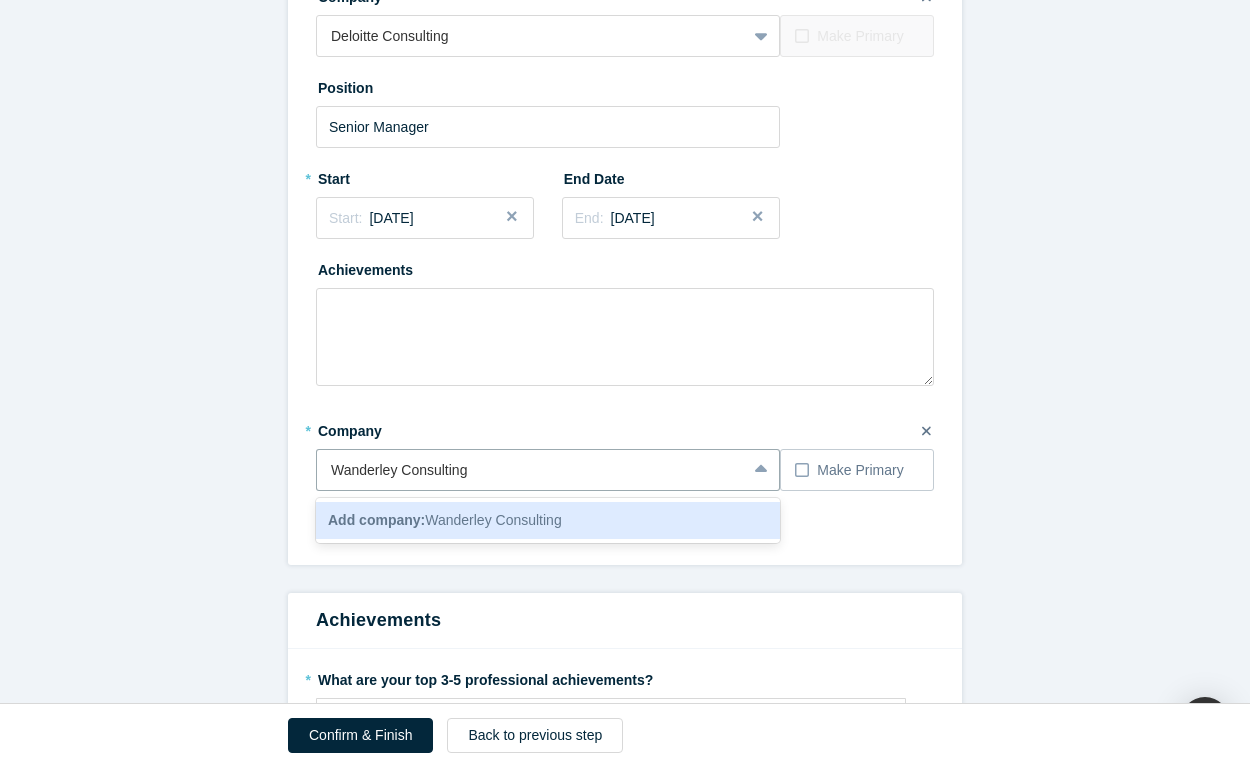 scroll, scrollTop: 1192, scrollLeft: 0, axis: vertical 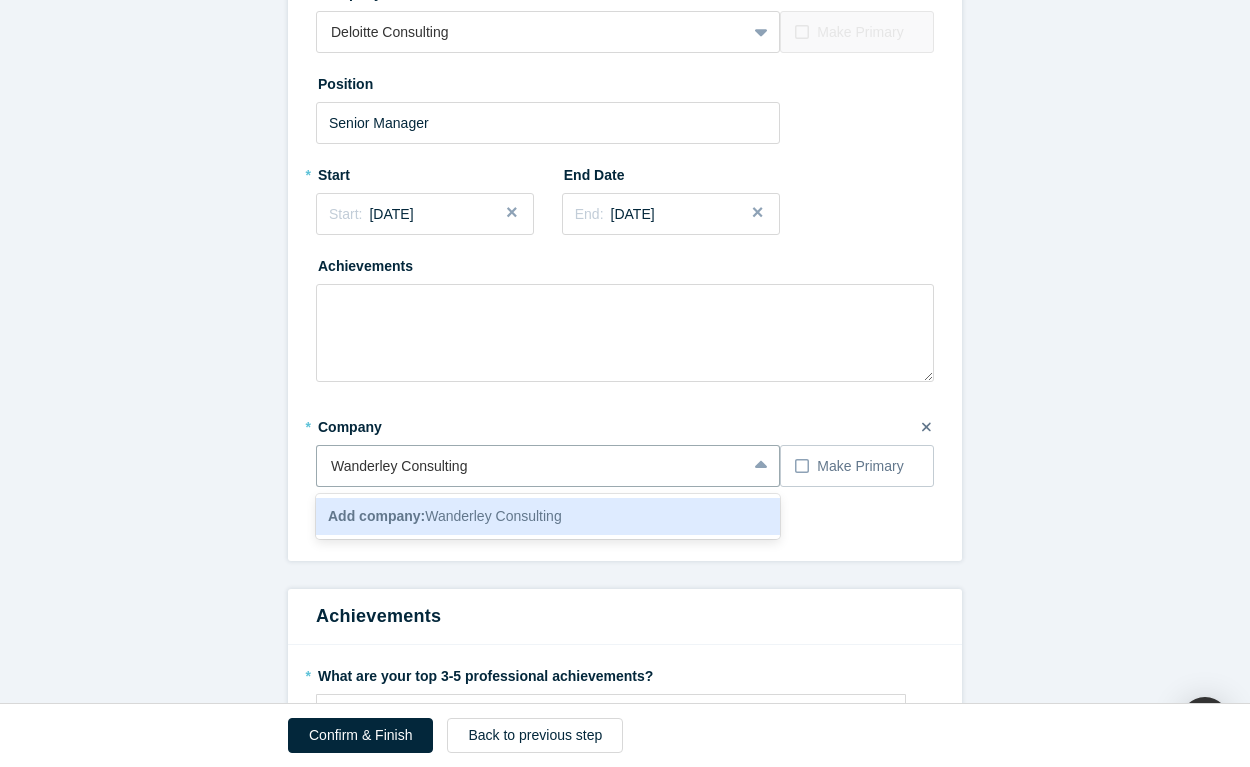 click on "Add company:  Wanderley Consulting" at bounding box center [445, 516] 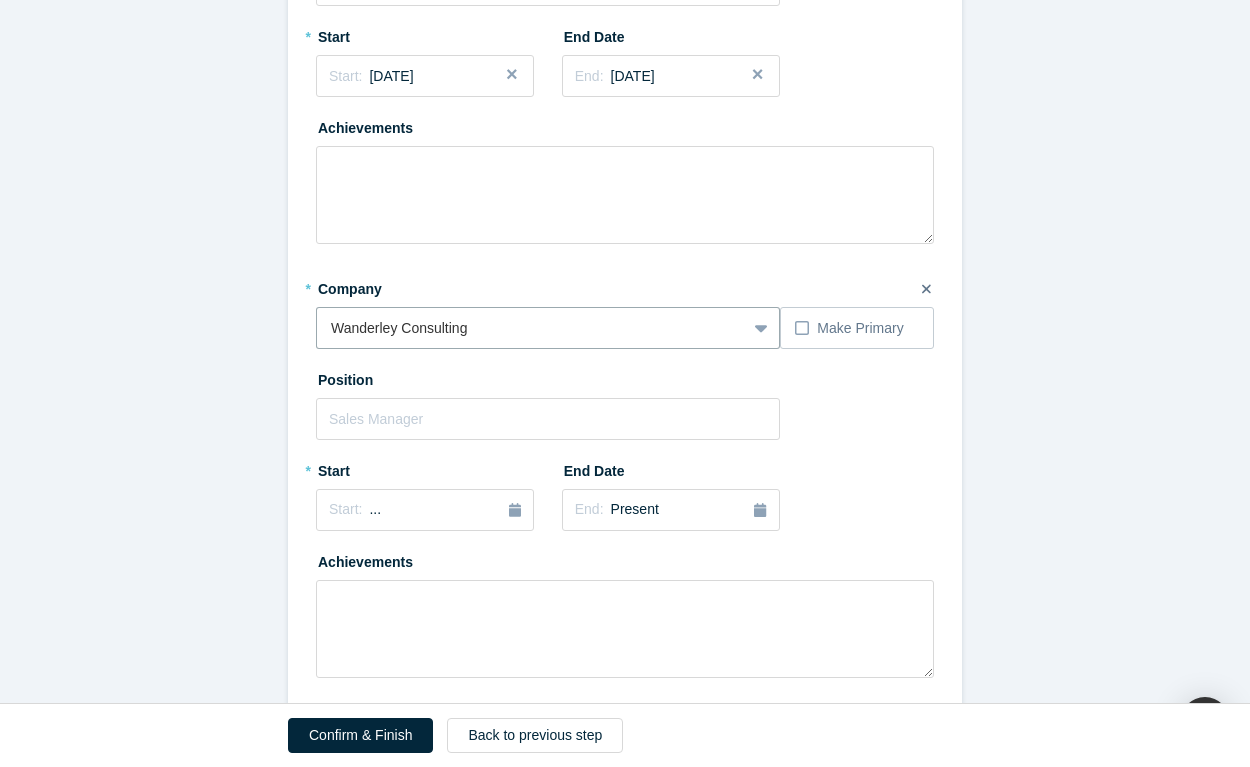 scroll, scrollTop: 1347, scrollLeft: 0, axis: vertical 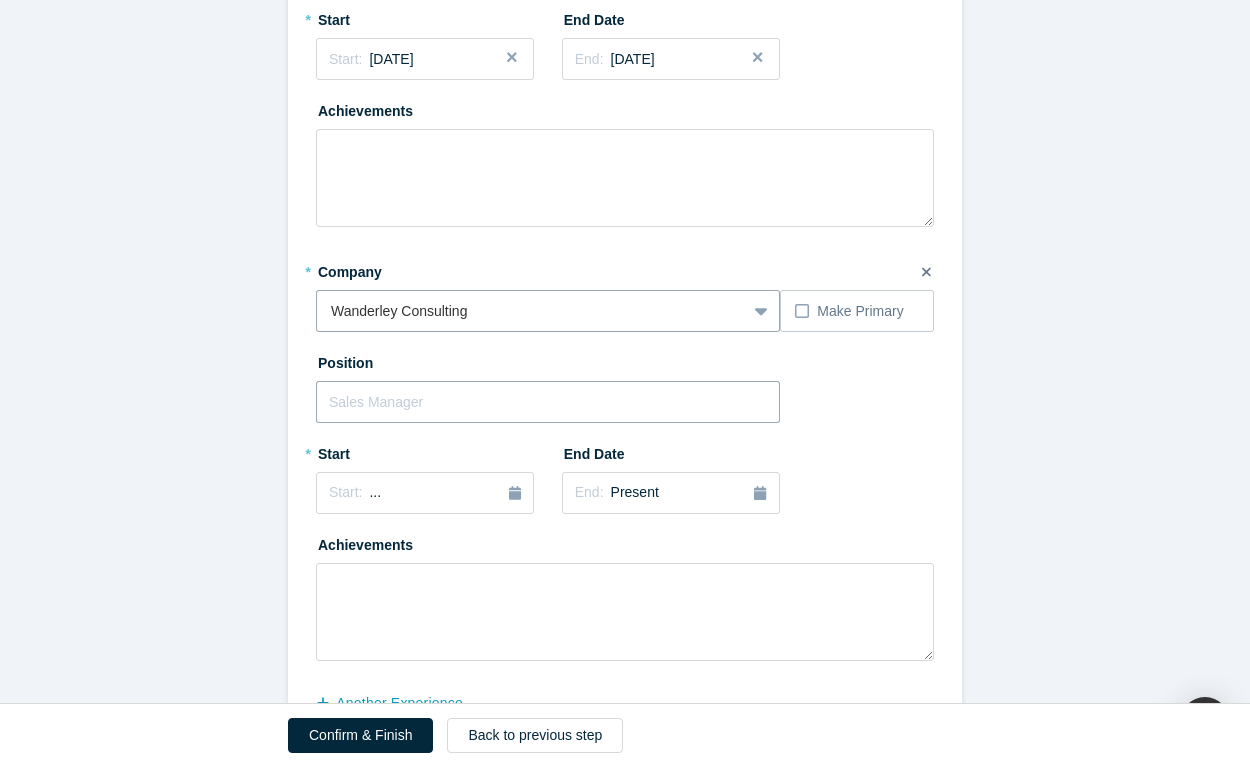 click at bounding box center [548, 402] 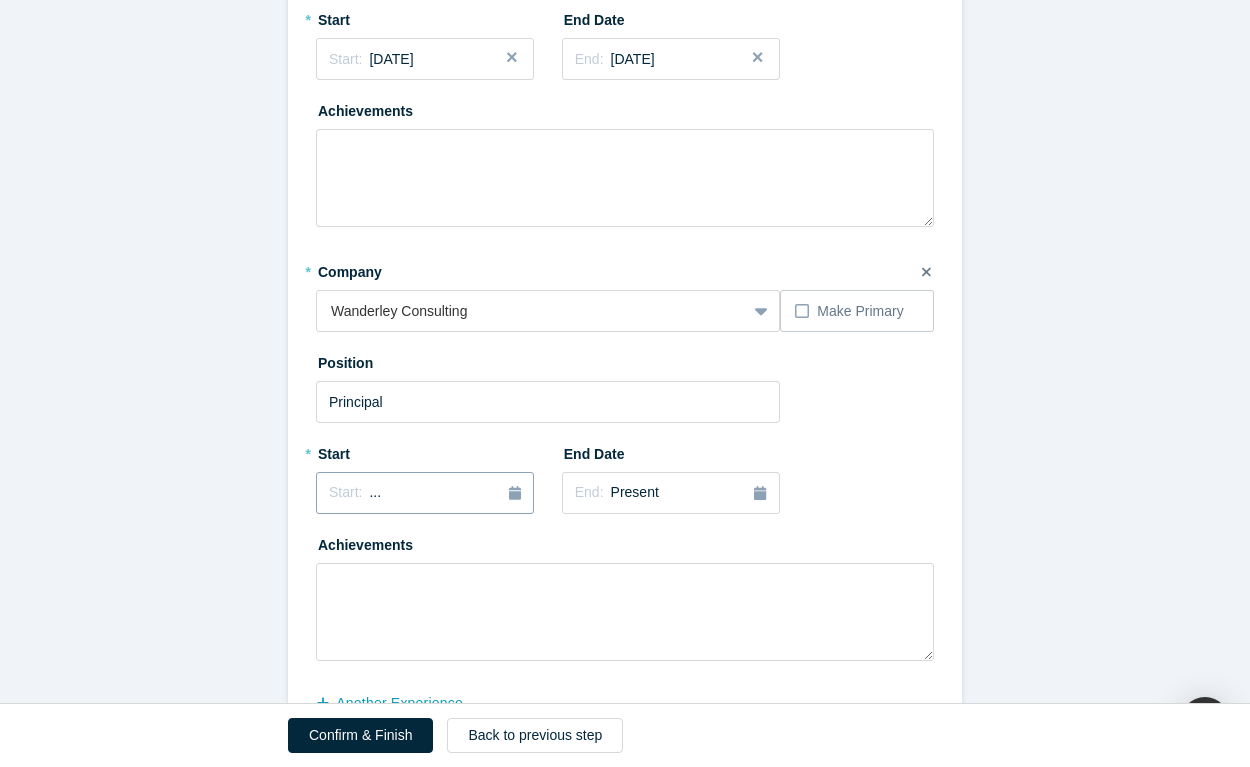 click 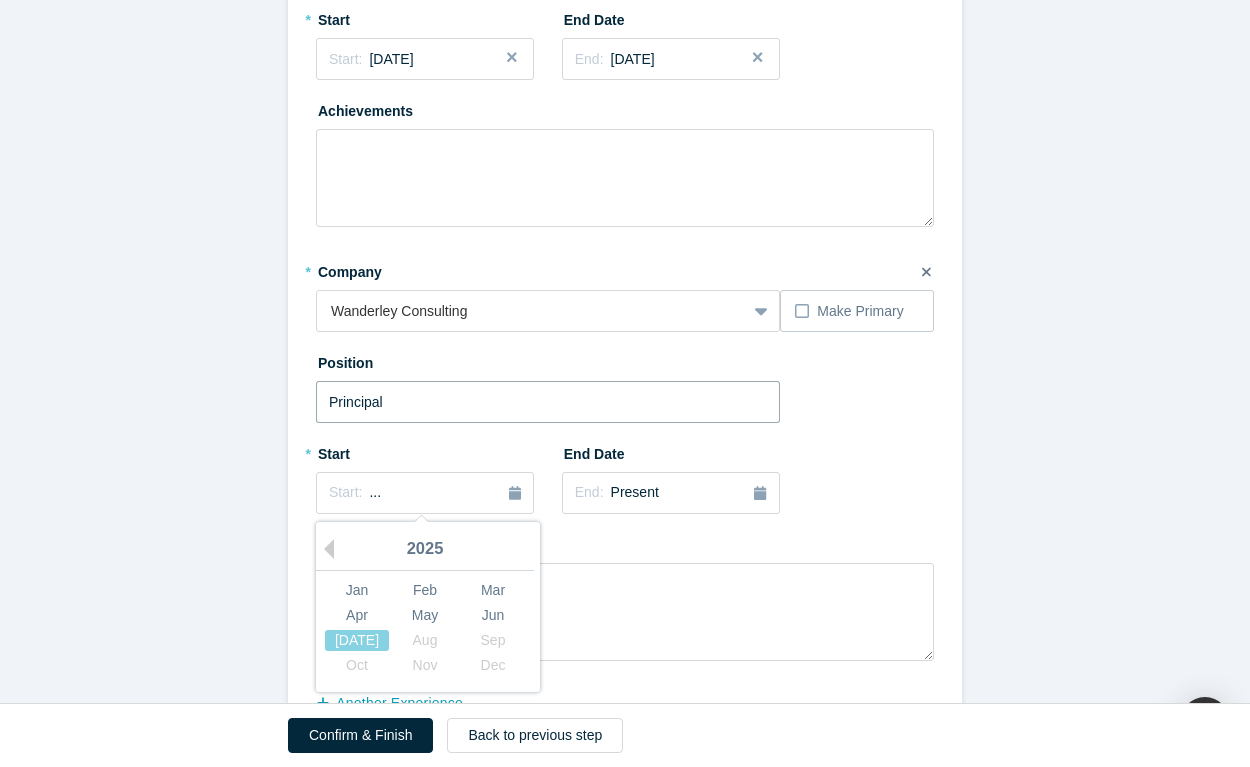 click on "Principal" at bounding box center [548, 402] 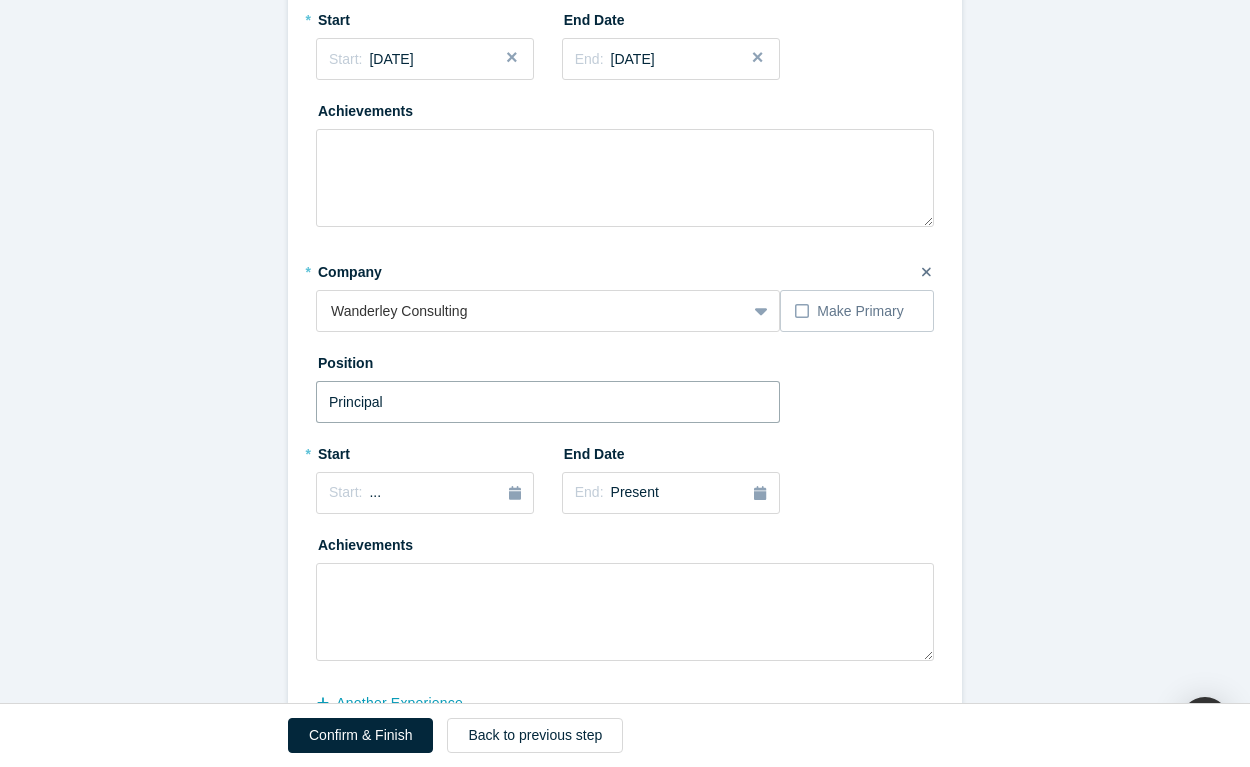 click on "Principal" at bounding box center (548, 402) 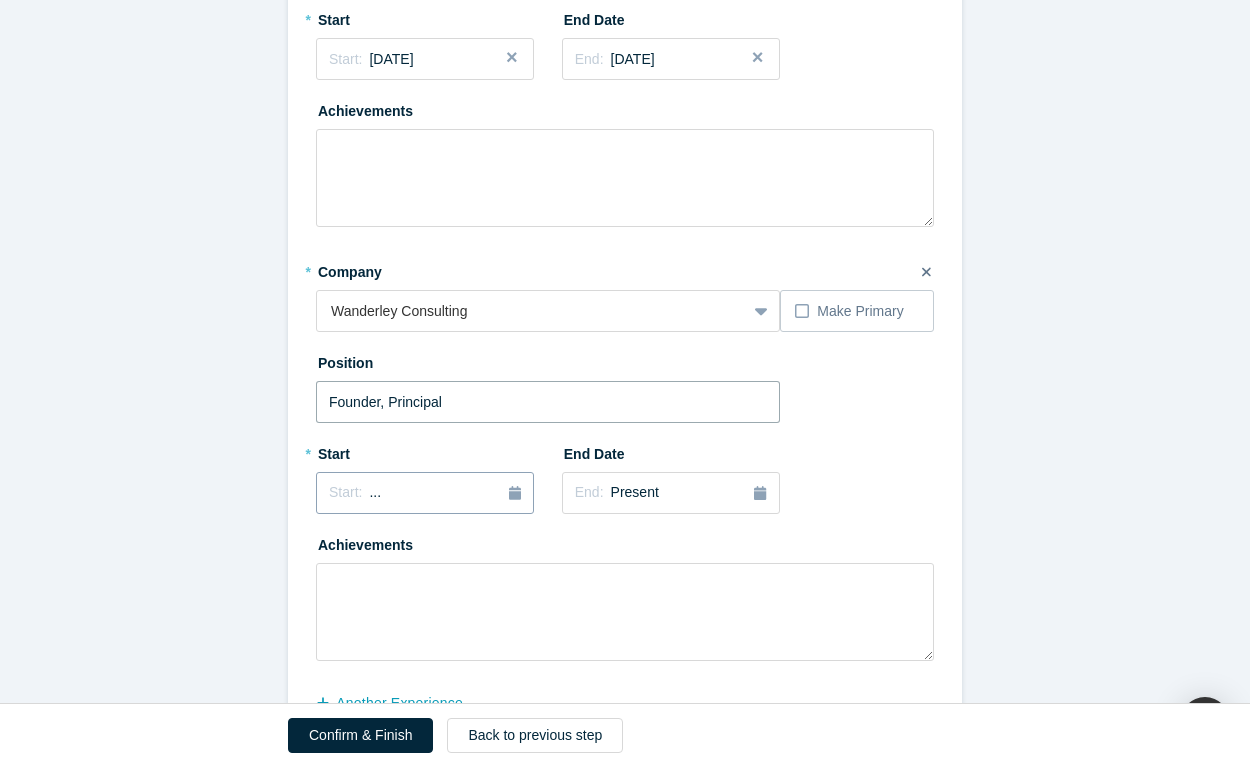 type on "Founder, Principal" 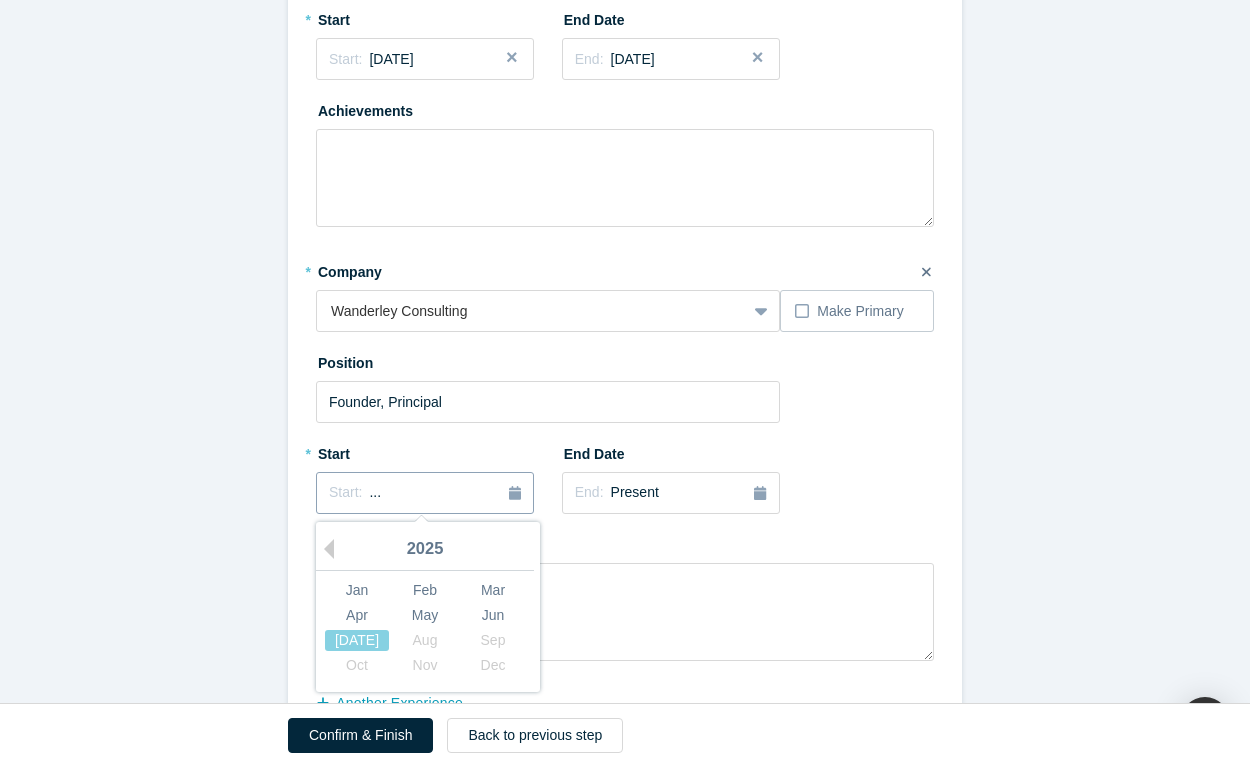 click 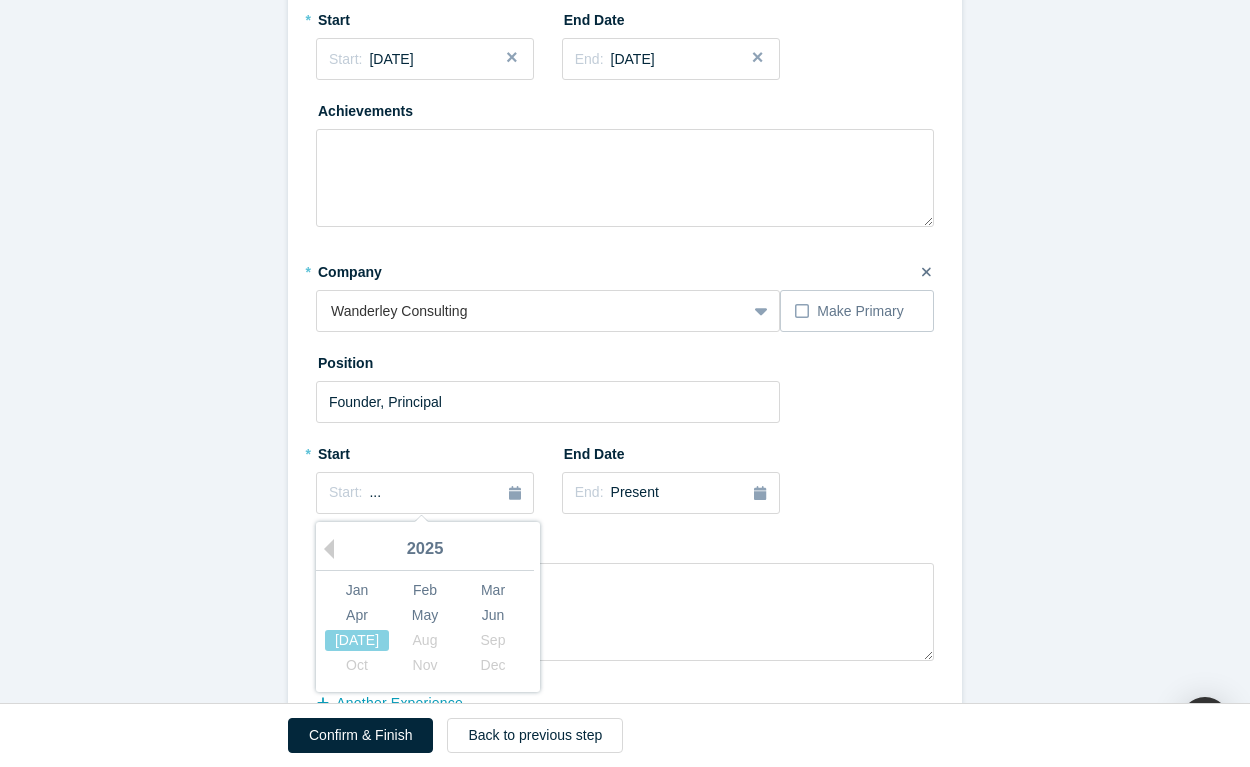 click on "2025" at bounding box center (425, 550) 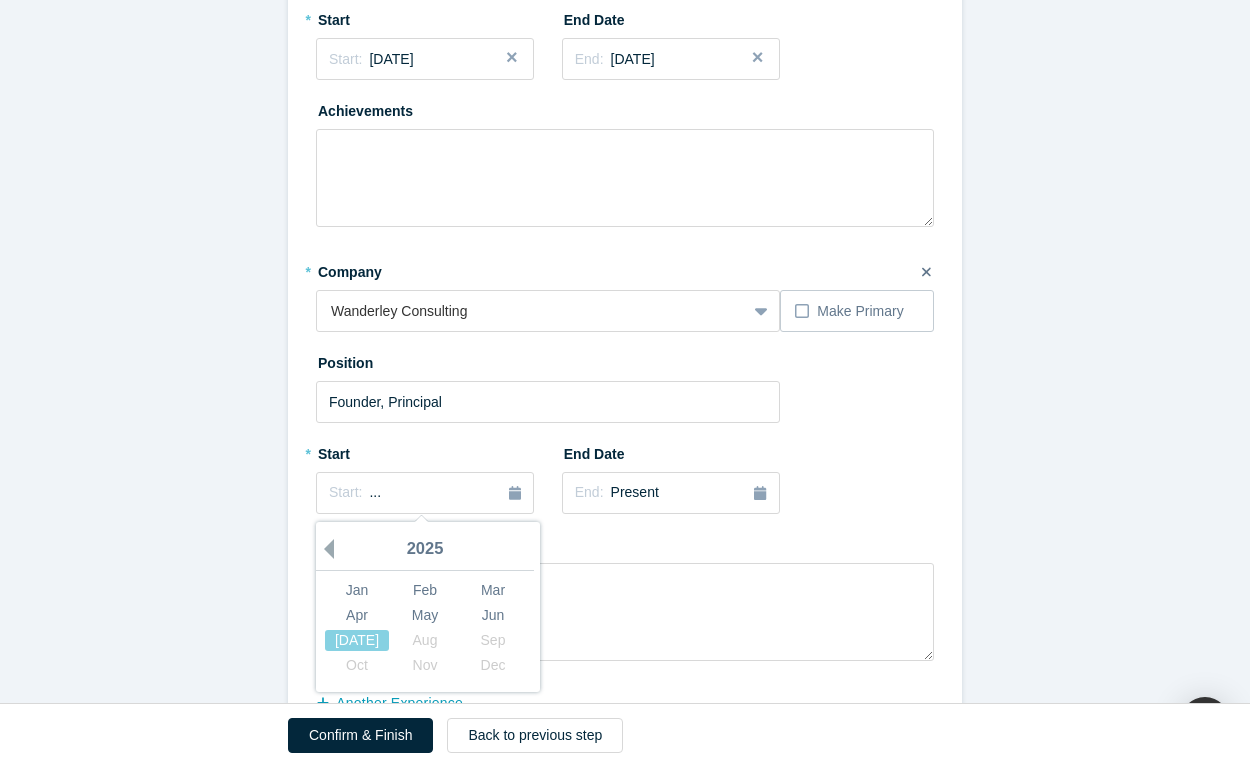 click on "Previous Year" at bounding box center (324, 549) 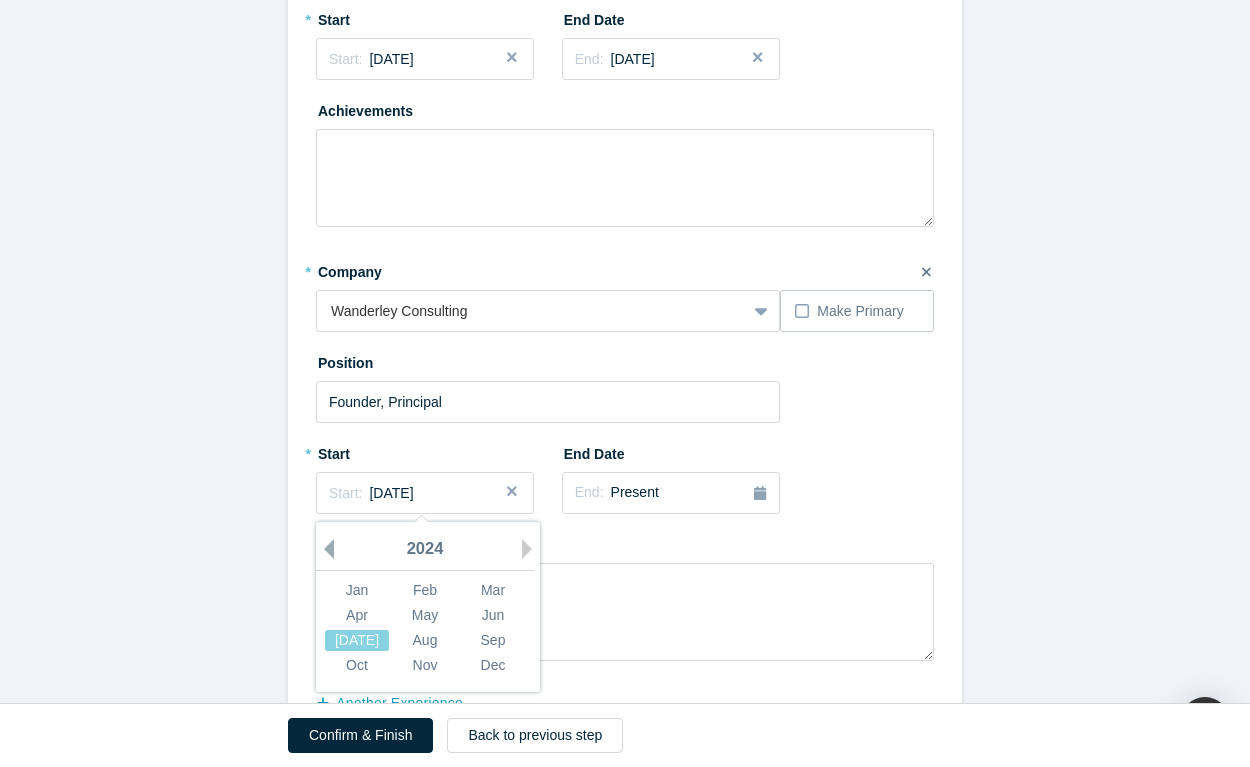 click on "Previous Year" at bounding box center (324, 549) 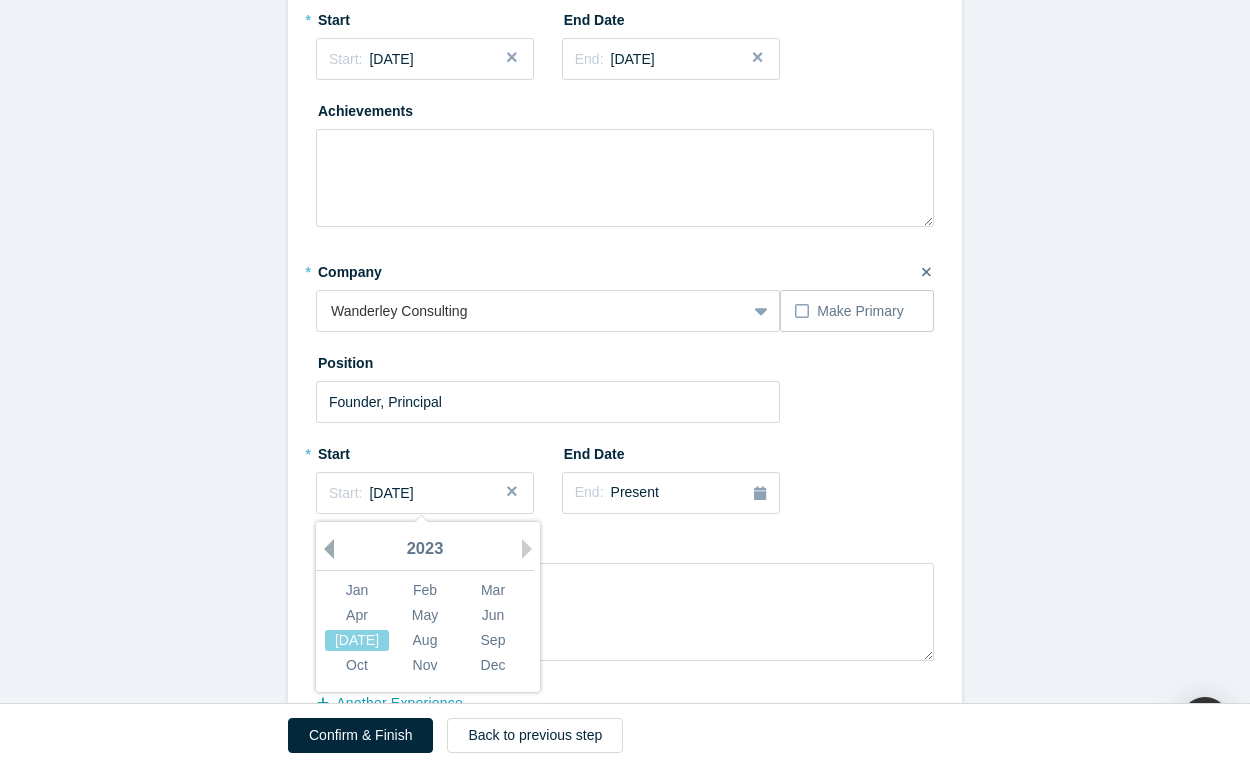 click on "Previous Year" at bounding box center [324, 549] 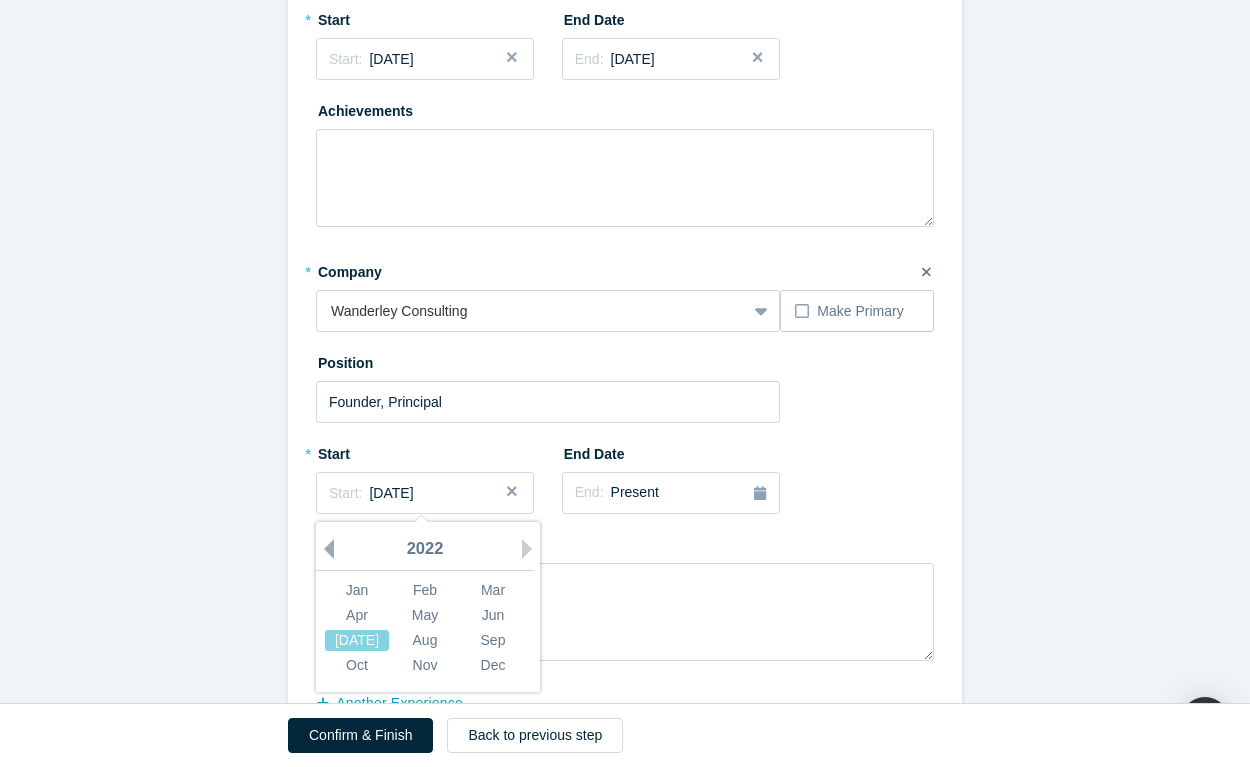 click on "Previous Year" at bounding box center (324, 549) 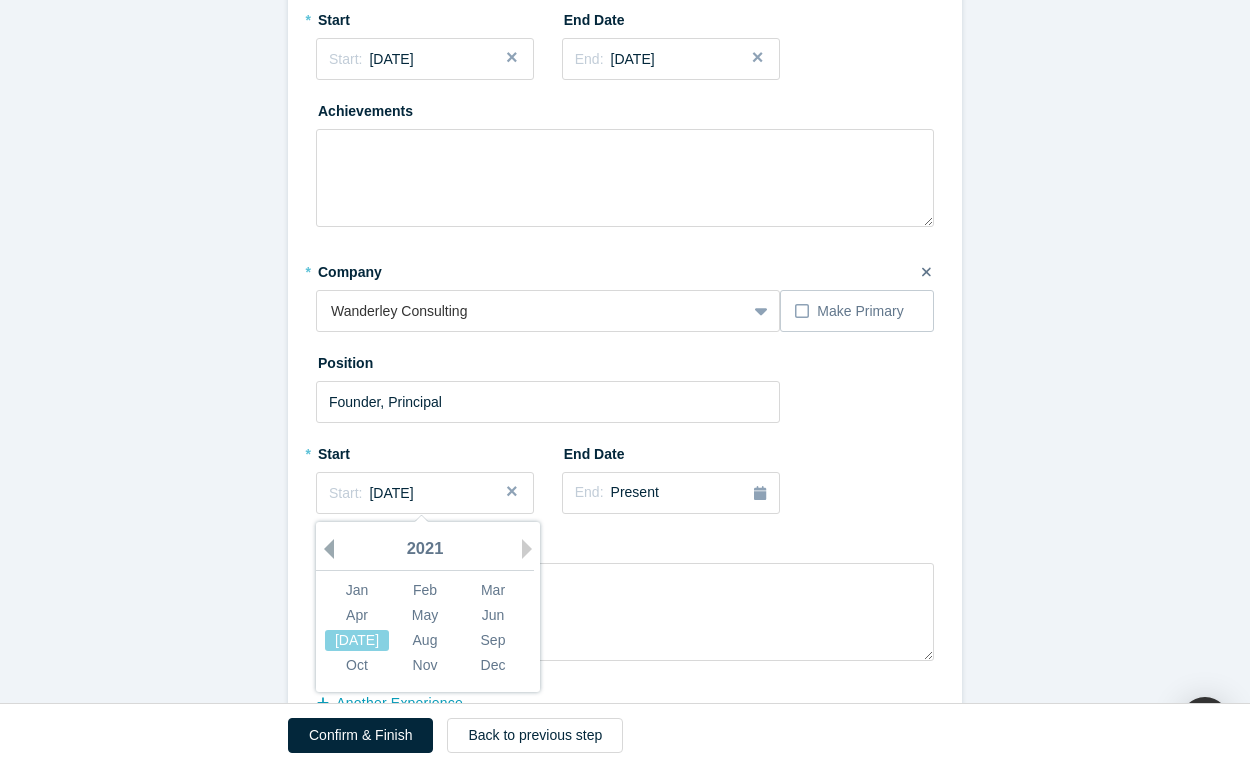 click on "Previous Year" at bounding box center [324, 549] 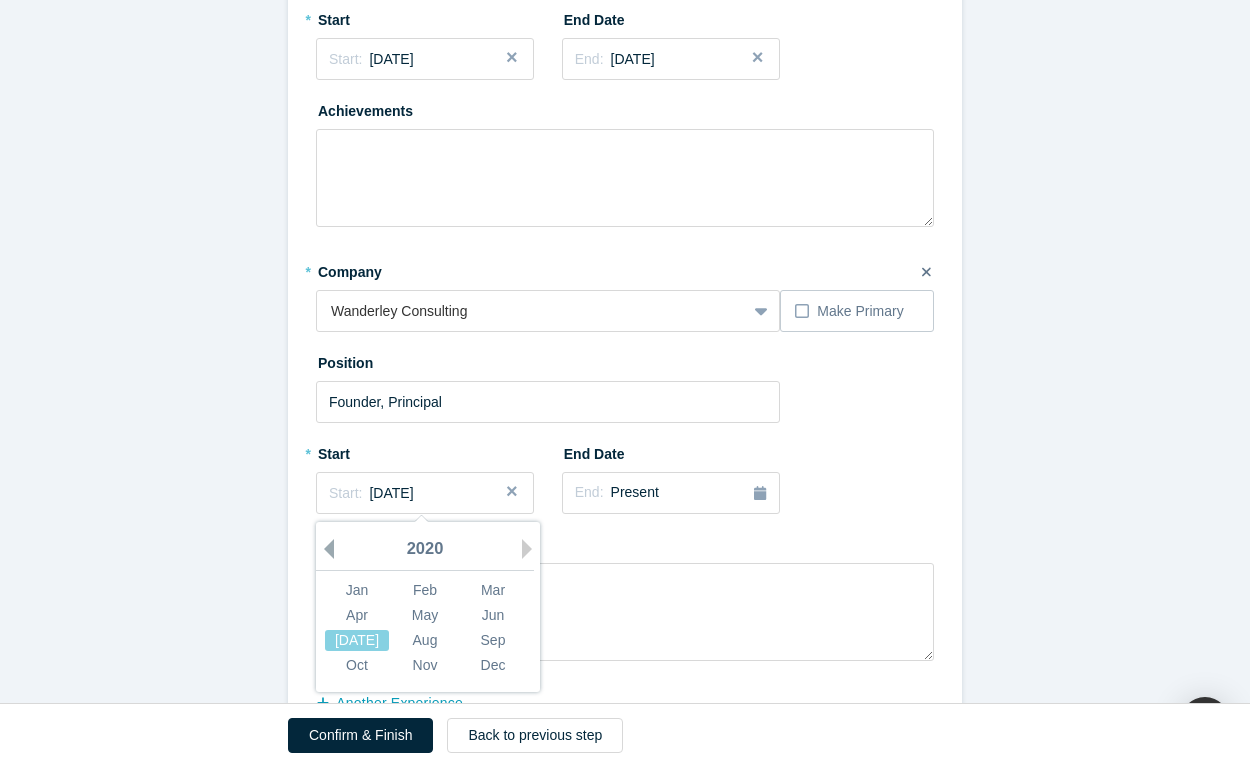 click on "Previous Year" at bounding box center (324, 549) 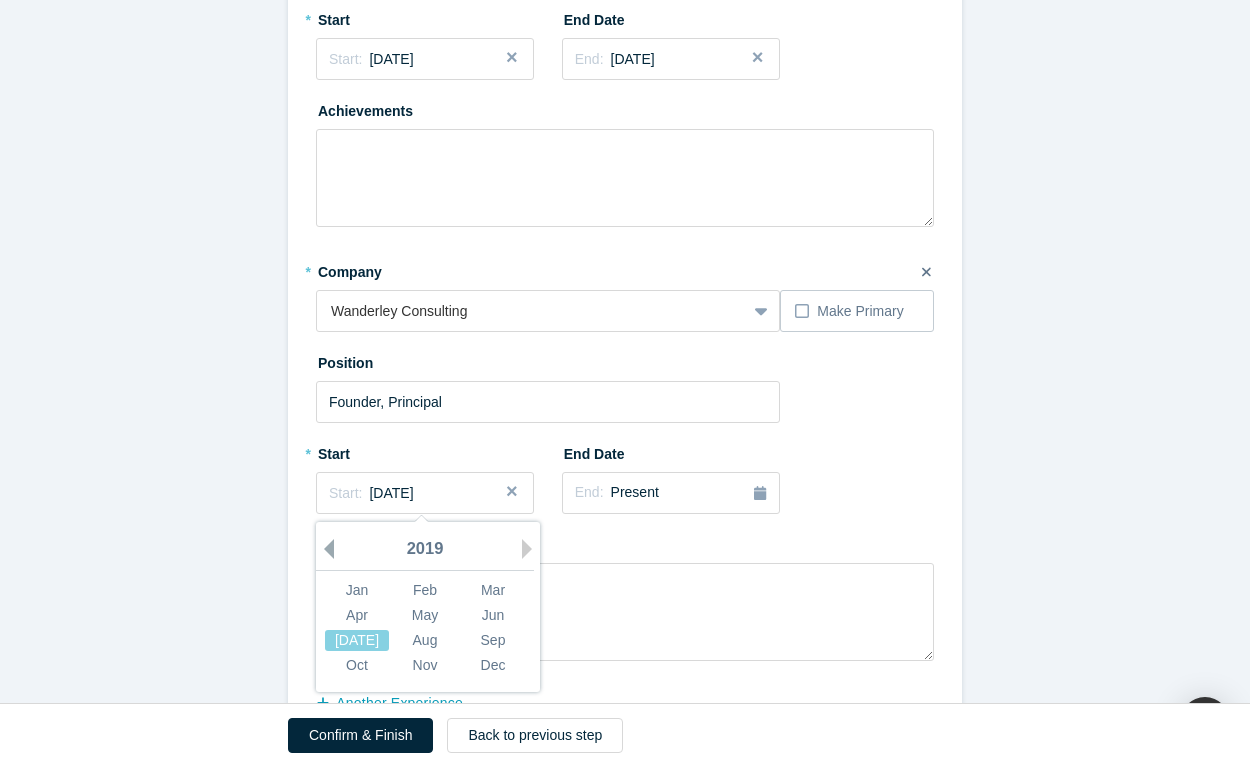 click on "Previous Year" at bounding box center [324, 549] 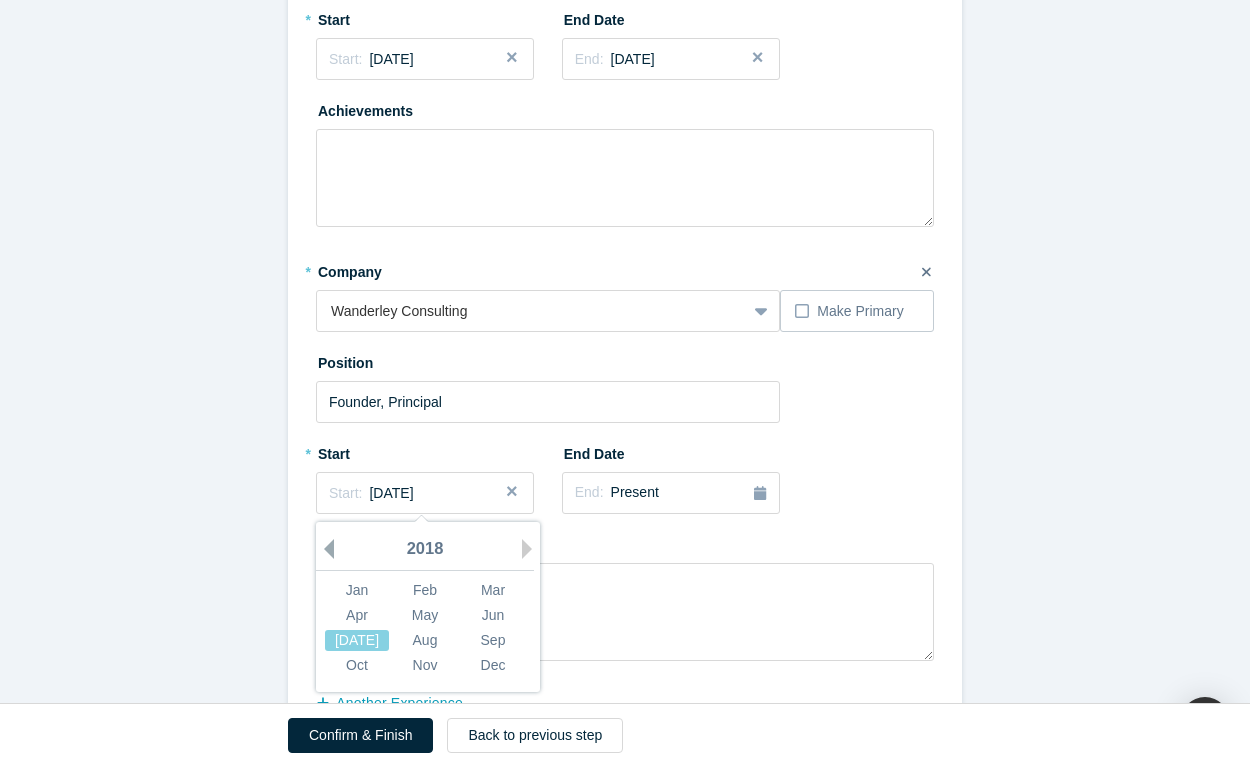 click on "Previous Year" at bounding box center (324, 549) 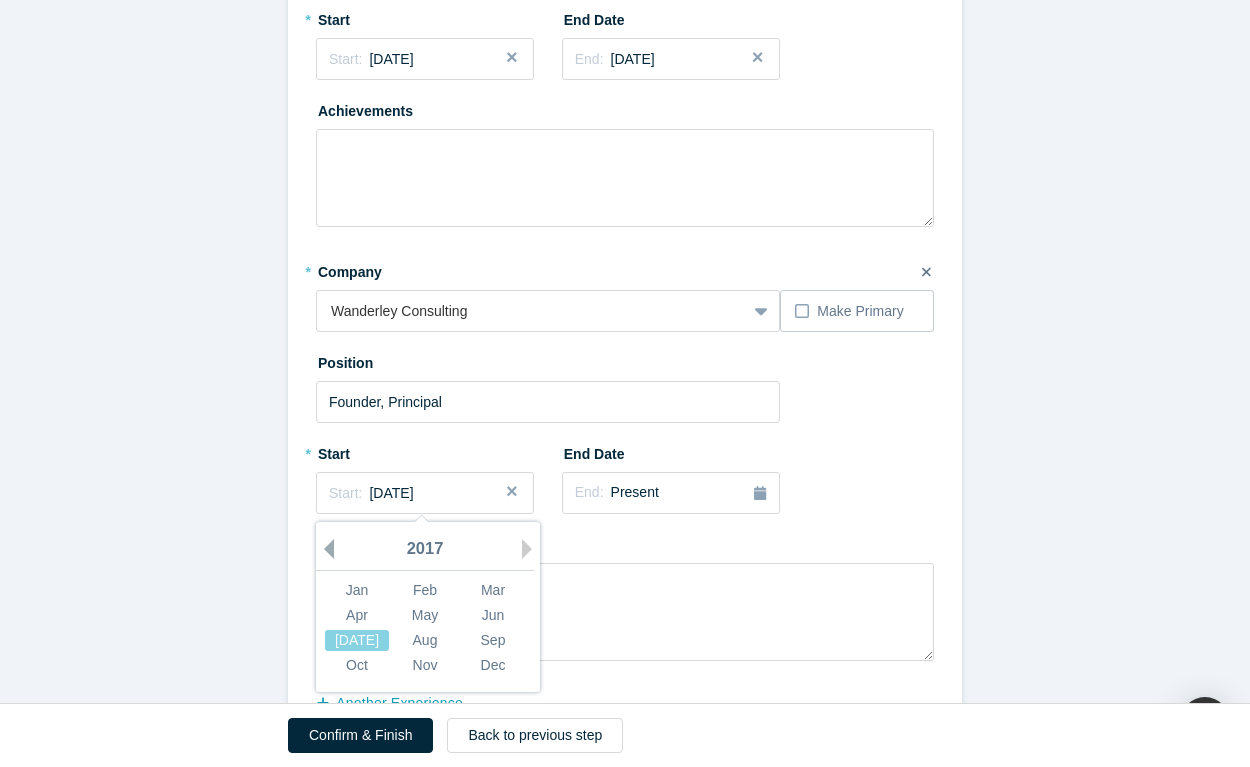 click on "Previous Year" at bounding box center (324, 549) 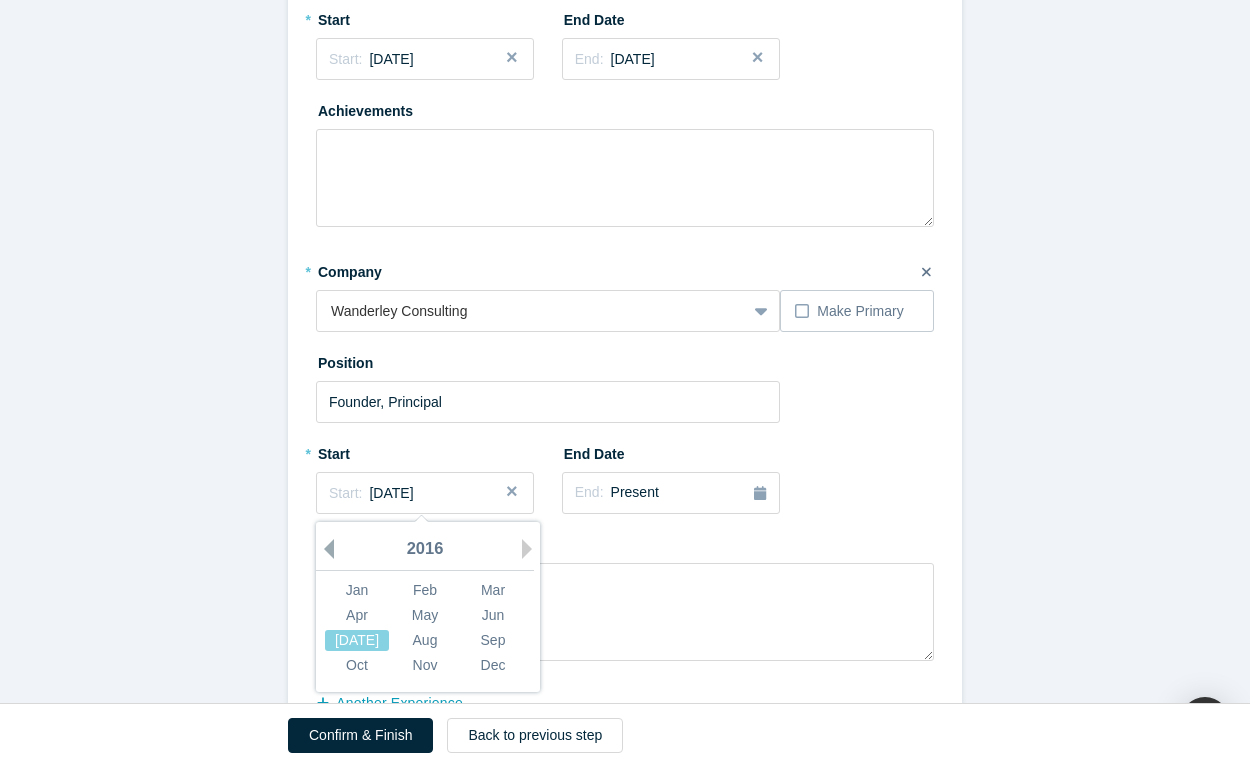click on "Previous Year" at bounding box center (324, 549) 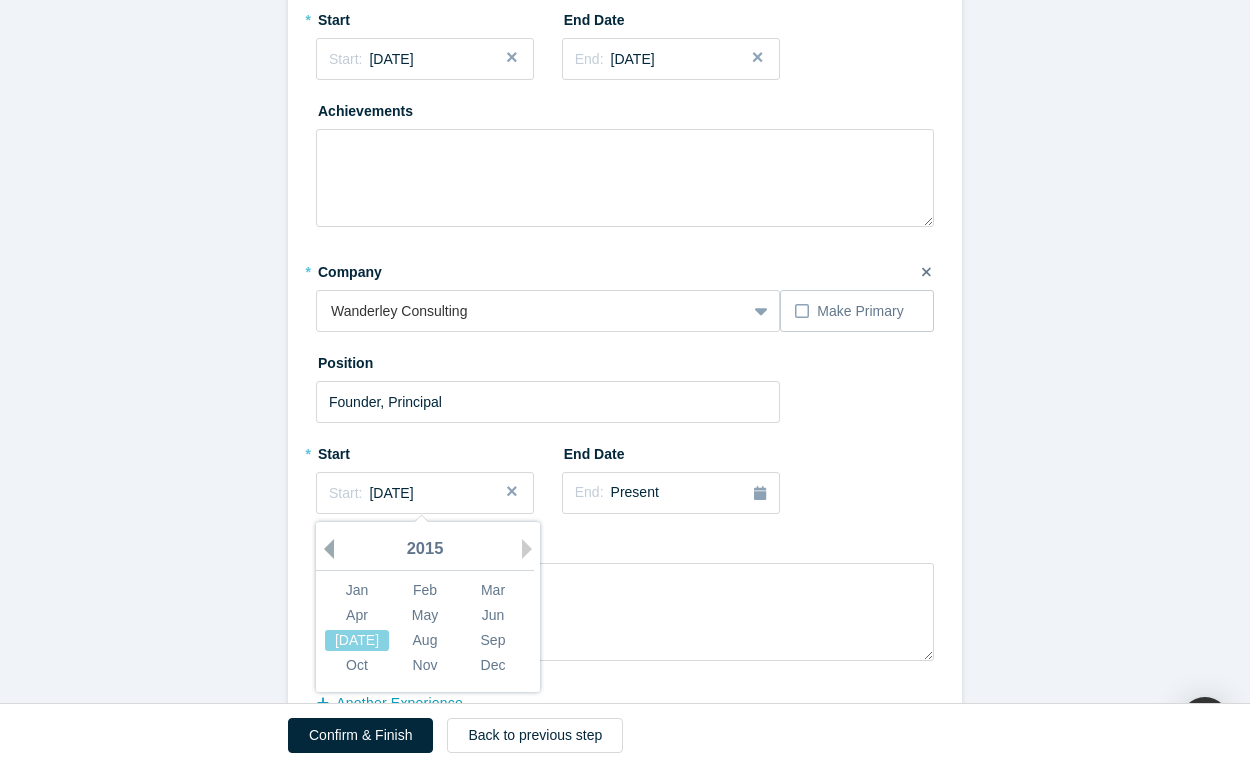 click on "Previous Year" at bounding box center (324, 549) 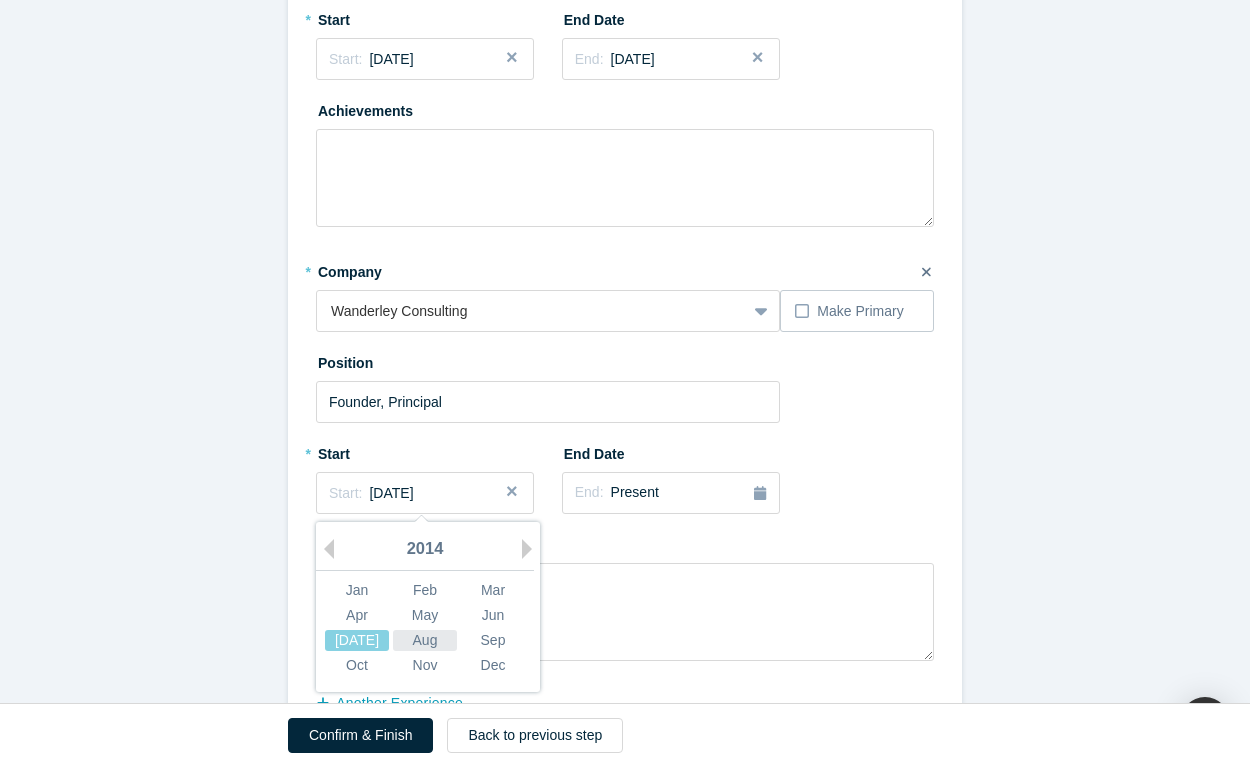 click on "Aug" at bounding box center (425, 640) 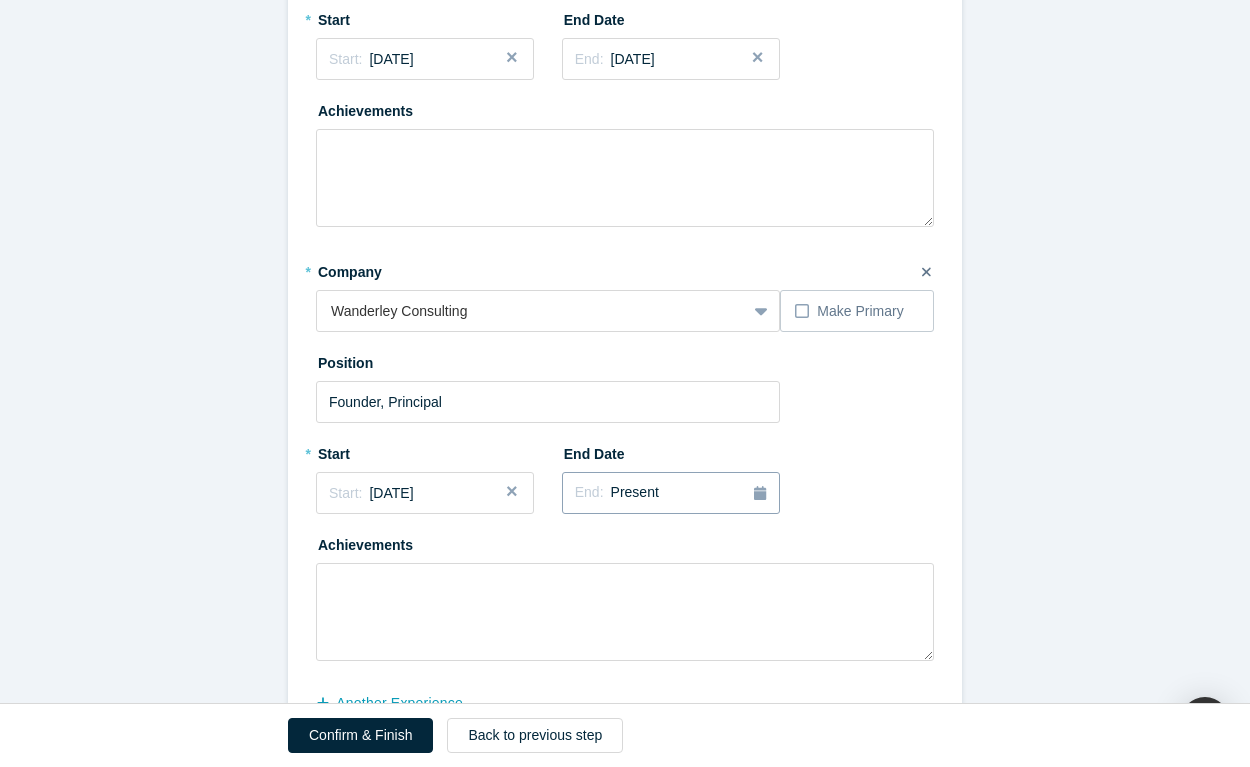 click on "Present" at bounding box center [635, 492] 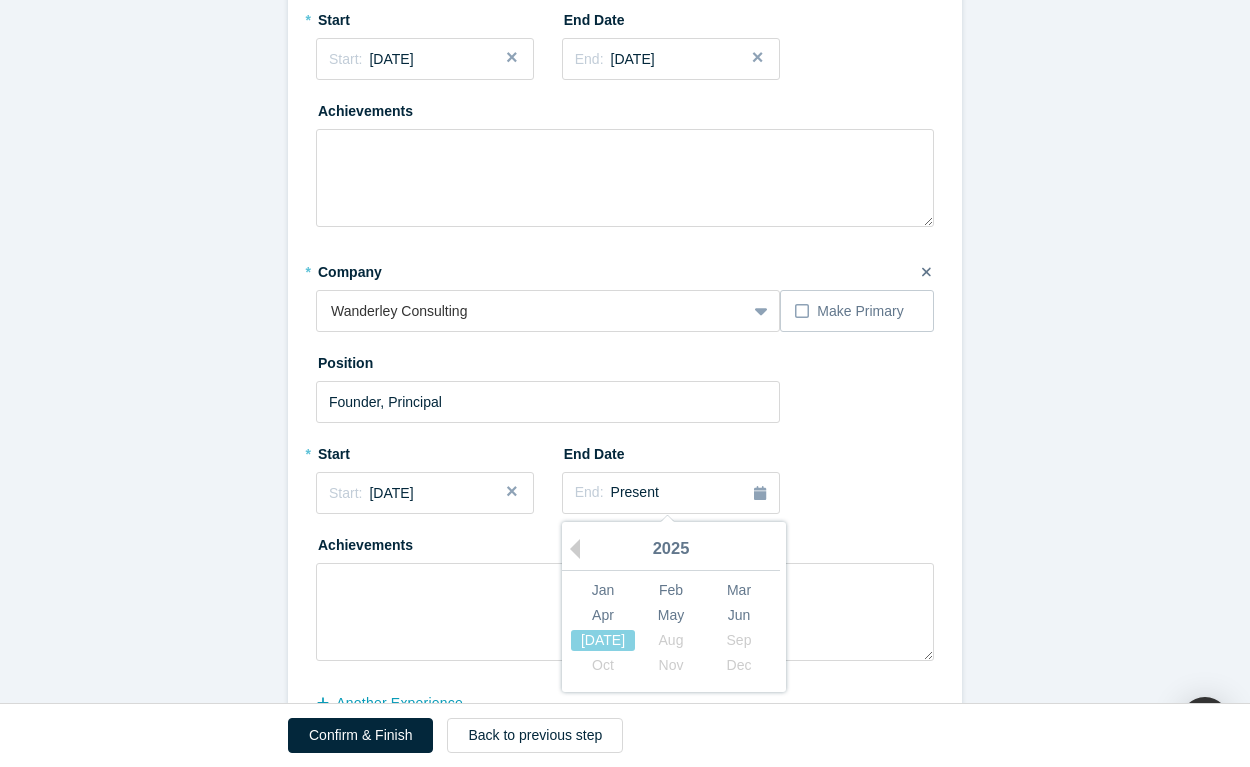 click on "2025" at bounding box center (671, 550) 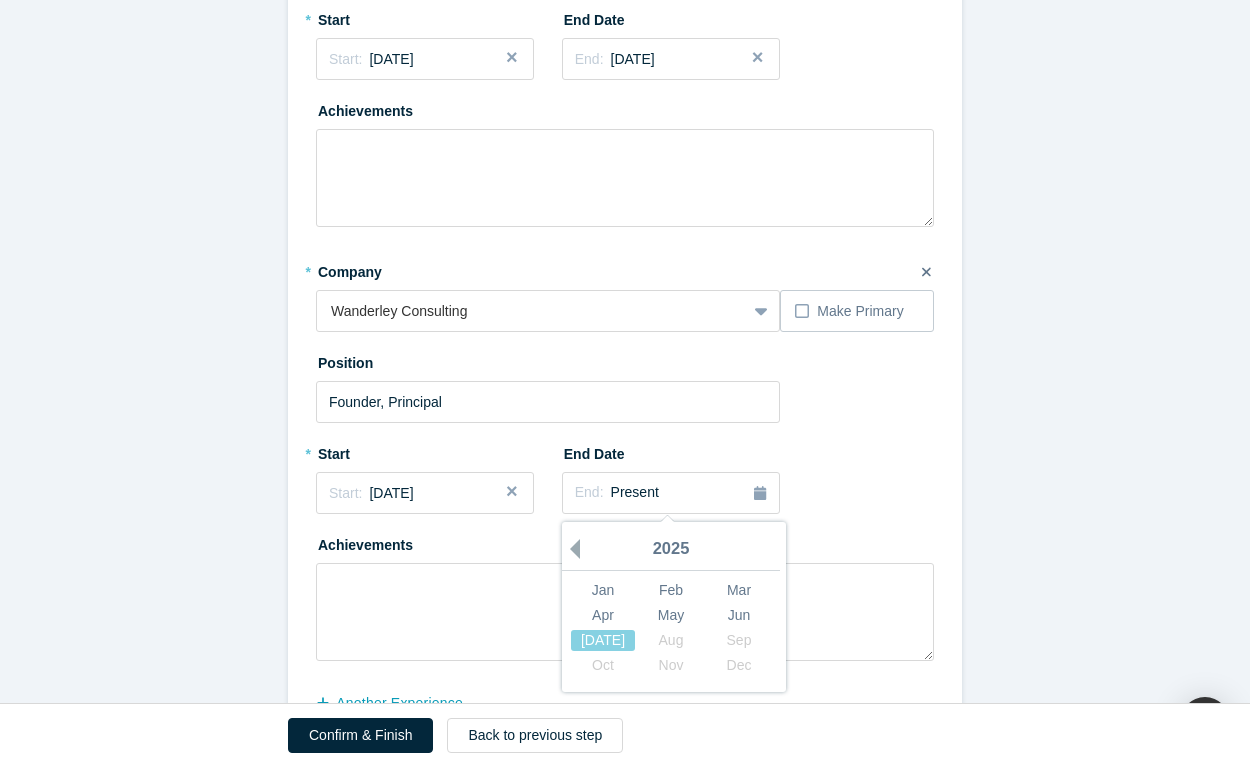 click on "Previous Year" at bounding box center (570, 549) 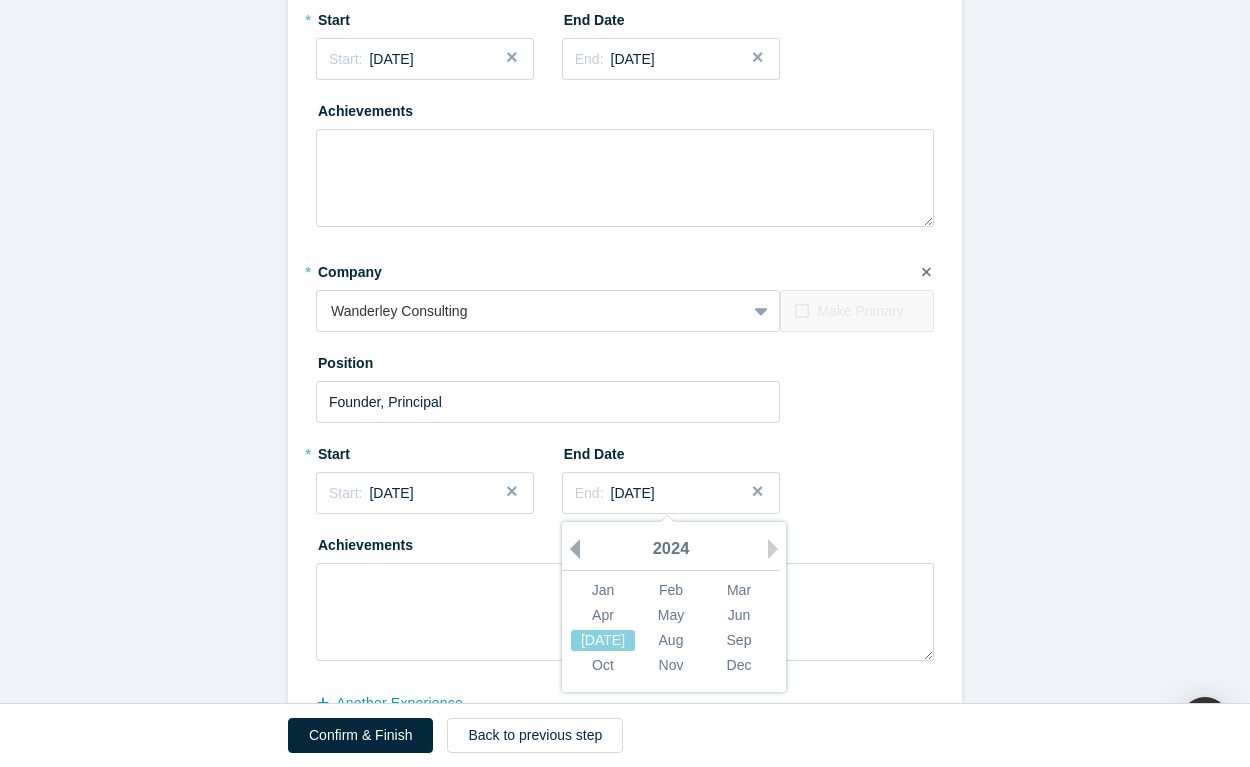 click on "Previous Year" at bounding box center (570, 549) 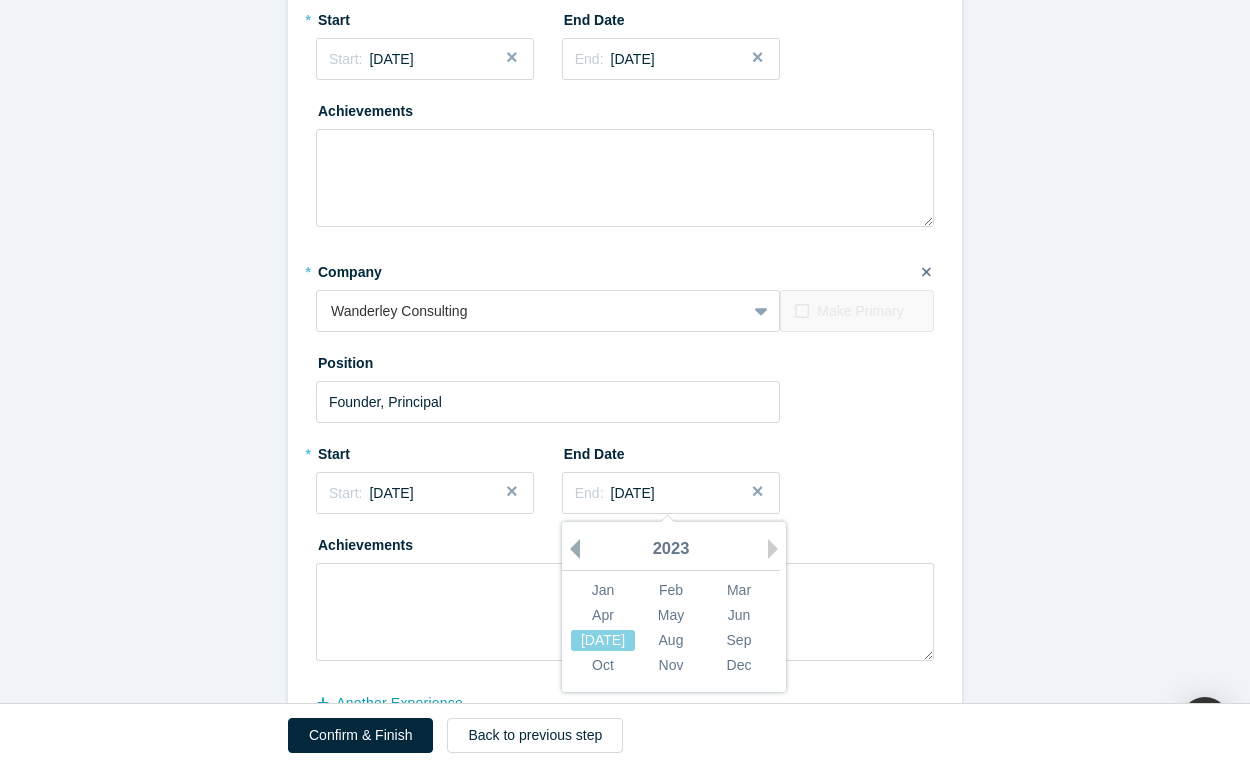 click on "Previous Year" at bounding box center [570, 549] 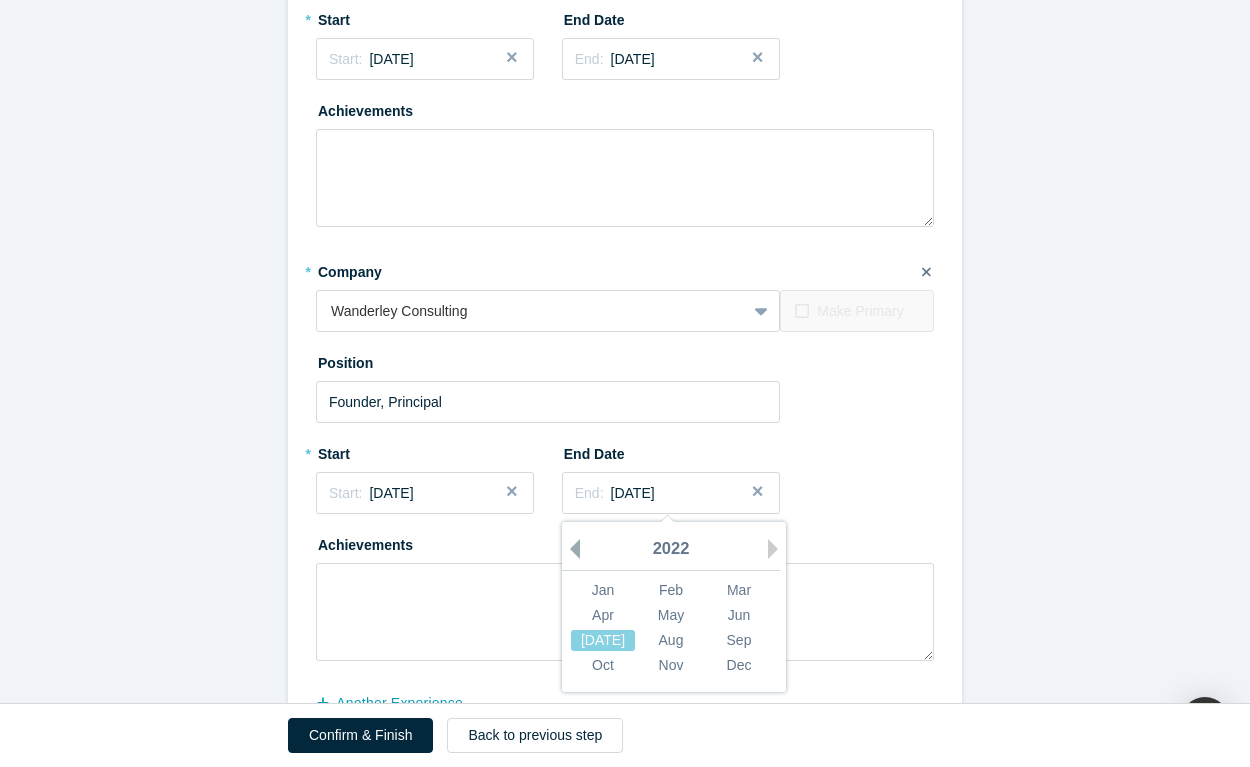 click on "Previous Year" at bounding box center [570, 549] 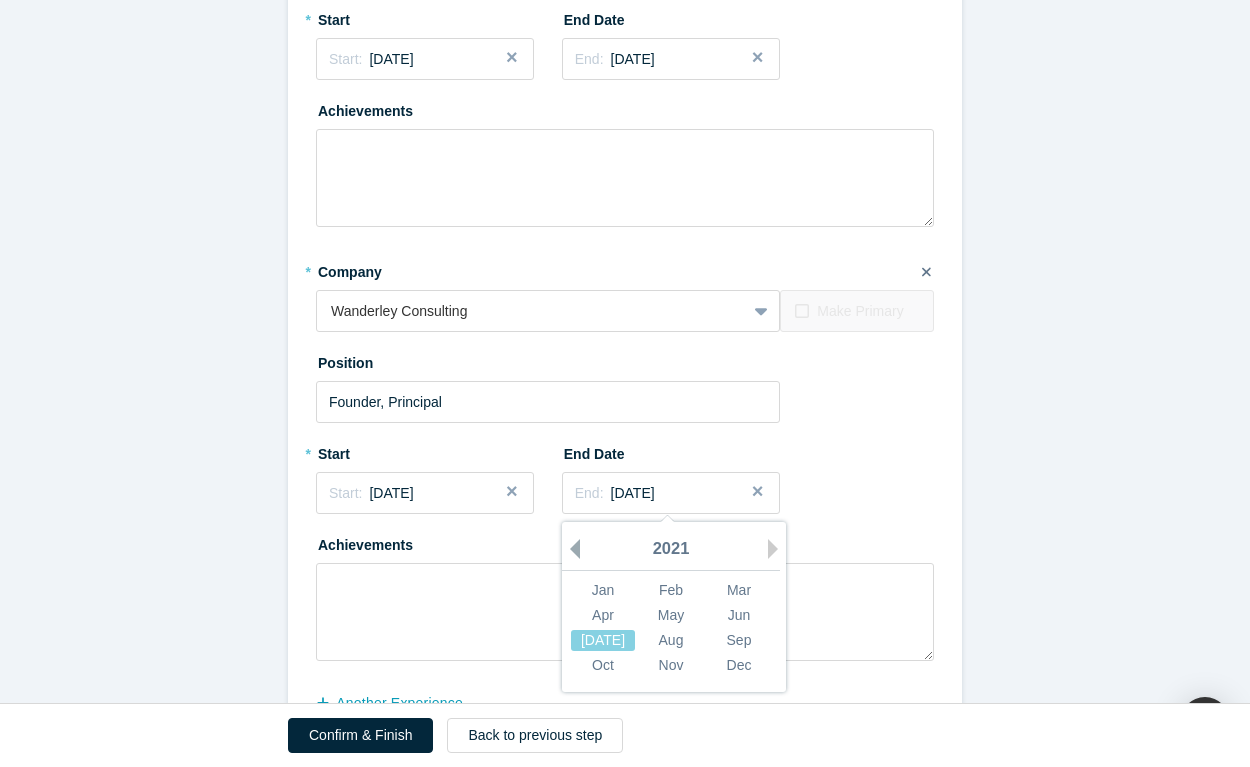 click on "Previous Year" at bounding box center [570, 549] 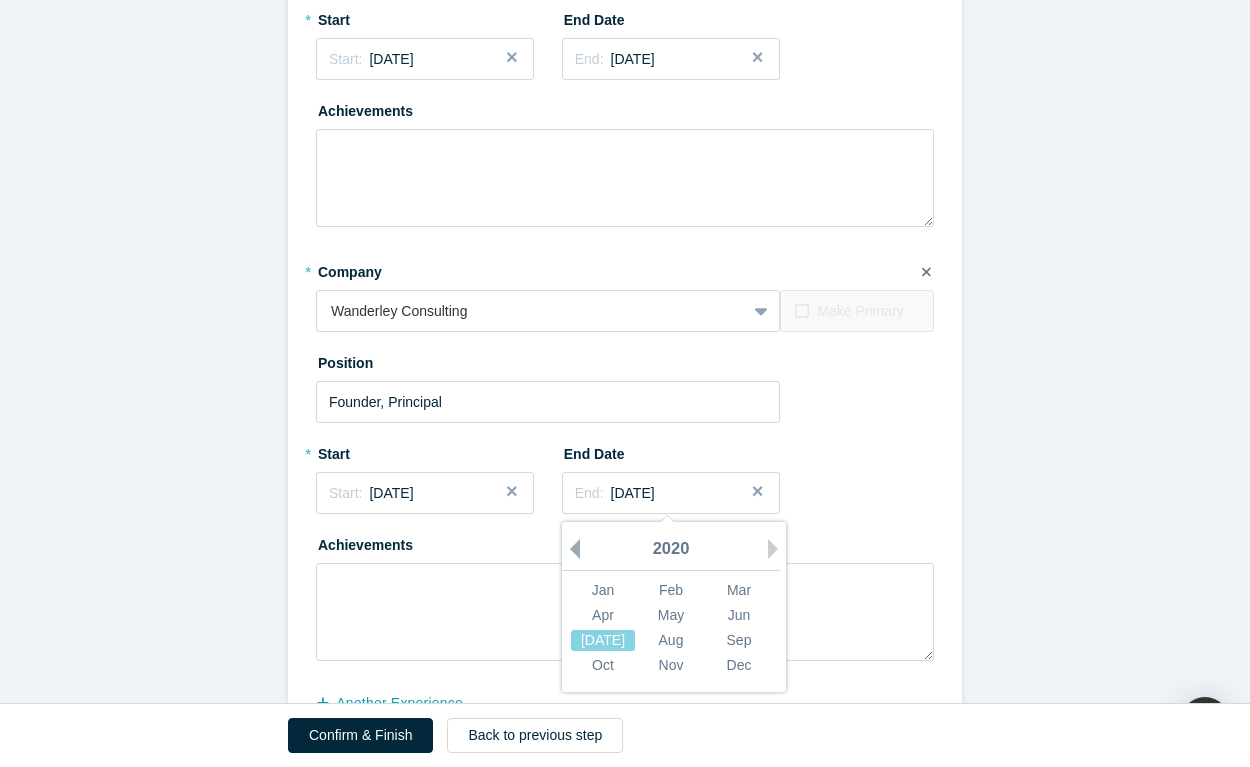 click on "Previous Year" at bounding box center (570, 549) 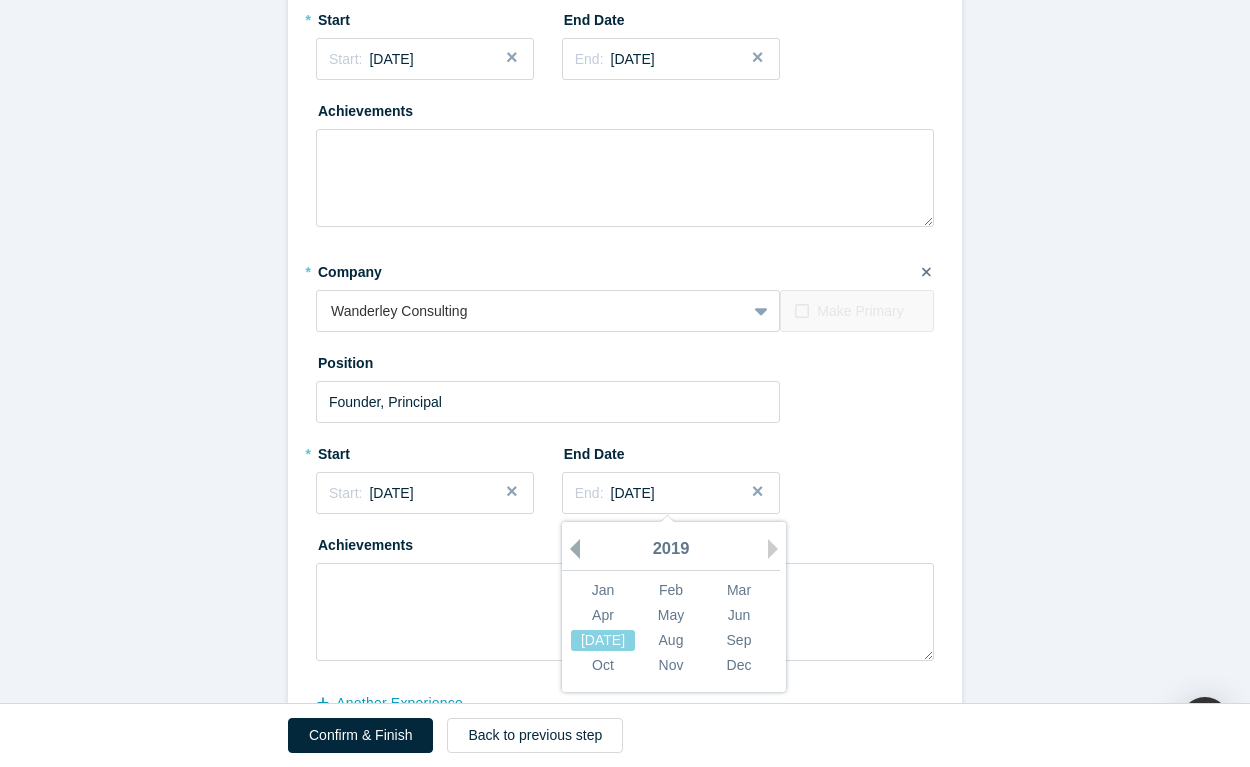 click on "Previous Year" at bounding box center (570, 549) 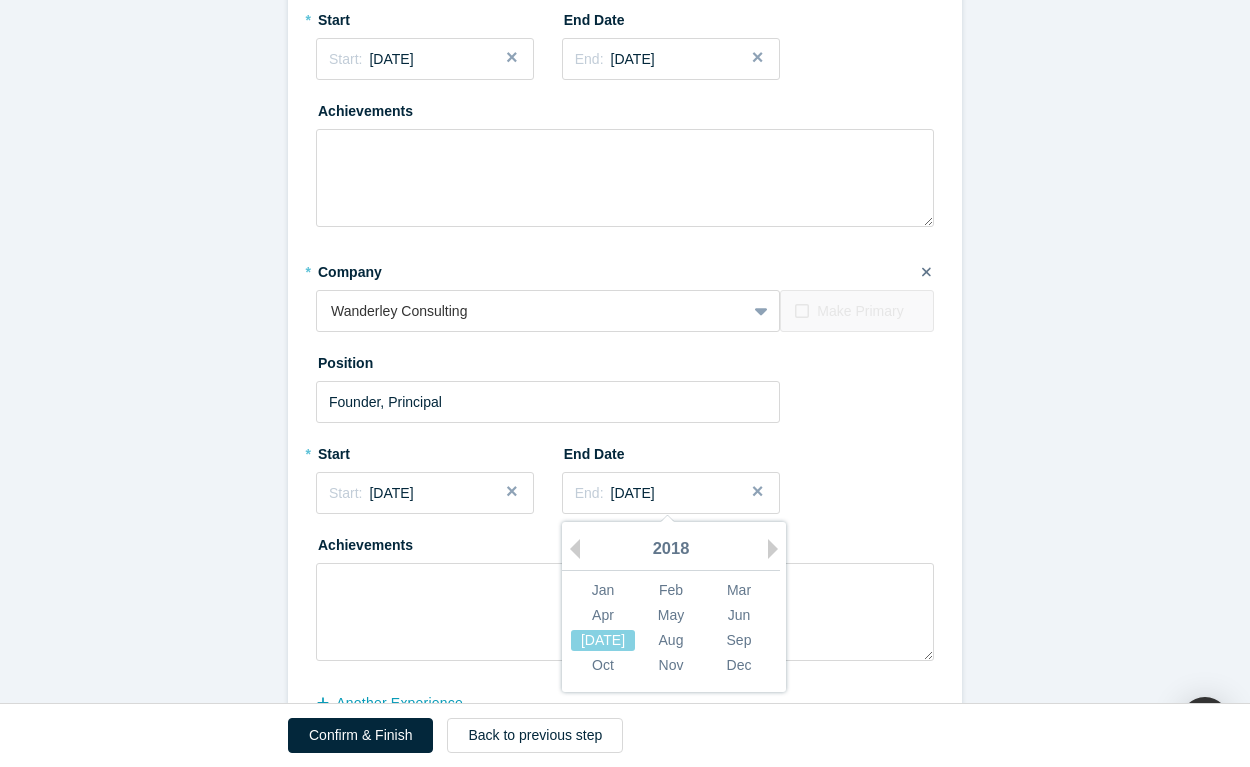 click on "2018" at bounding box center [671, 550] 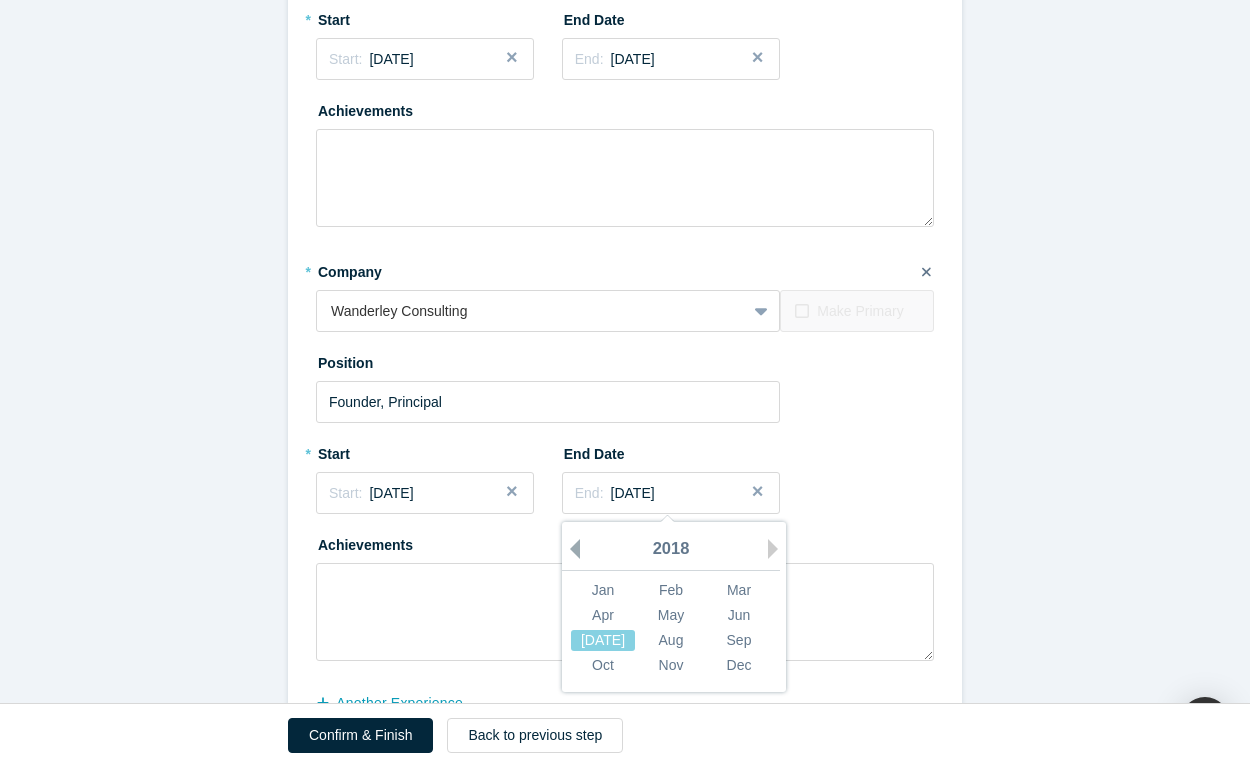 click on "Previous Year" at bounding box center (570, 549) 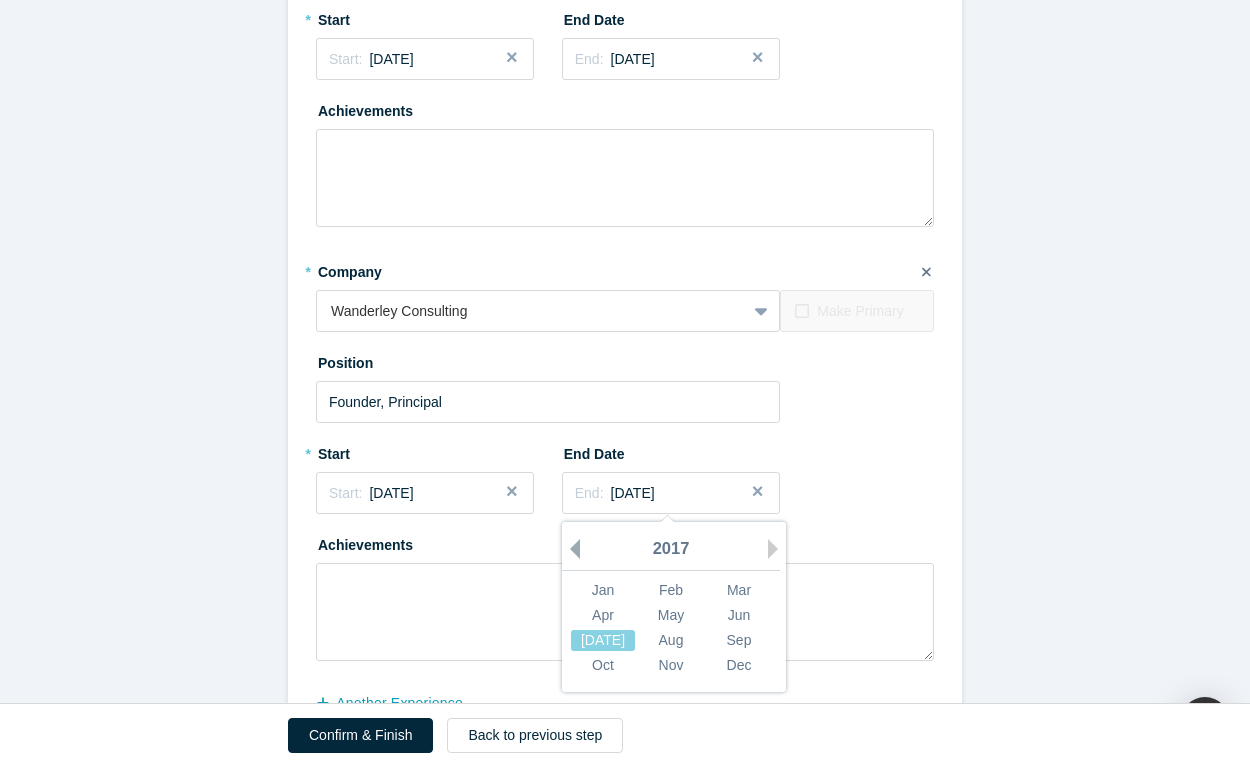 click on "Previous Year" at bounding box center (570, 549) 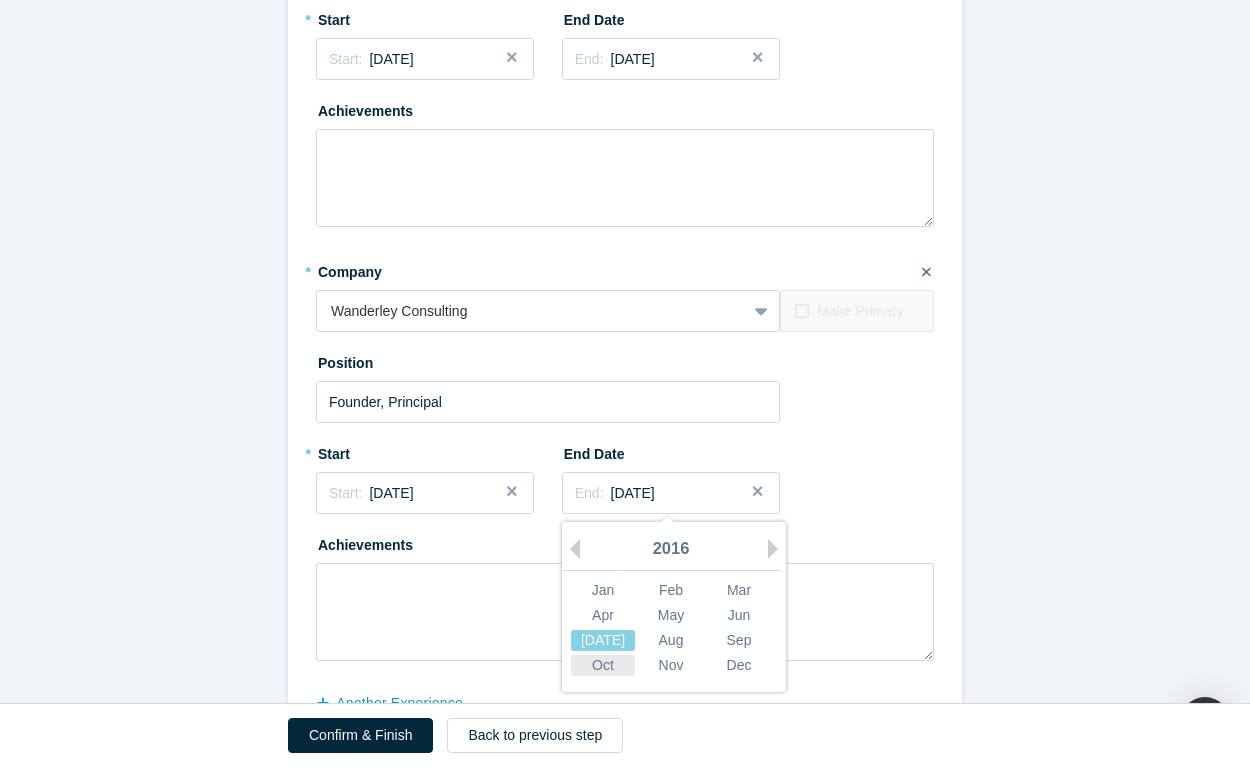 click on "Oct" at bounding box center (603, 665) 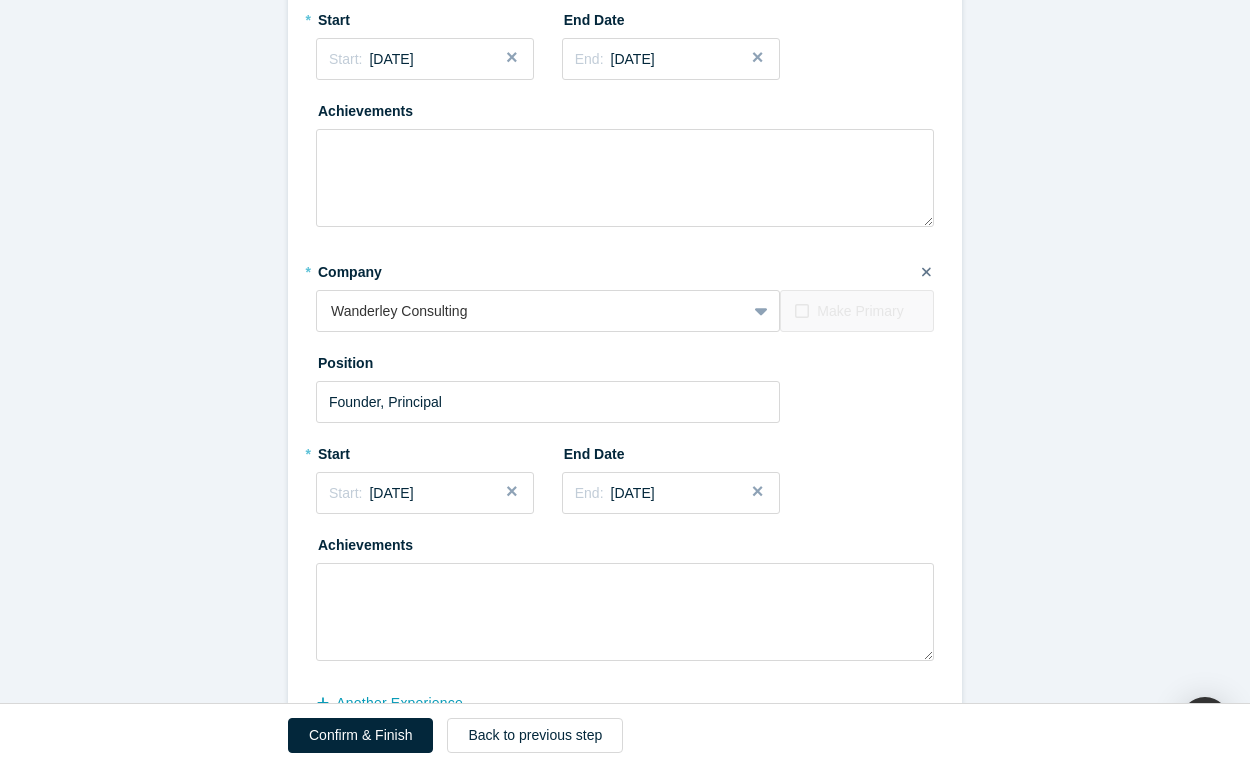 click on "* Company Wanderley Consulting
To pick up a draggable item, press the space bar.
While dragging, use the arrow keys to move the item.
Press space again to drop the item in its new position, or press escape to cancel.
Make Primary Position Founder, Principal * Start Start: [DATE] End Date End: [DATE] Achievements" at bounding box center [625, 458] 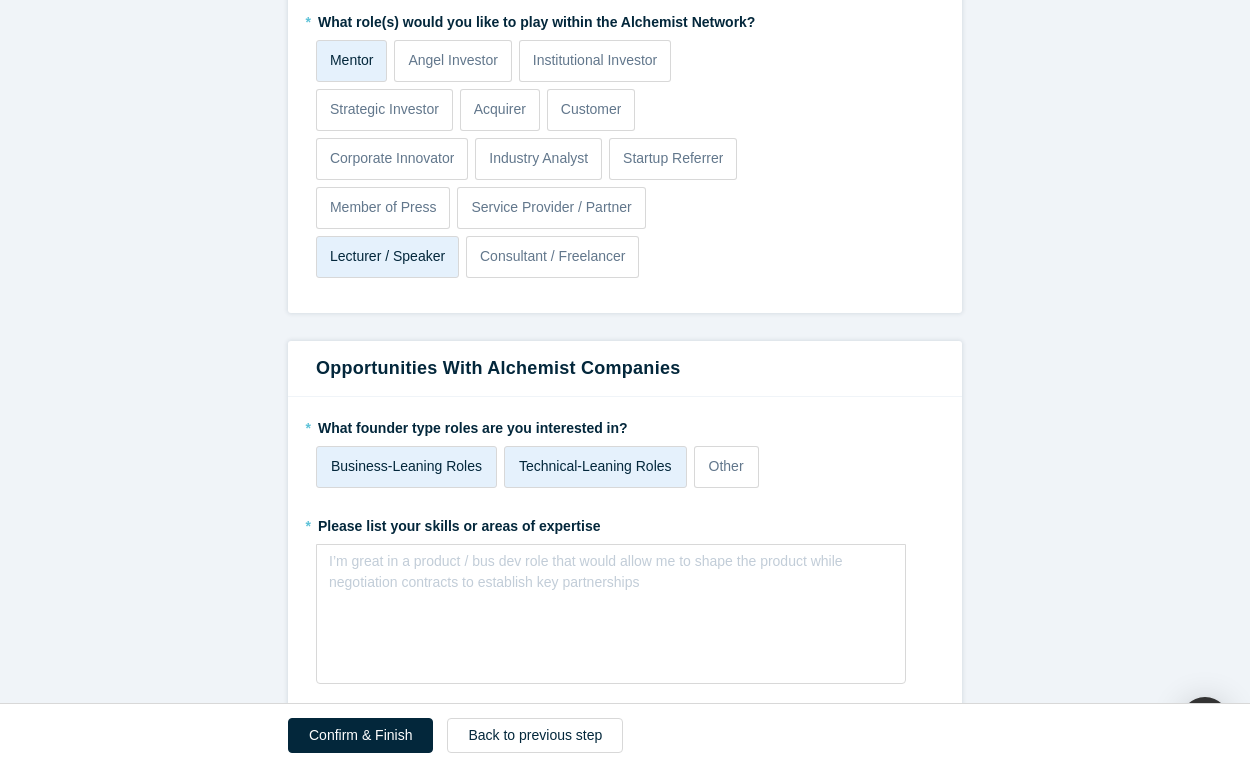 scroll, scrollTop: 2683, scrollLeft: 0, axis: vertical 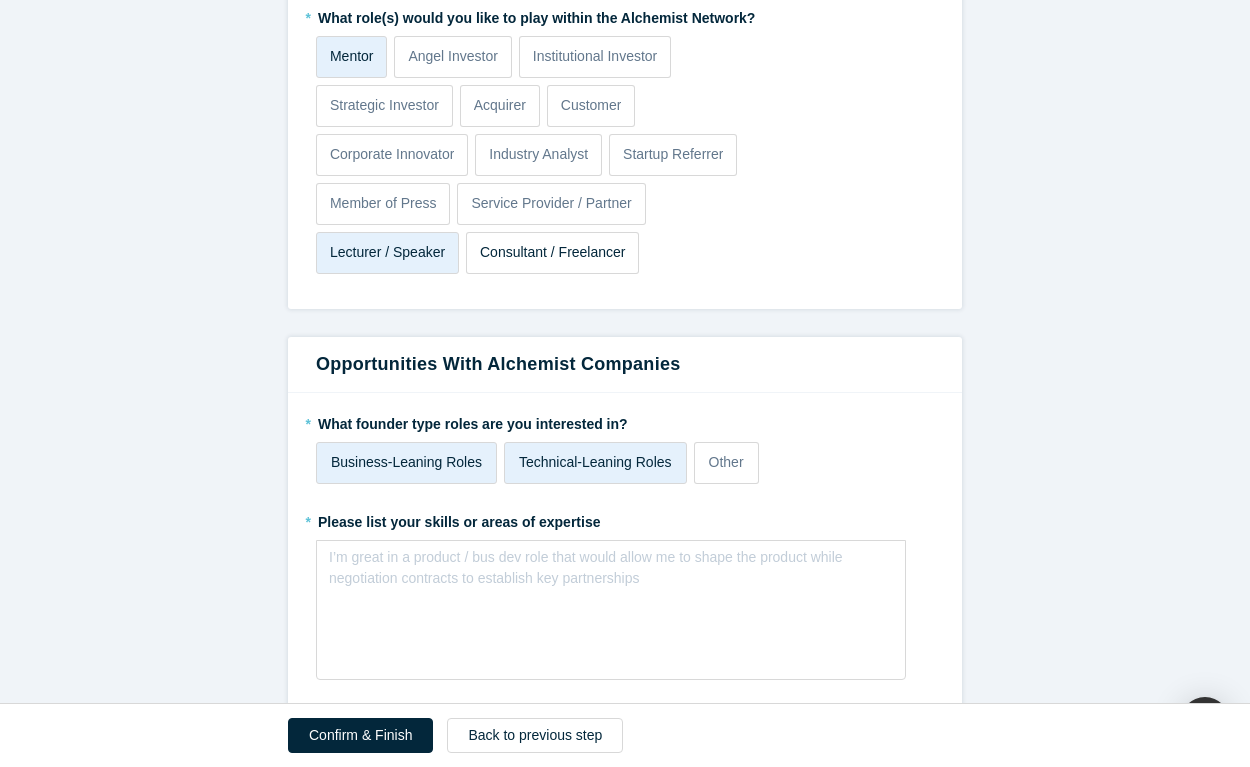 click on "Consultant / Freelancer" at bounding box center (553, 252) 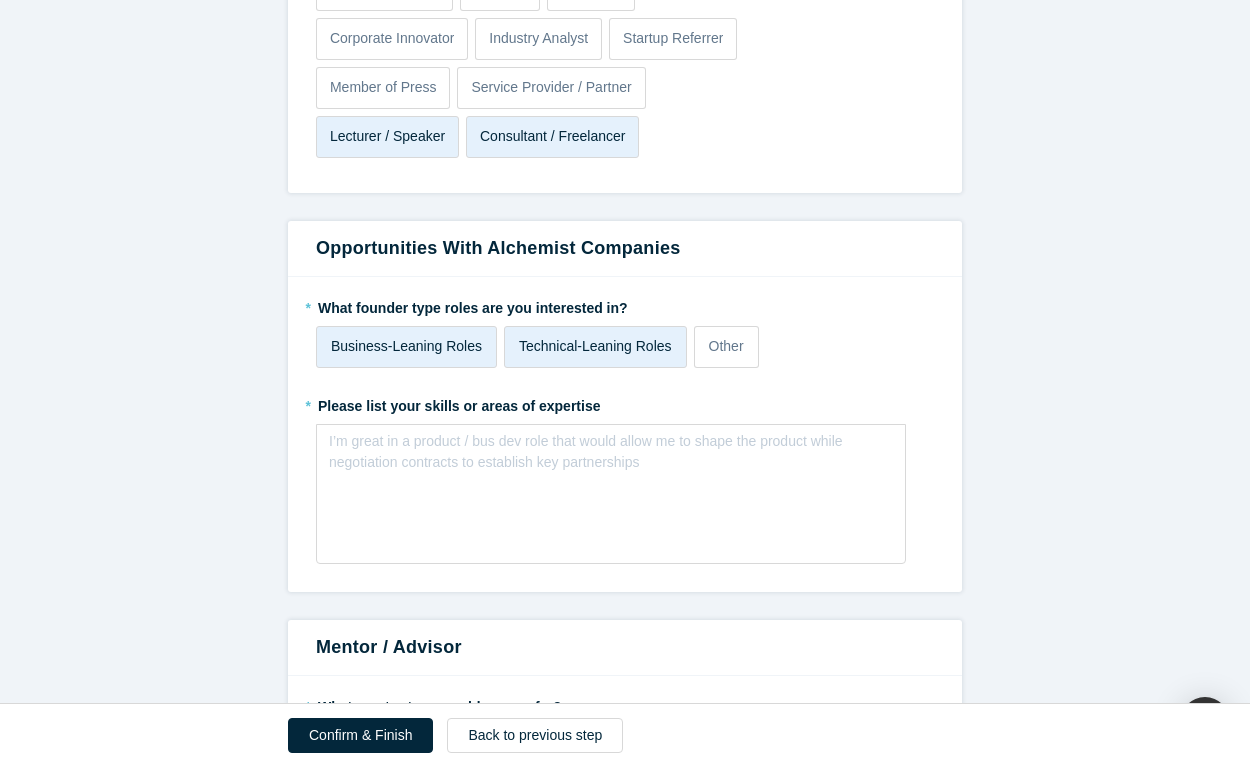 scroll, scrollTop: 2803, scrollLeft: 0, axis: vertical 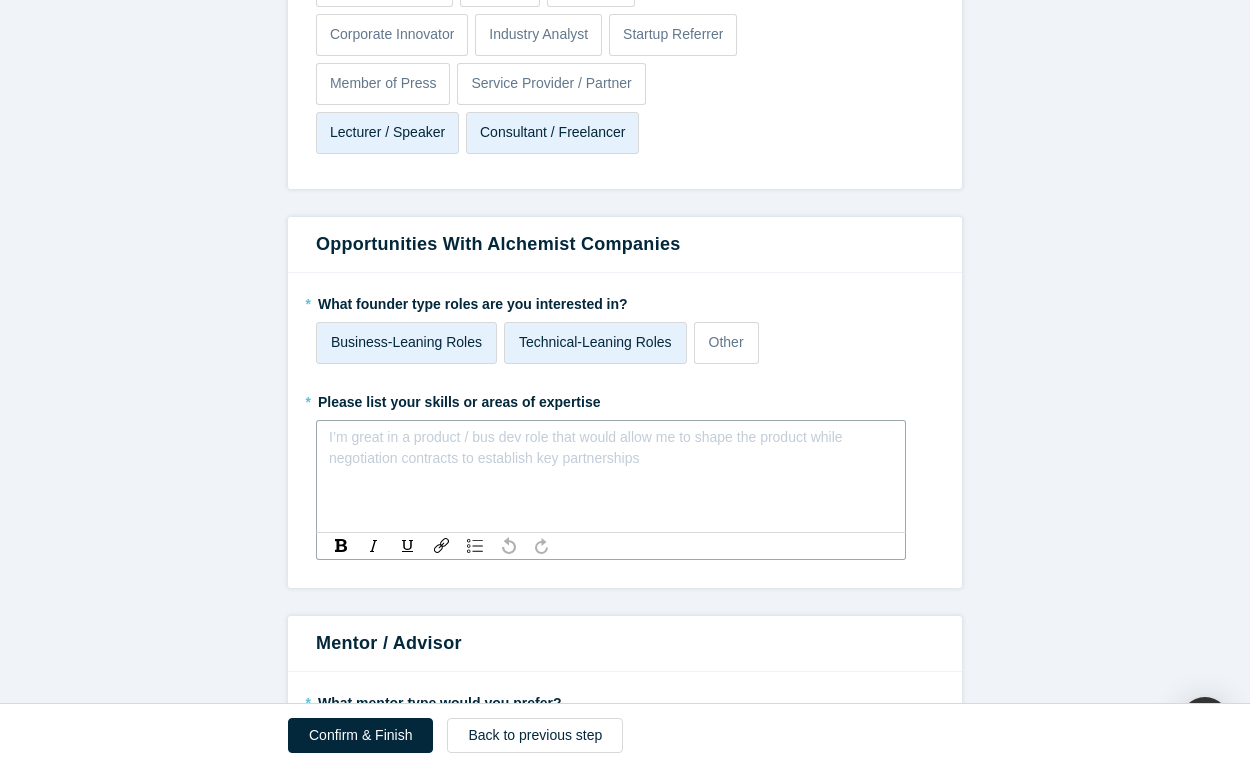click at bounding box center [611, 443] 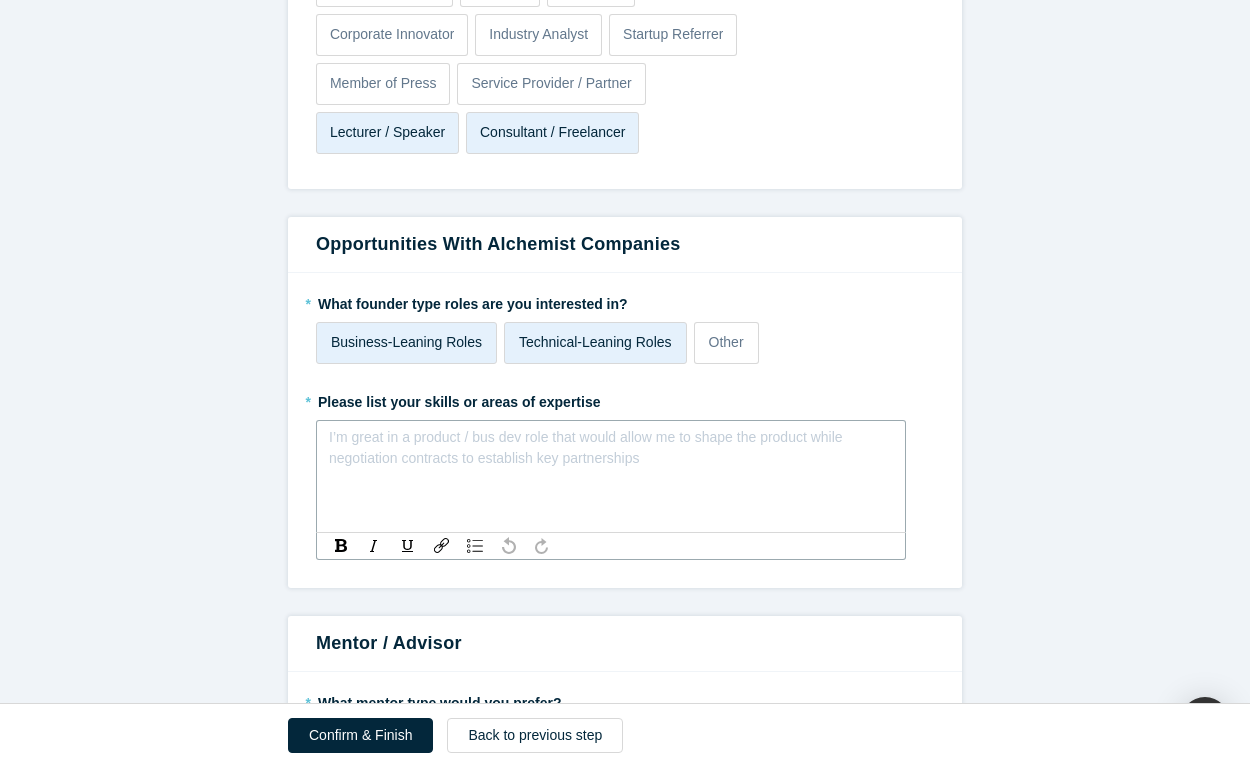 click on "I’m great in a product / bus dev role that would allow me to shape the product while negotiation contracts to establish key partnerships" at bounding box center (611, 476) 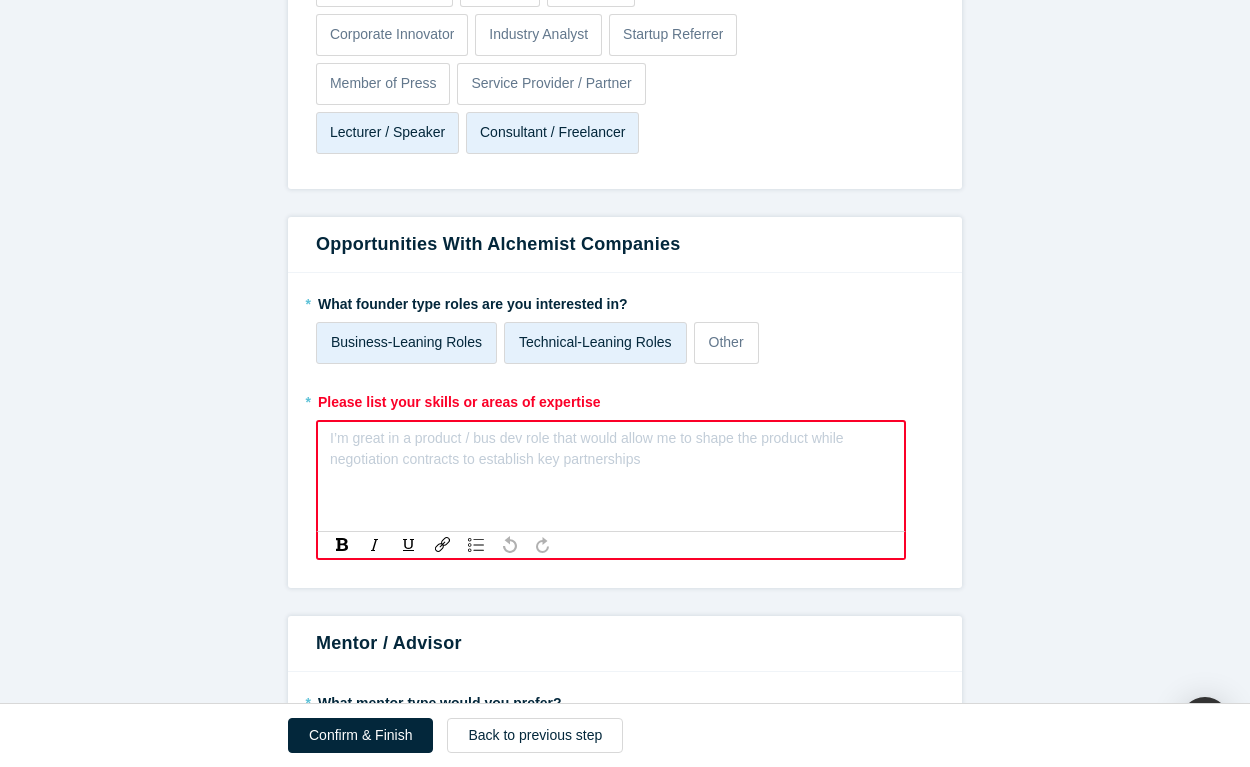 type 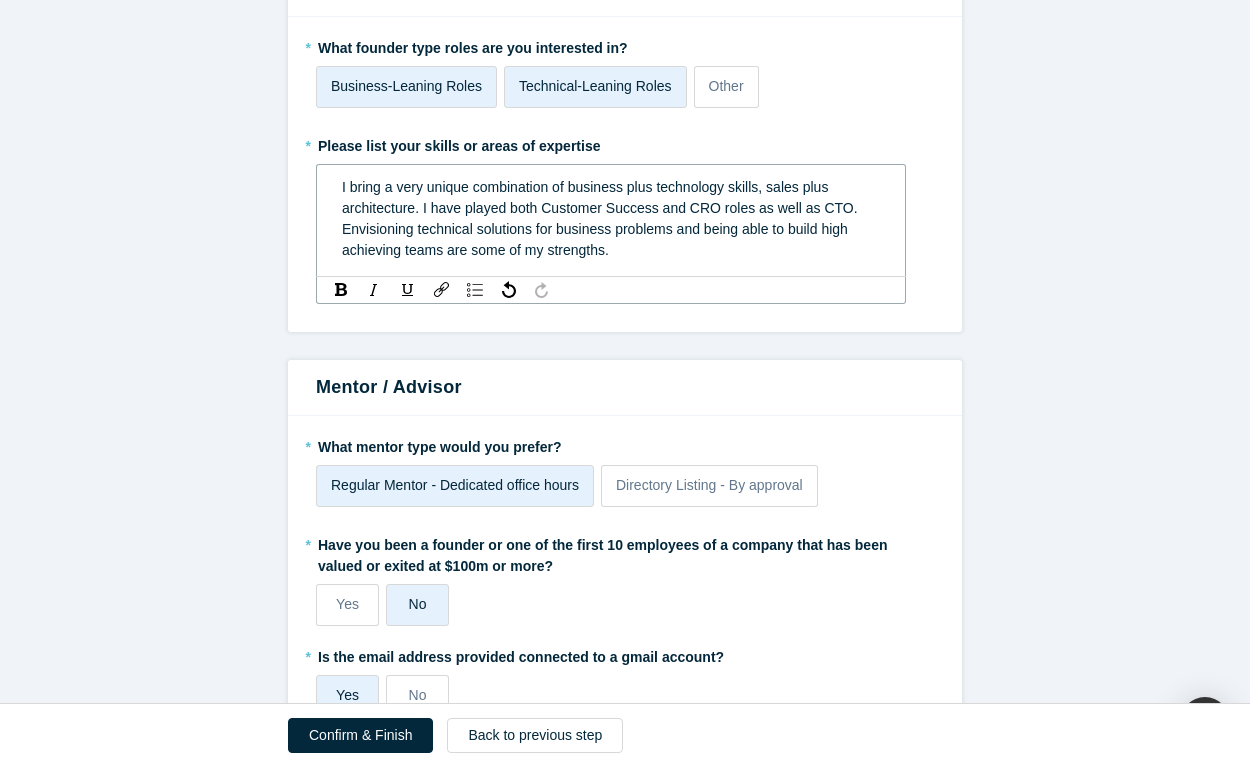 scroll, scrollTop: 3273, scrollLeft: 0, axis: vertical 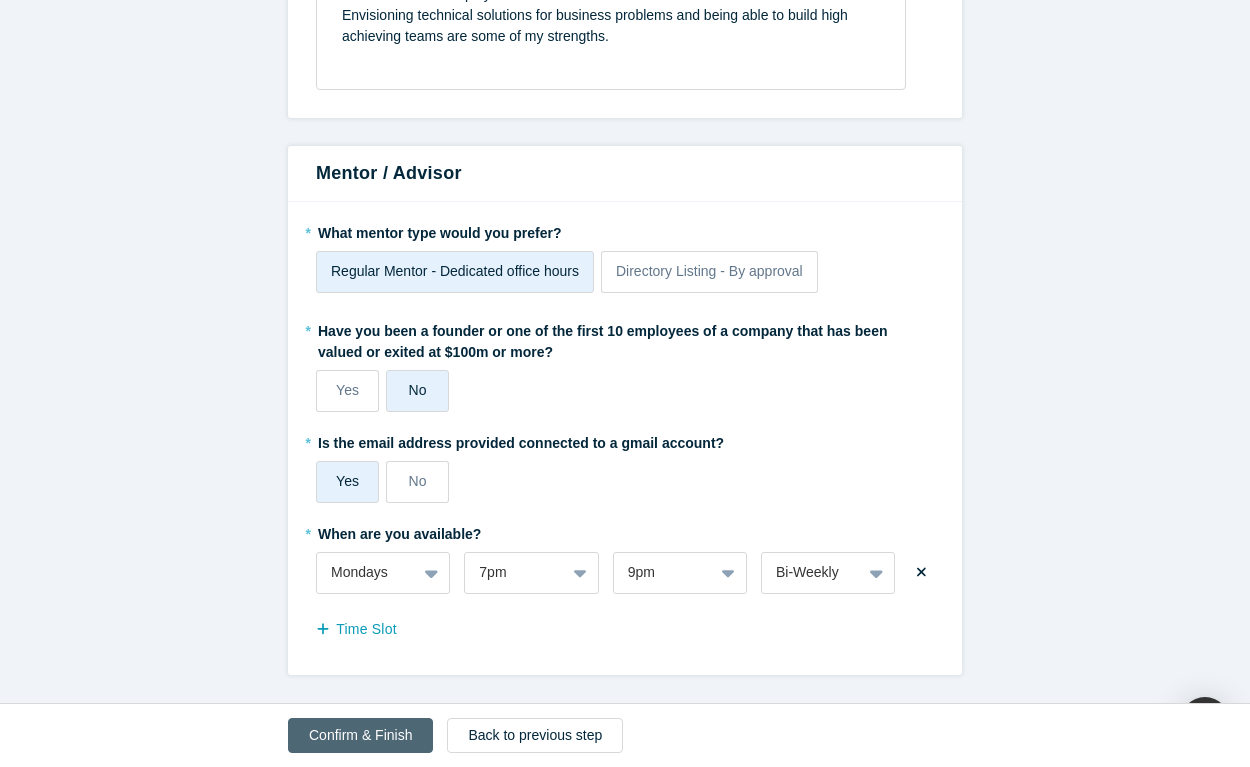 click on "Confirm & Finish" at bounding box center [360, 735] 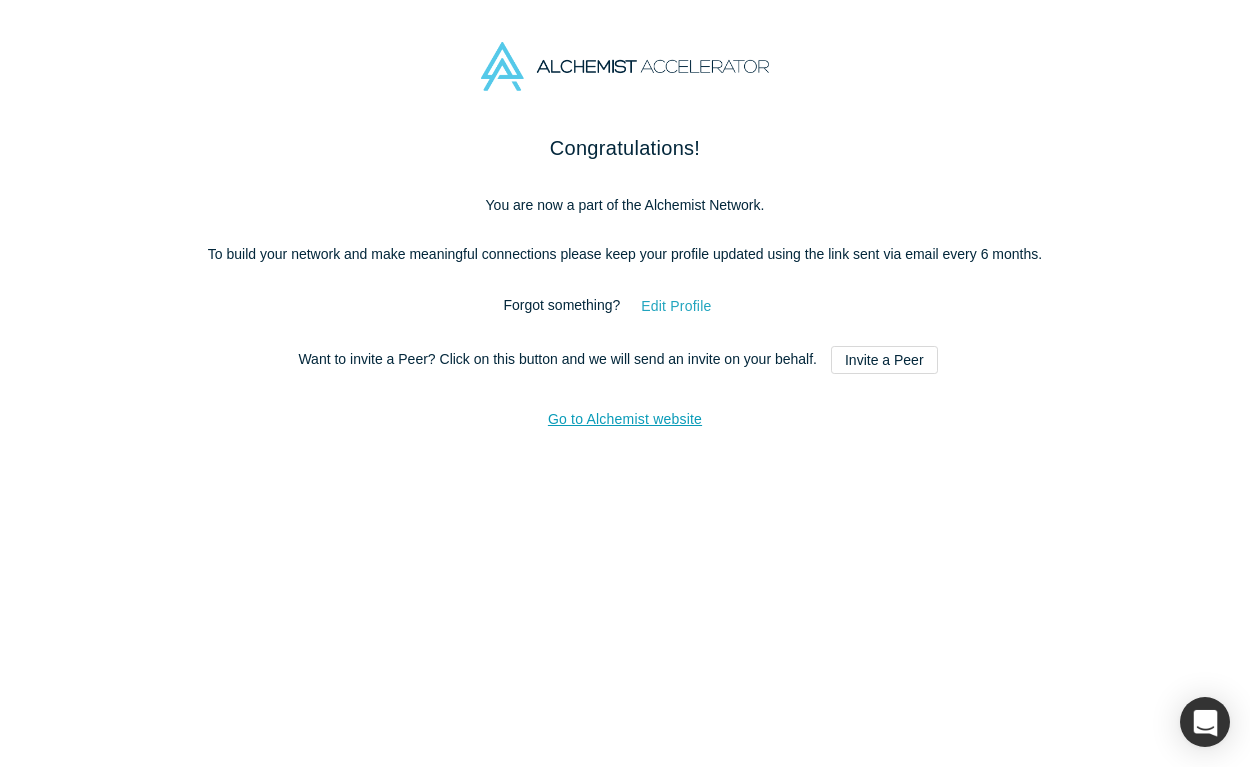 click on "Edit Profile" at bounding box center (676, 306) 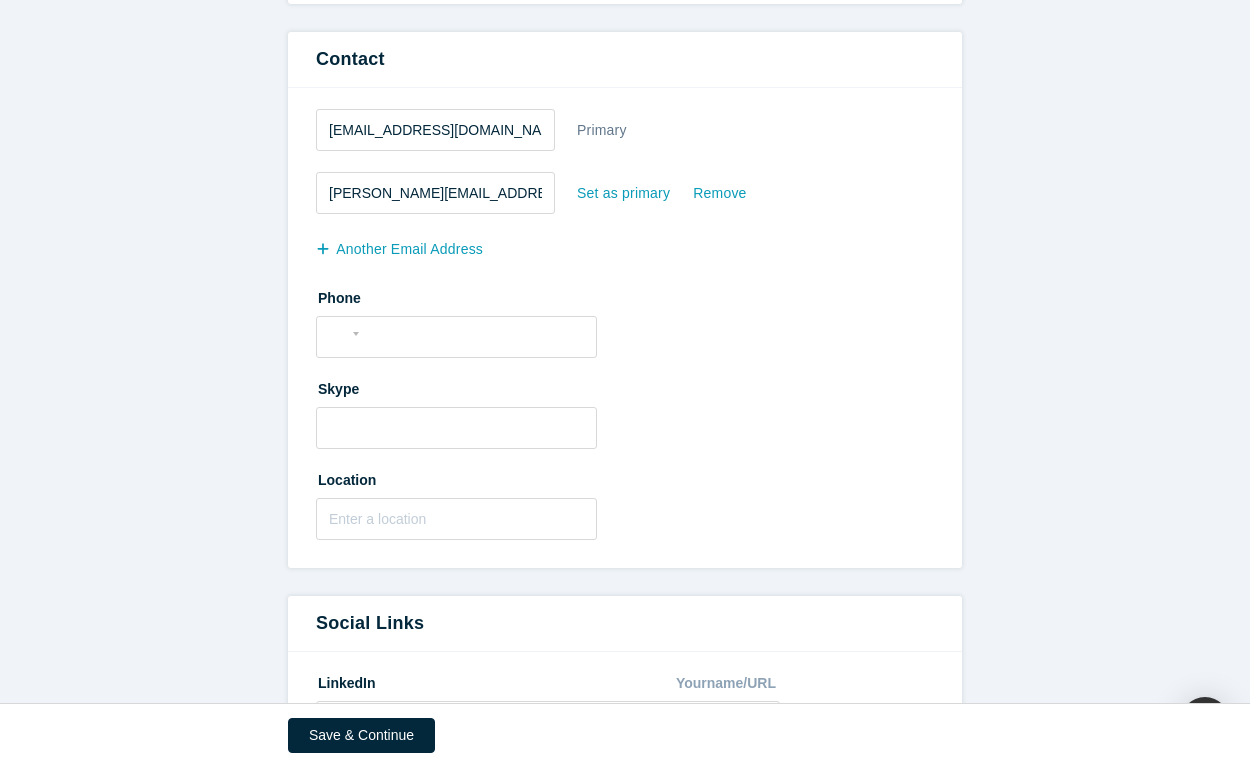 scroll, scrollTop: 570, scrollLeft: 0, axis: vertical 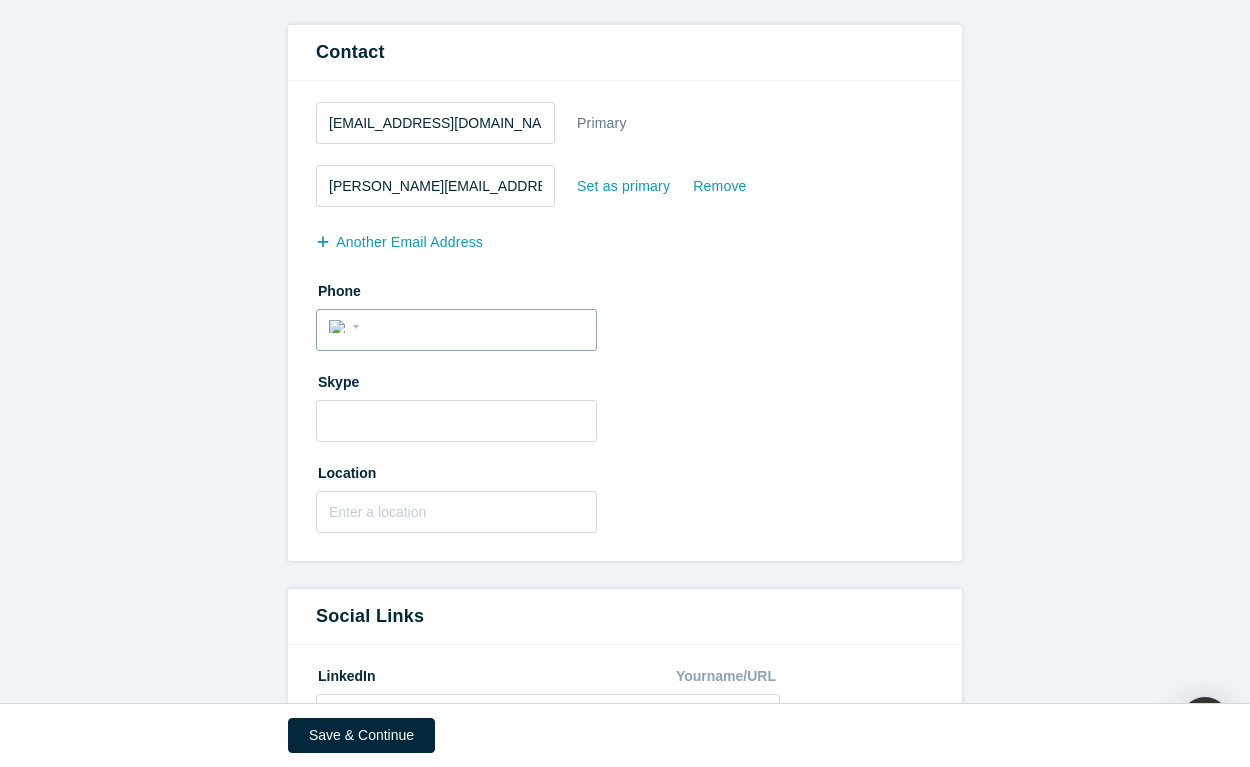 click at bounding box center [474, 327] 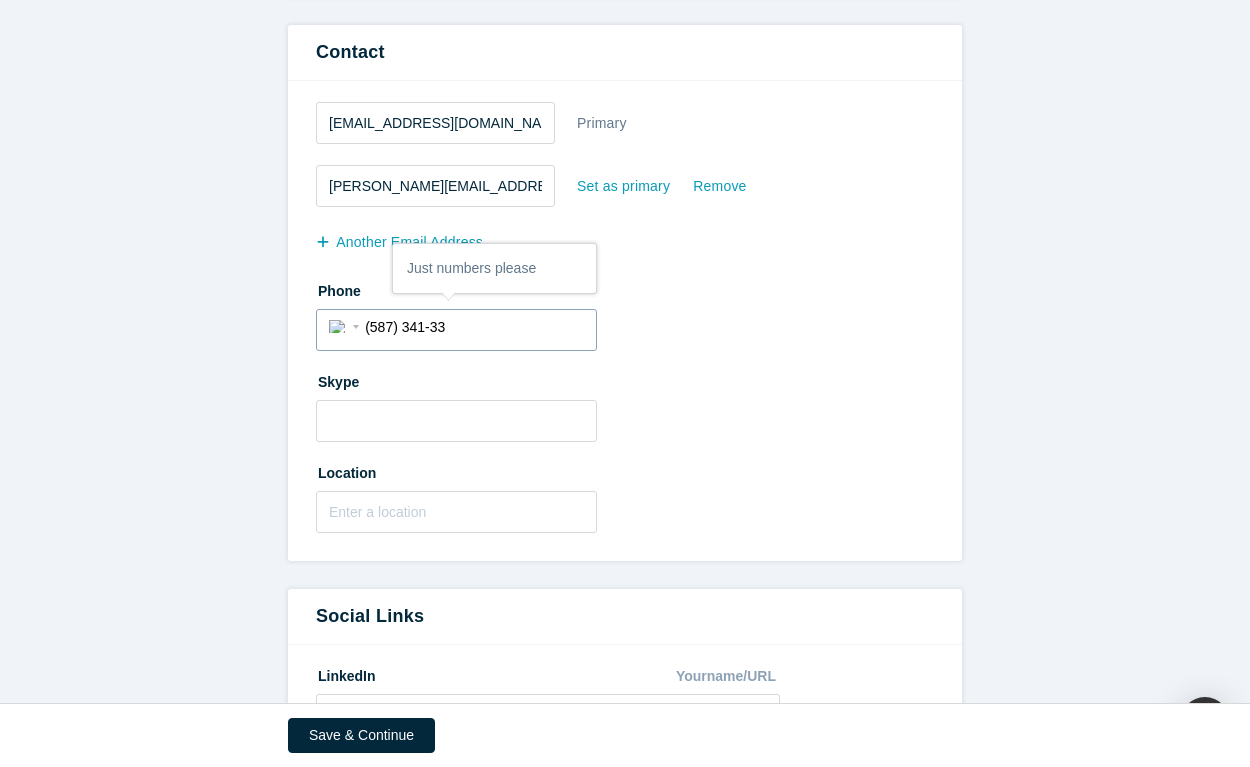 type on "(587) 341-331" 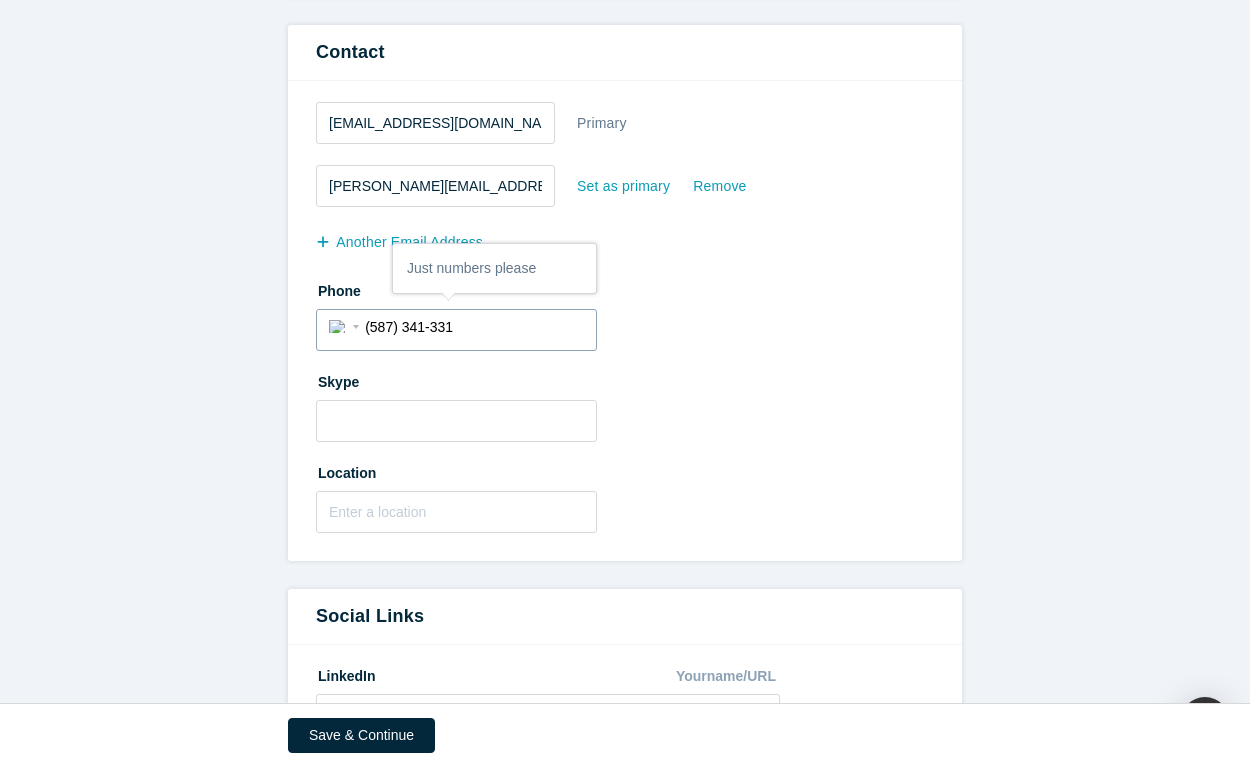 select on "CA" 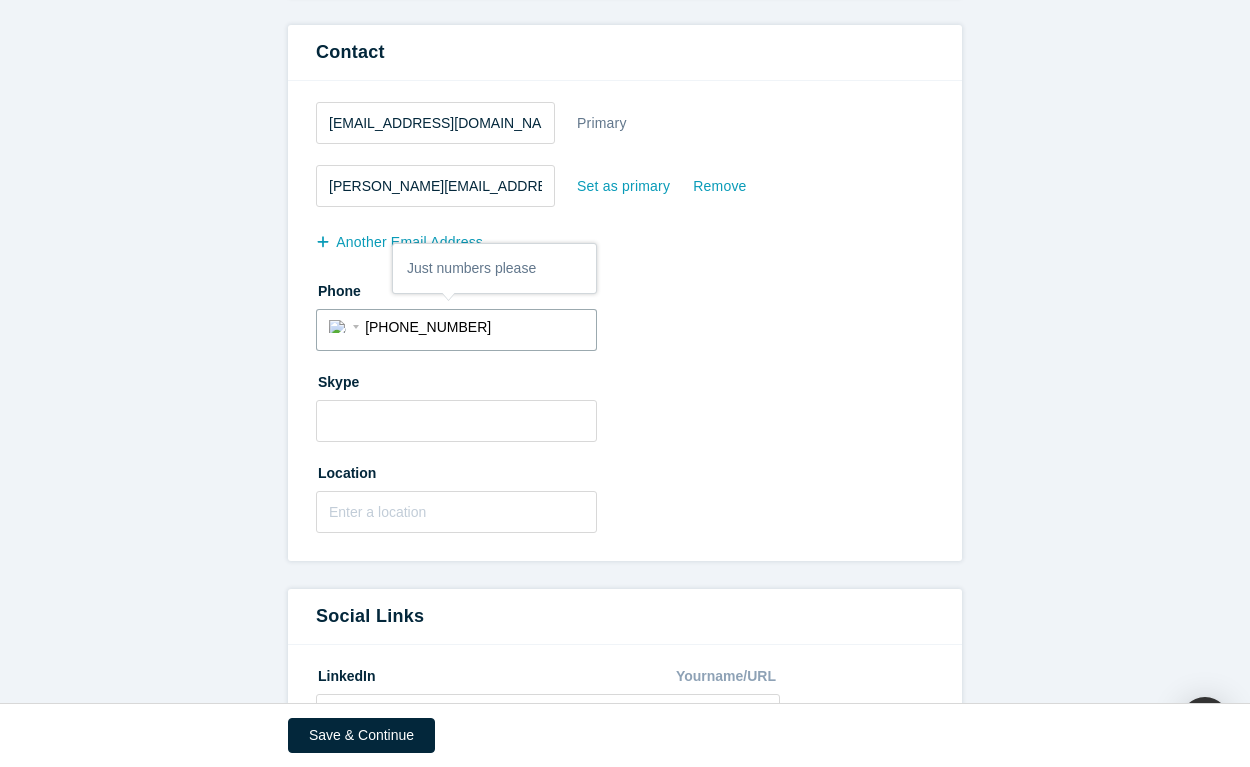 type on "[PHONE_NUMBER]" 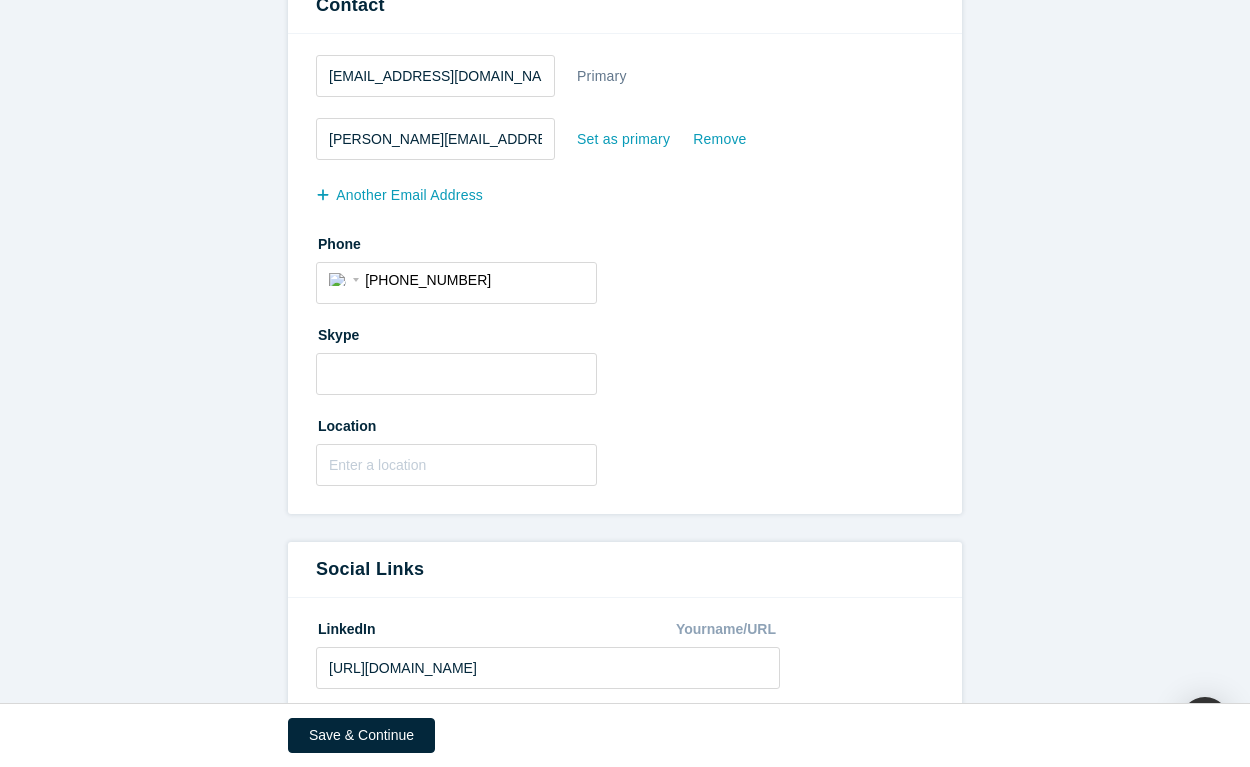 scroll, scrollTop: 650, scrollLeft: 0, axis: vertical 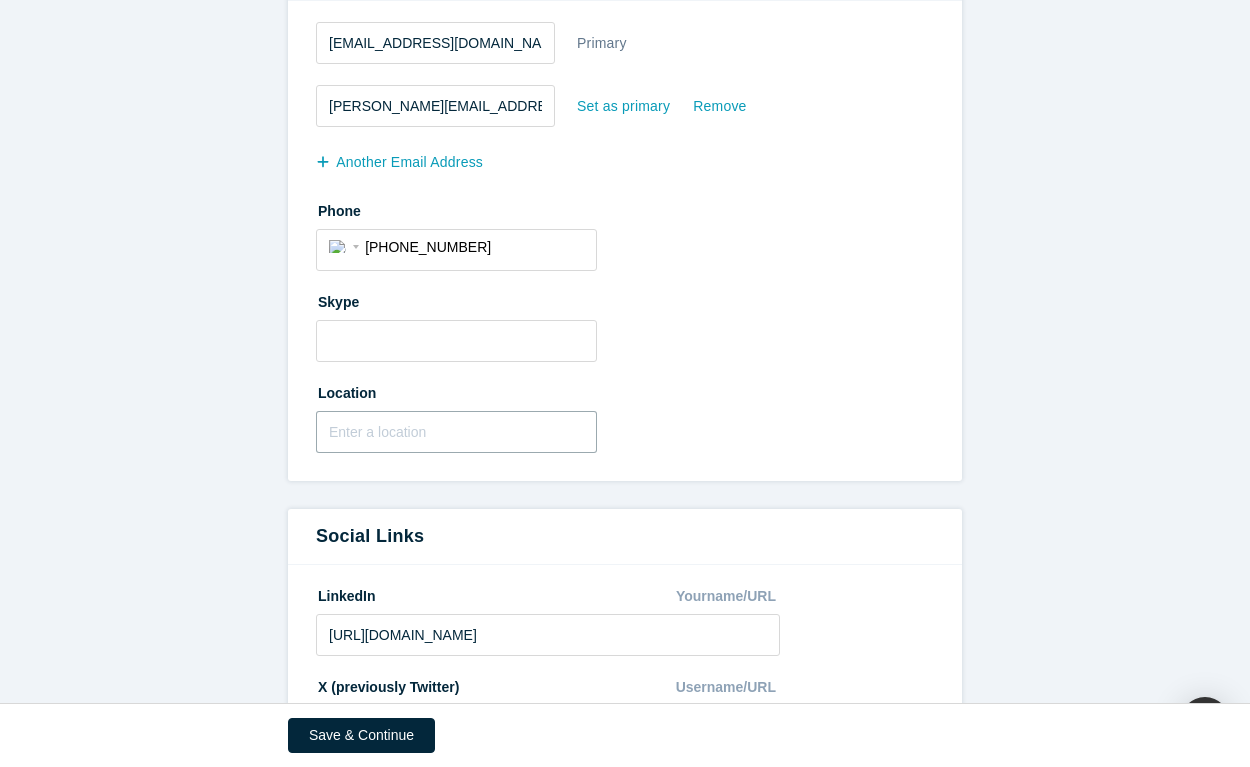 click at bounding box center (456, 432) 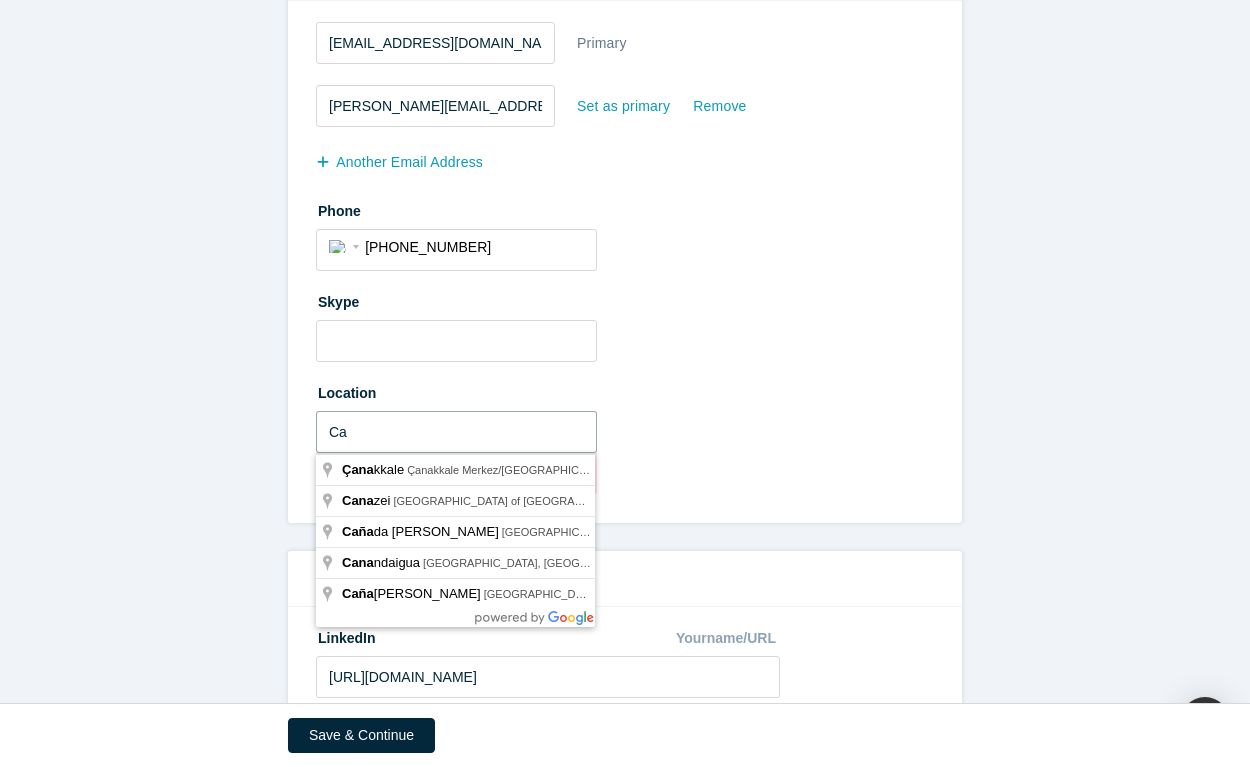 type on "C" 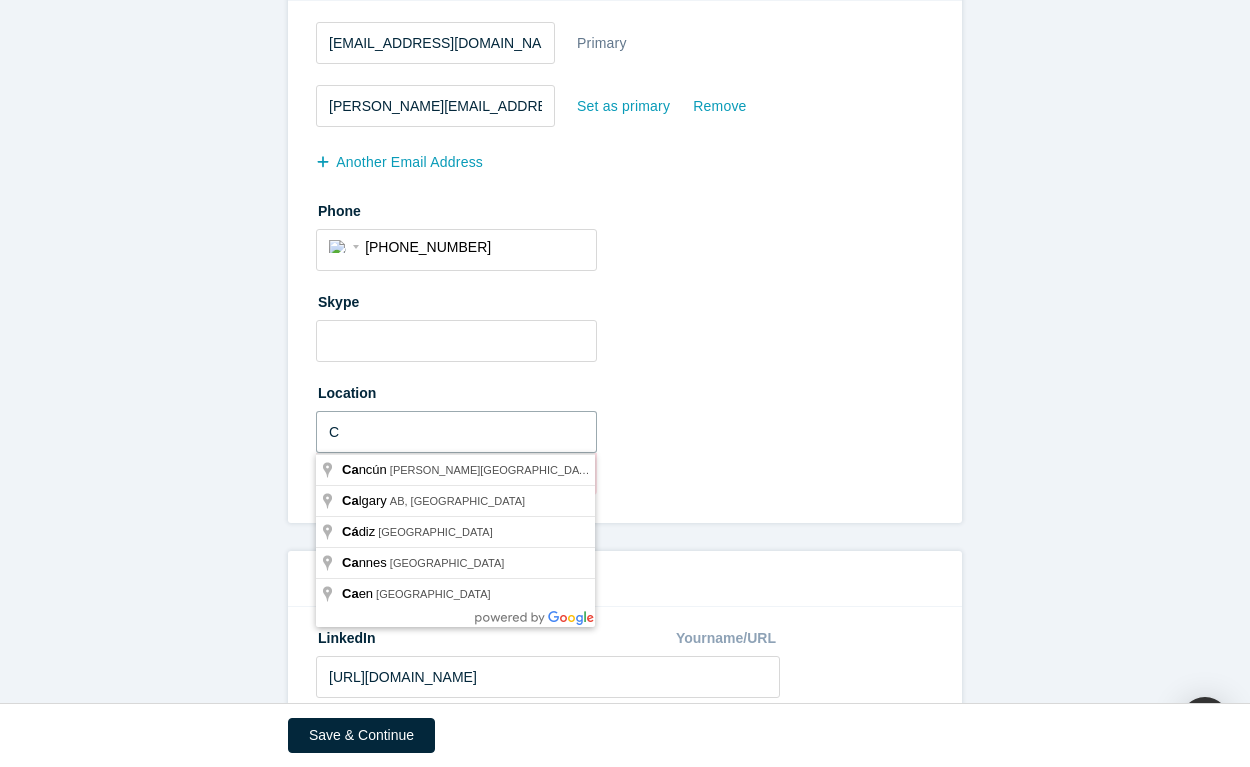 type 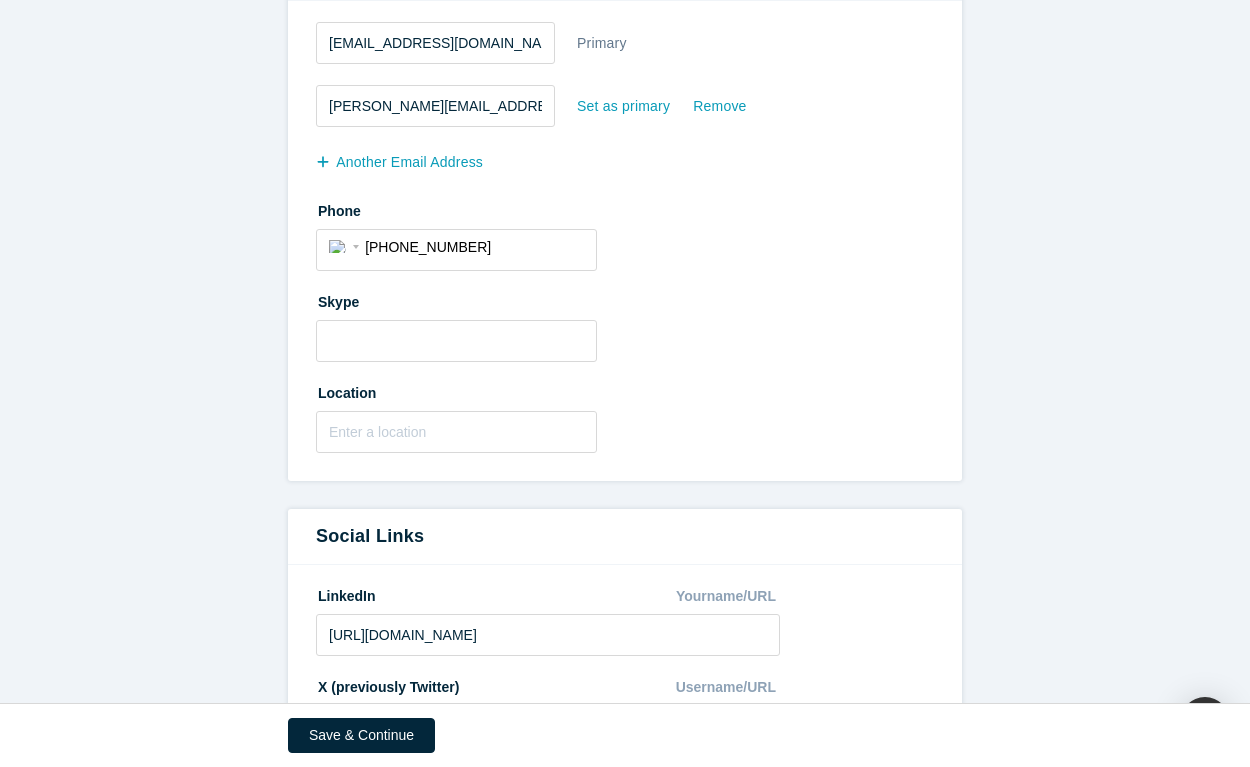 click on "[EMAIL_ADDRESS][DOMAIN_NAME] Primary [PERSON_NAME][EMAIL_ADDRESS][DOMAIN_NAME] Set as primary Remove another Email Address Phone International [GEOGRAPHIC_DATA] [GEOGRAPHIC_DATA] [GEOGRAPHIC_DATA] [GEOGRAPHIC_DATA] [US_STATE] [GEOGRAPHIC_DATA] [GEOGRAPHIC_DATA] [GEOGRAPHIC_DATA] [GEOGRAPHIC_DATA] [GEOGRAPHIC_DATA] [GEOGRAPHIC_DATA] [GEOGRAPHIC_DATA] [DATE][GEOGRAPHIC_DATA] [GEOGRAPHIC_DATA] [GEOGRAPHIC_DATA] [GEOGRAPHIC_DATA] [GEOGRAPHIC_DATA] [GEOGRAPHIC_DATA] [GEOGRAPHIC_DATA] [GEOGRAPHIC_DATA] [GEOGRAPHIC_DATA] [GEOGRAPHIC_DATA] [GEOGRAPHIC_DATA] [GEOGRAPHIC_DATA] [GEOGRAPHIC_DATA] [GEOGRAPHIC_DATA] [GEOGRAPHIC_DATA], plurinational state of [GEOGRAPHIC_DATA] [GEOGRAPHIC_DATA] [GEOGRAPHIC_DATA] [GEOGRAPHIC_DATA] [GEOGRAPHIC_DATA] [GEOGRAPHIC_DATA] [GEOGRAPHIC_DATA] [GEOGRAPHIC_DATA] [GEOGRAPHIC_DATA] [GEOGRAPHIC_DATA] [GEOGRAPHIC_DATA] [GEOGRAPHIC_DATA] [GEOGRAPHIC_DATA] [GEOGRAPHIC_DATA] [GEOGRAPHIC_DATA] [GEOGRAPHIC_DATA] [GEOGRAPHIC_DATA] [GEOGRAPHIC_DATA] [GEOGRAPHIC_DATA] [GEOGRAPHIC_DATA] [GEOGRAPHIC_DATA] [GEOGRAPHIC_DATA] [GEOGRAPHIC_DATA] [GEOGRAPHIC_DATA] [GEOGRAPHIC_DATA], [GEOGRAPHIC_DATA] [GEOGRAPHIC_DATA] [GEOGRAPHIC_DATA] [GEOGRAPHIC_DATA] [GEOGRAPHIC_DATA] [GEOGRAPHIC_DATA] [GEOGRAPHIC_DATA] [GEOGRAPHIC_DATA] [GEOGRAPHIC_DATA] [GEOGRAPHIC_DATA] [GEOGRAPHIC_DATA] [GEOGRAPHIC_DATA] [GEOGRAPHIC_DATA] [GEOGRAPHIC_DATA] [GEOGRAPHIC_DATA] [GEOGRAPHIC_DATA] [GEOGRAPHIC_DATA] [GEOGRAPHIC_DATA] [GEOGRAPHIC_DATA] [GEOGRAPHIC_DATA] ([GEOGRAPHIC_DATA]) [GEOGRAPHIC_DATA] [GEOGRAPHIC_DATA] [GEOGRAPHIC_DATA] [GEOGRAPHIC_DATA] [GEOGRAPHIC_DATA] [US_STATE]" at bounding box center (625, 241) 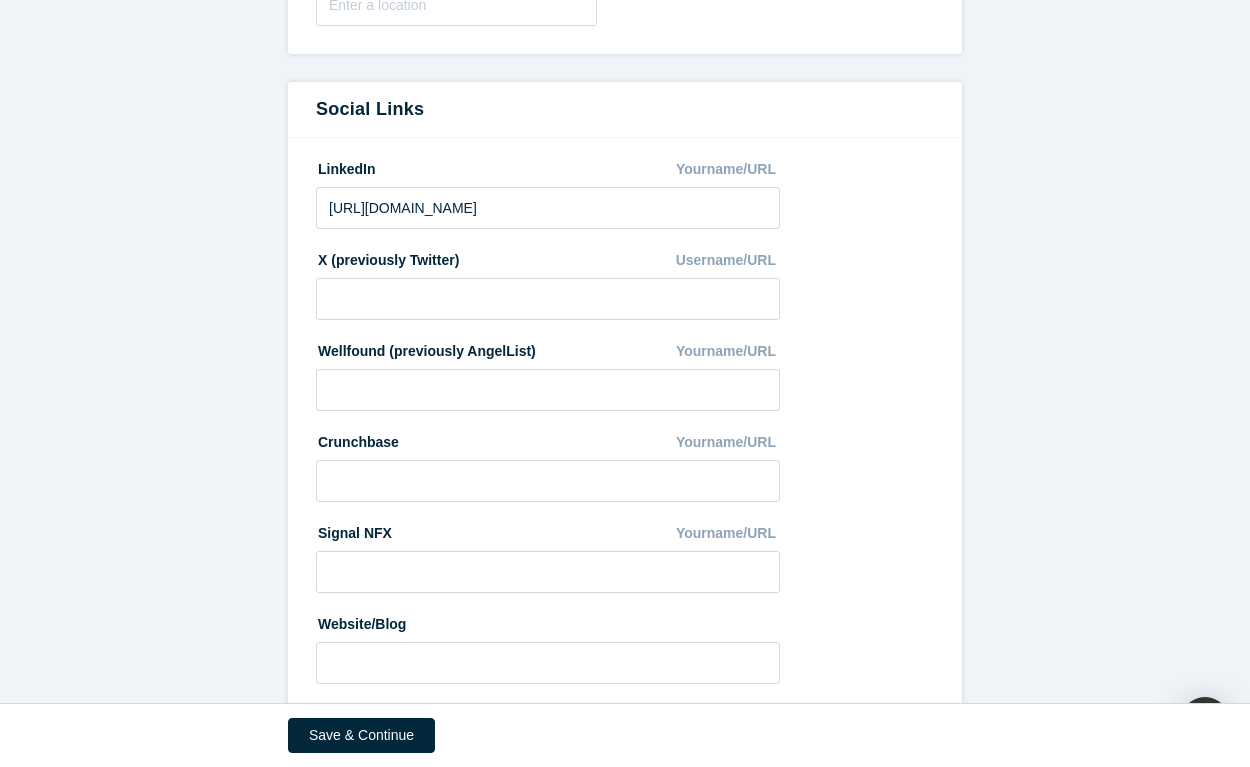 scroll, scrollTop: 1114, scrollLeft: 0, axis: vertical 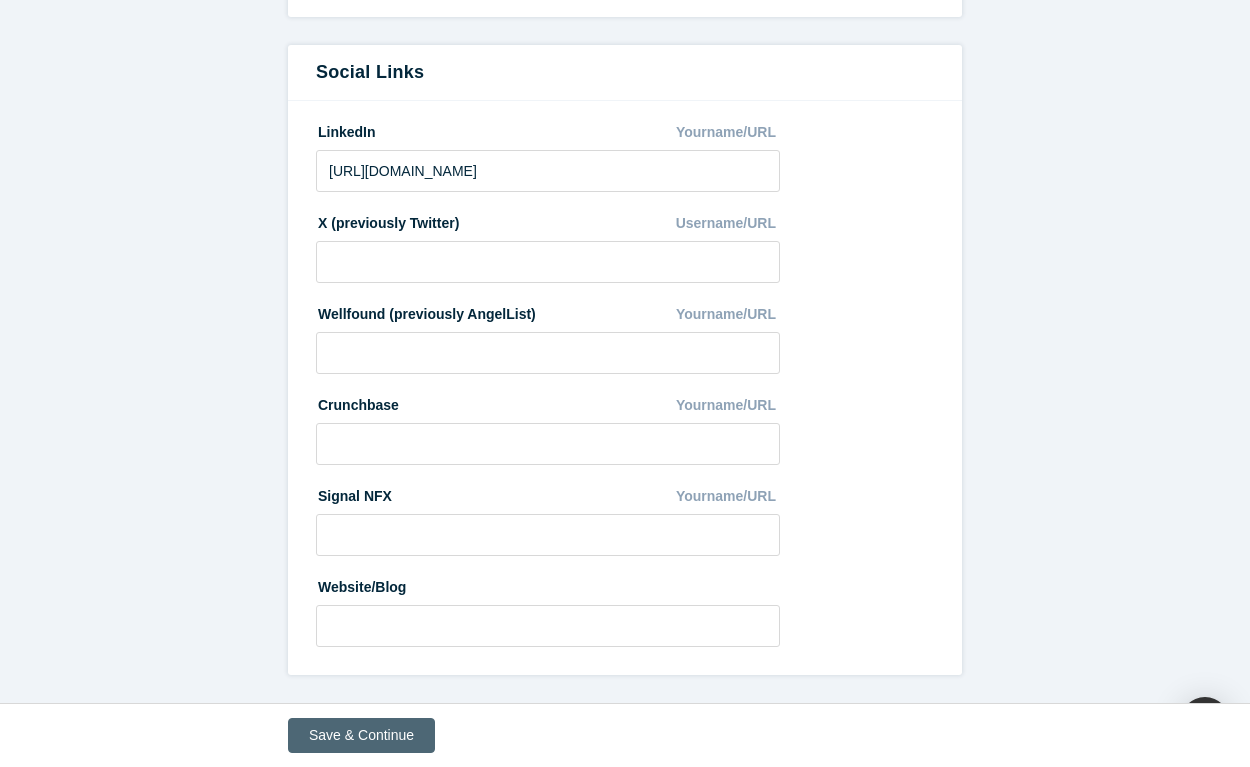 click on "Save & Continue" at bounding box center [361, 735] 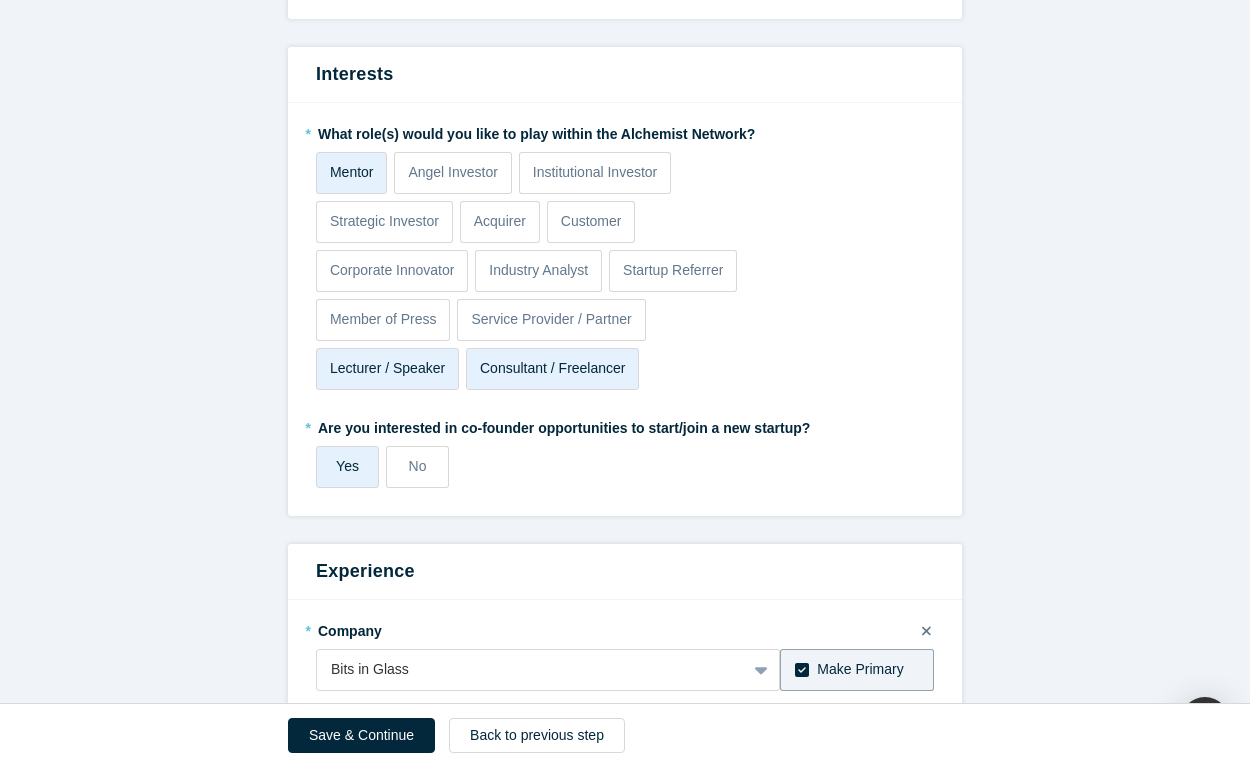 scroll, scrollTop: 639, scrollLeft: 0, axis: vertical 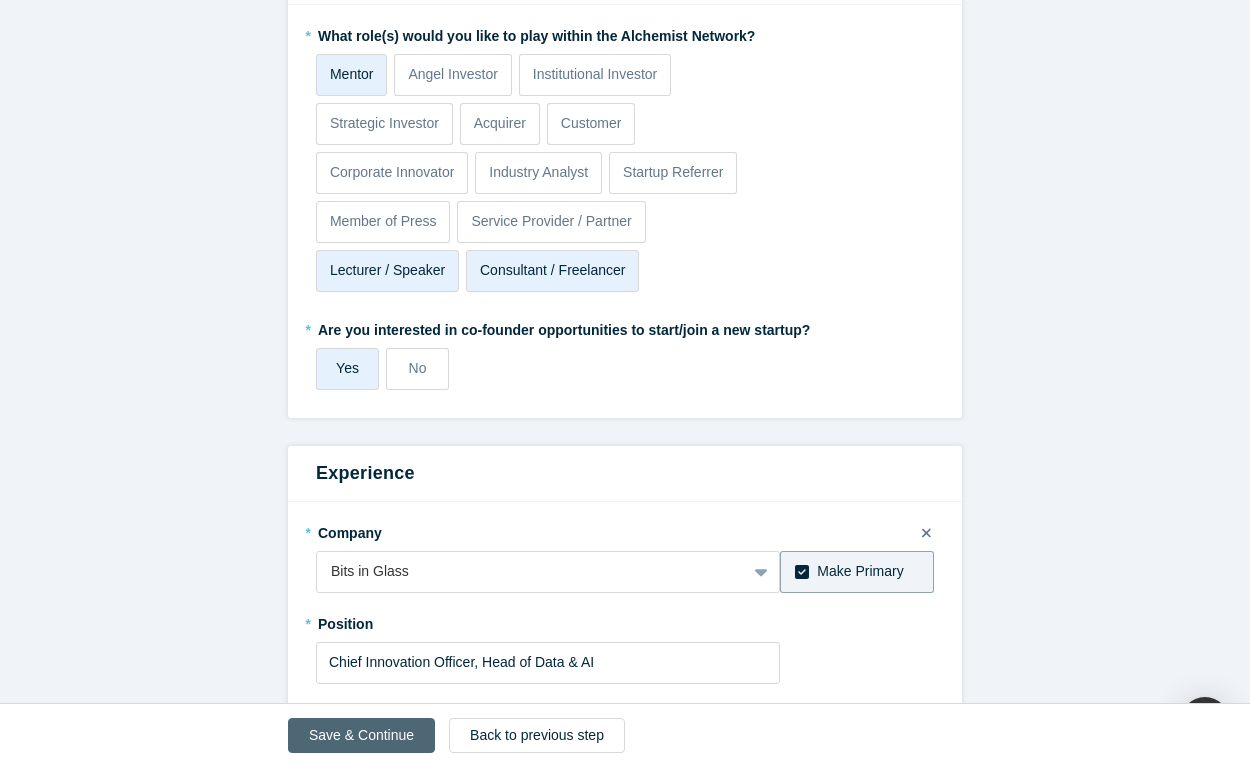 click on "Save & Continue" at bounding box center [361, 735] 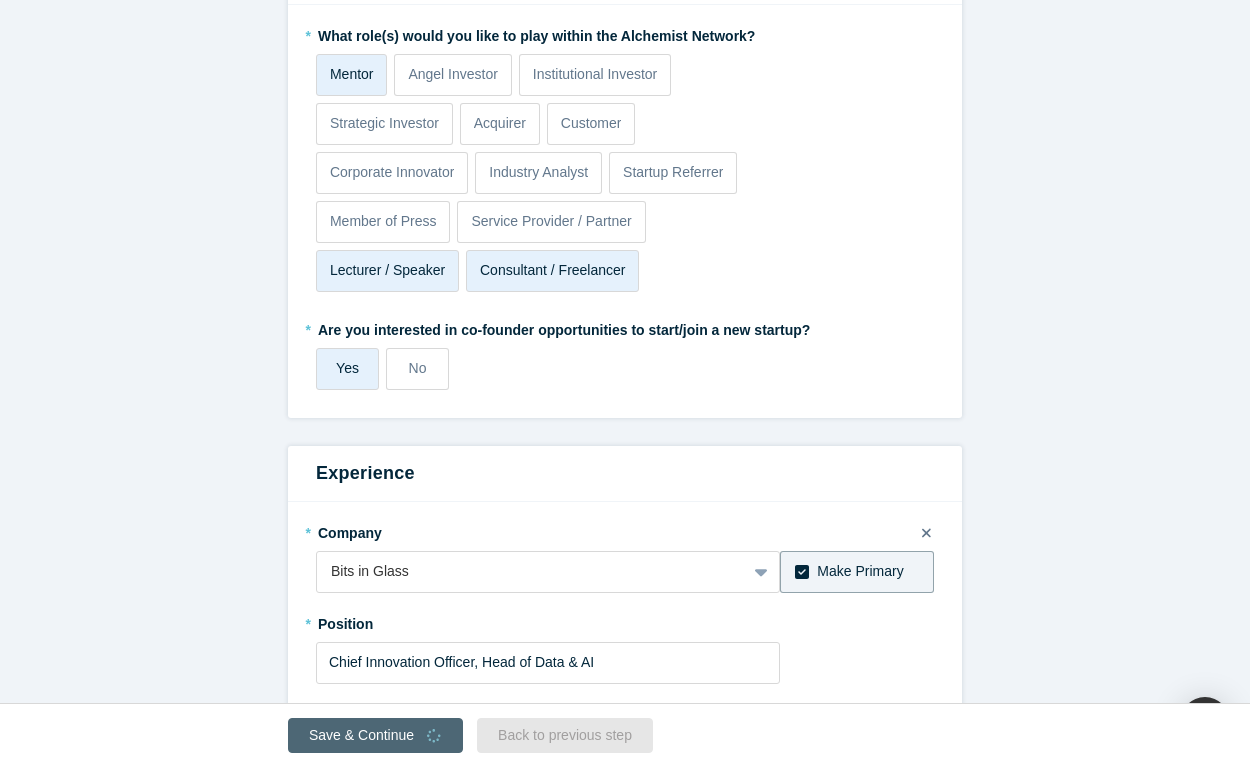 scroll, scrollTop: 0, scrollLeft: 0, axis: both 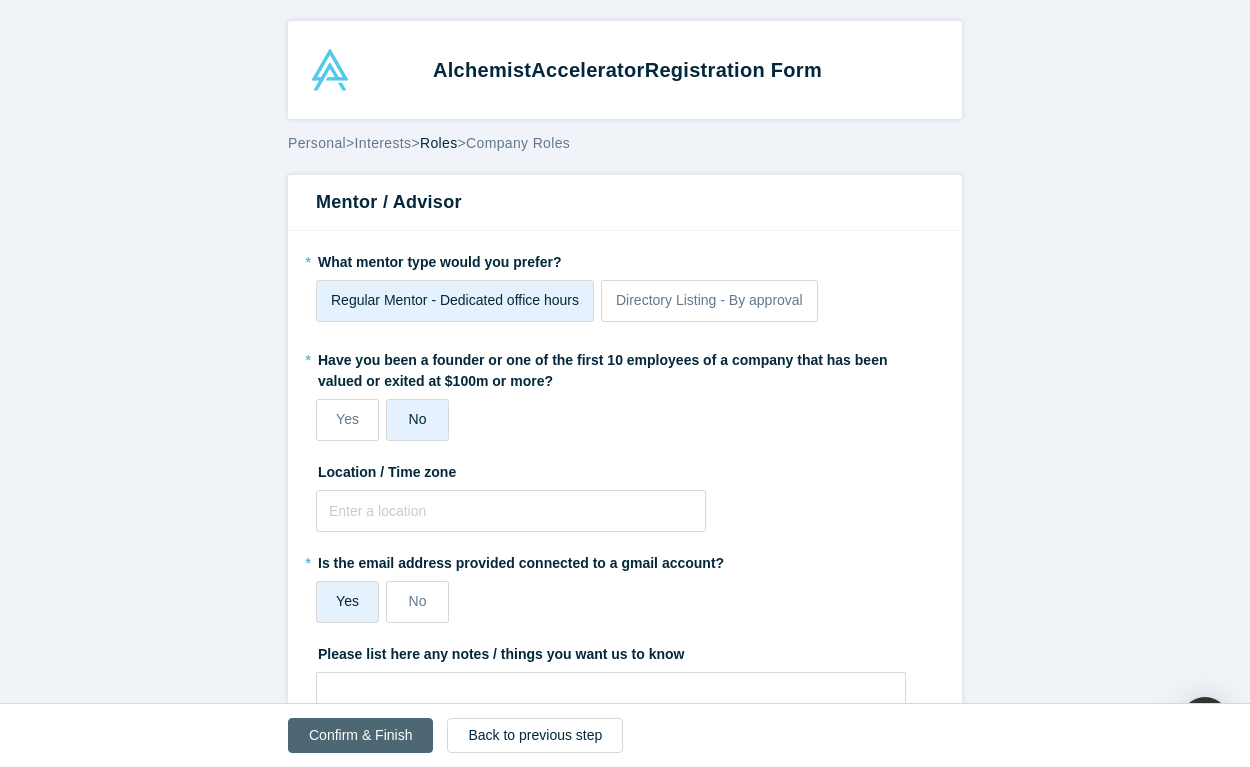 click on "Confirm & Finish" at bounding box center [360, 735] 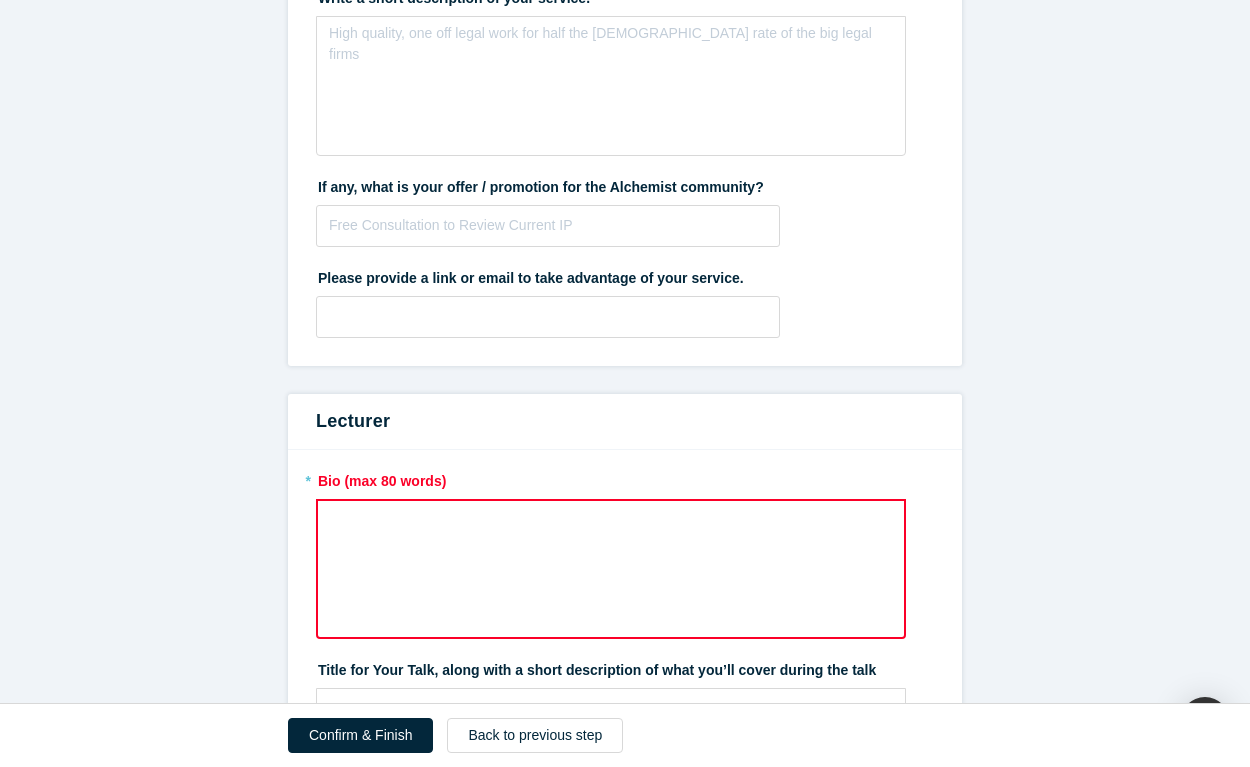 scroll, scrollTop: 1648, scrollLeft: 0, axis: vertical 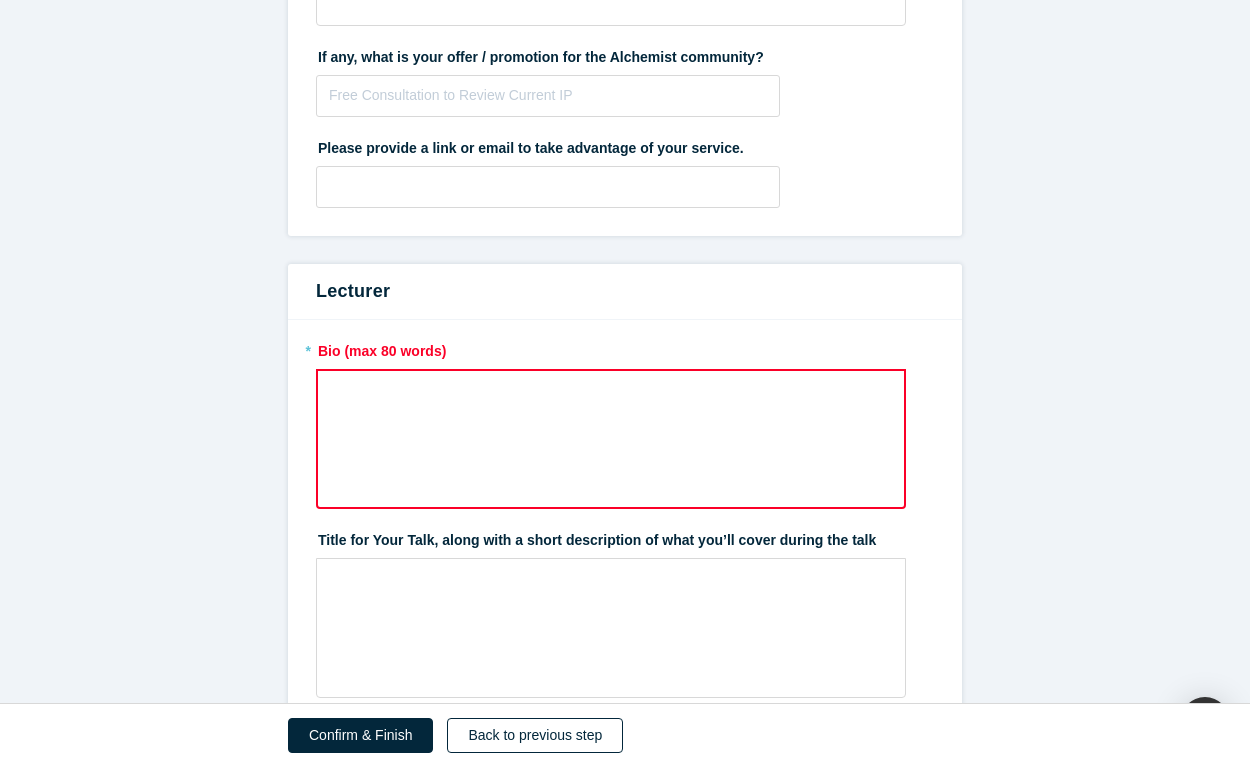 click on "Back to previous step" at bounding box center [535, 735] 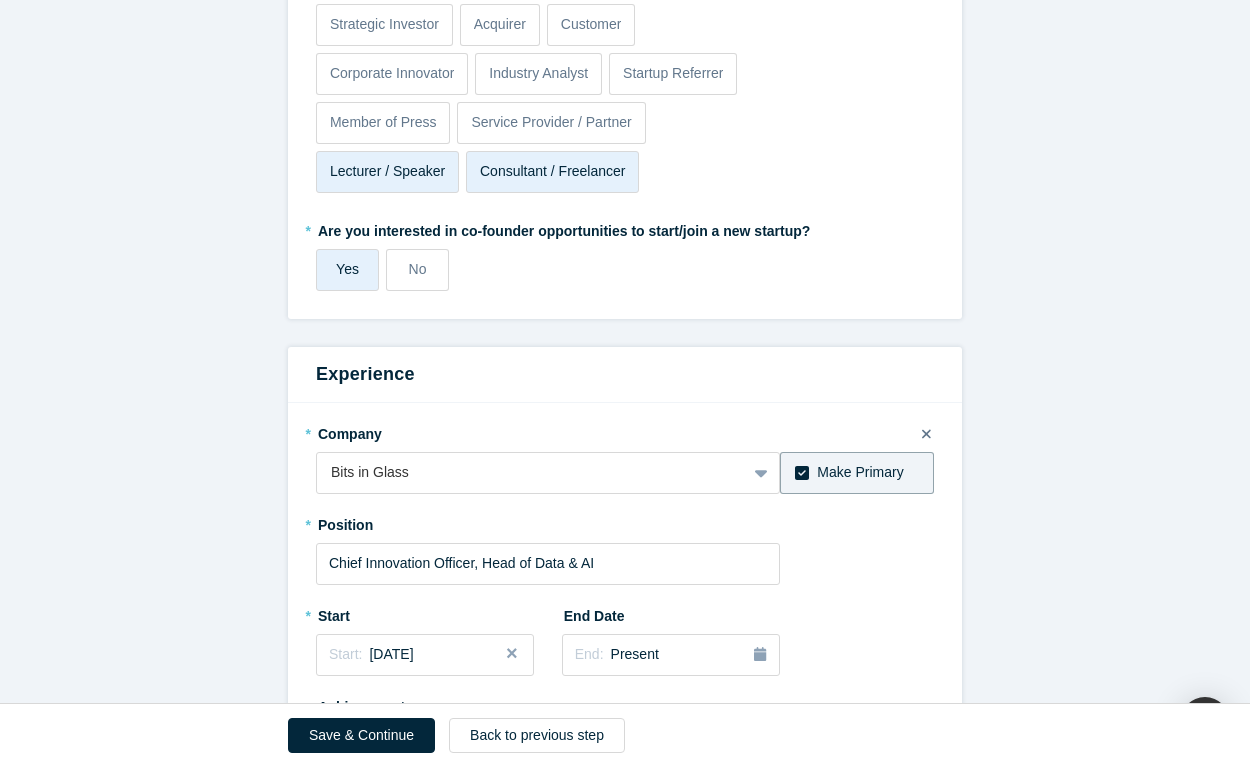 scroll, scrollTop: 743, scrollLeft: 0, axis: vertical 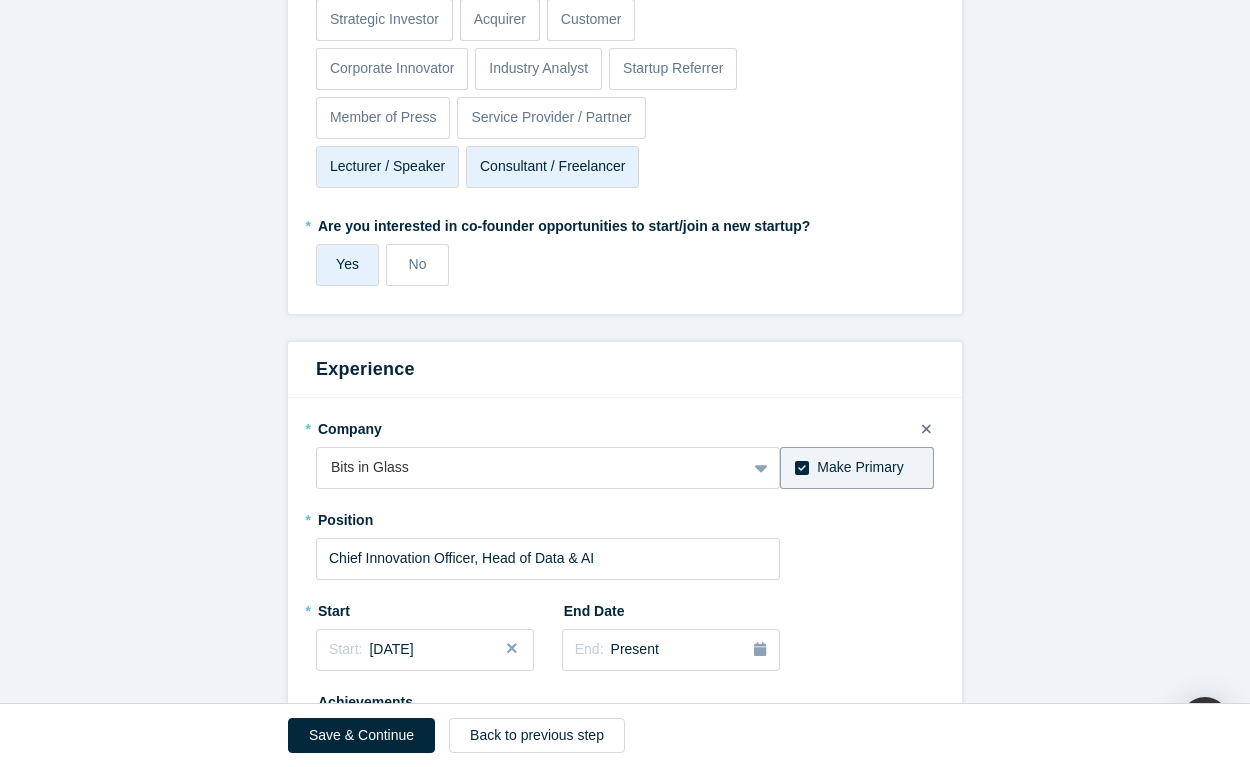 click on "Consultant / Freelancer" at bounding box center (553, 166) 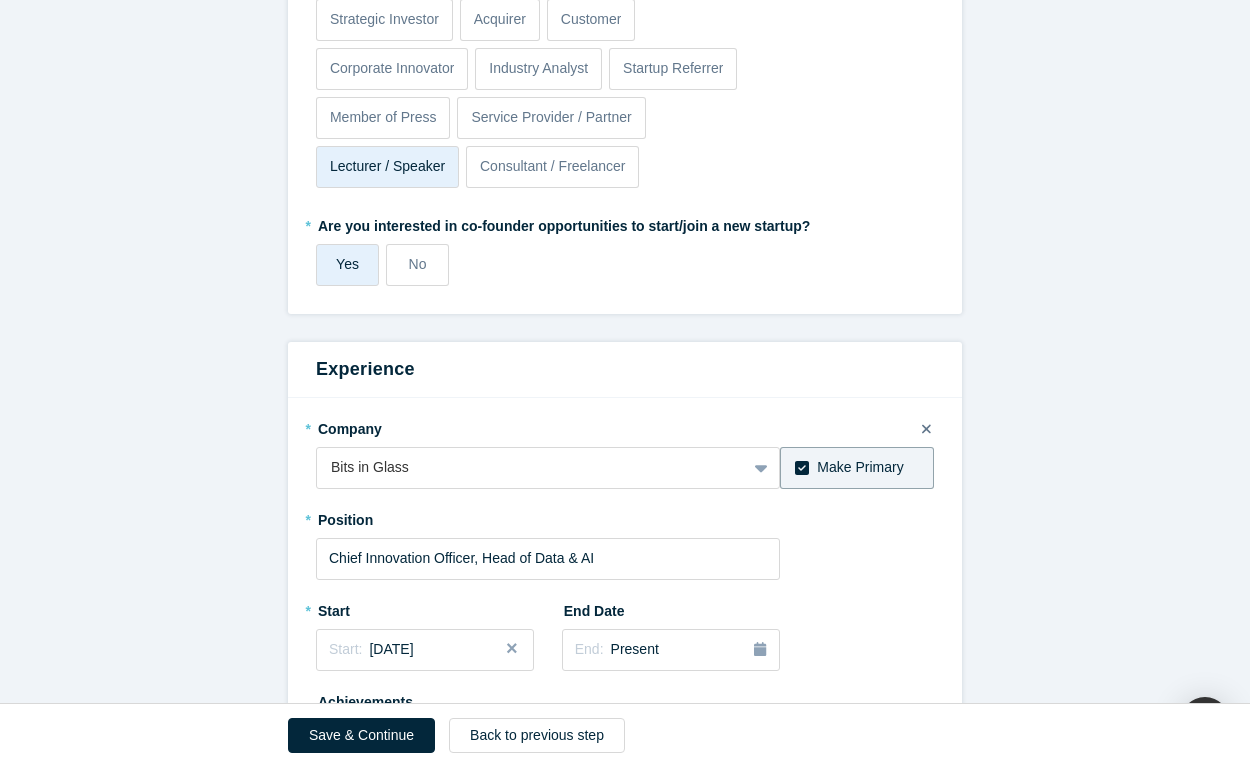 click on "Lecturer / Speaker" at bounding box center [387, 166] 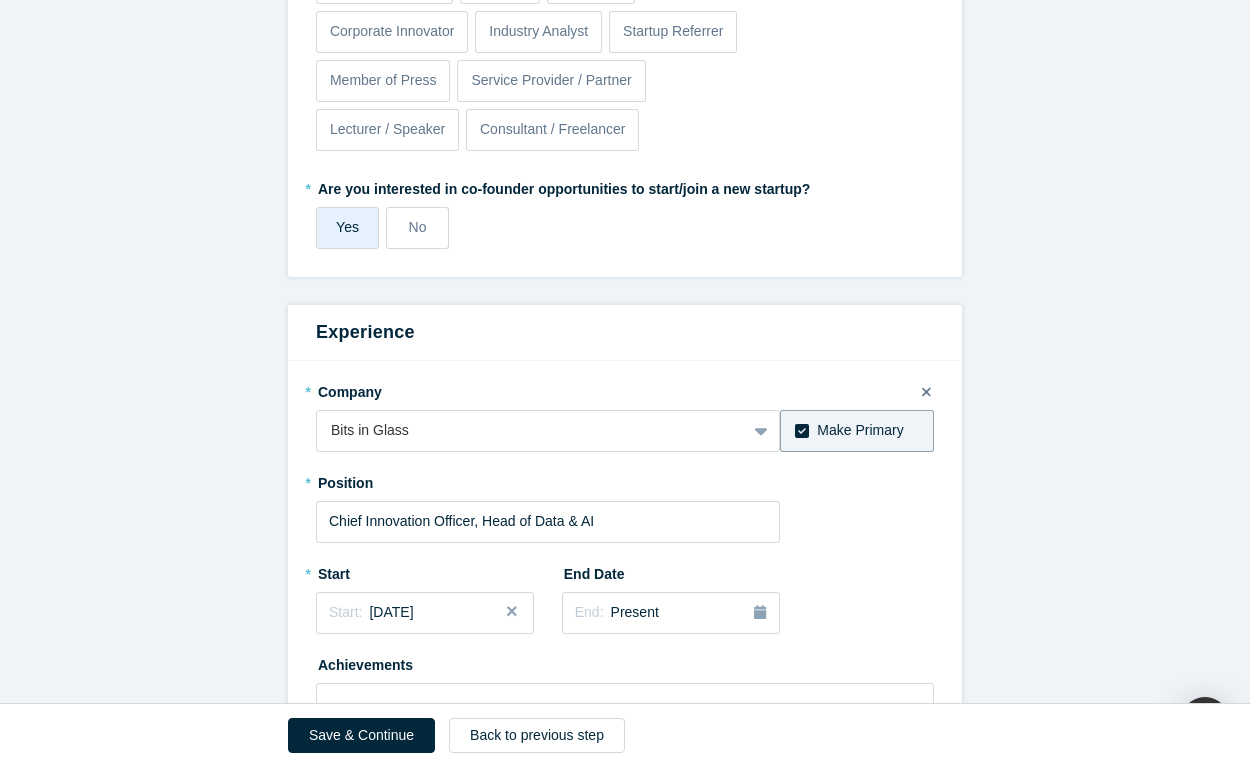 scroll, scrollTop: 929, scrollLeft: 0, axis: vertical 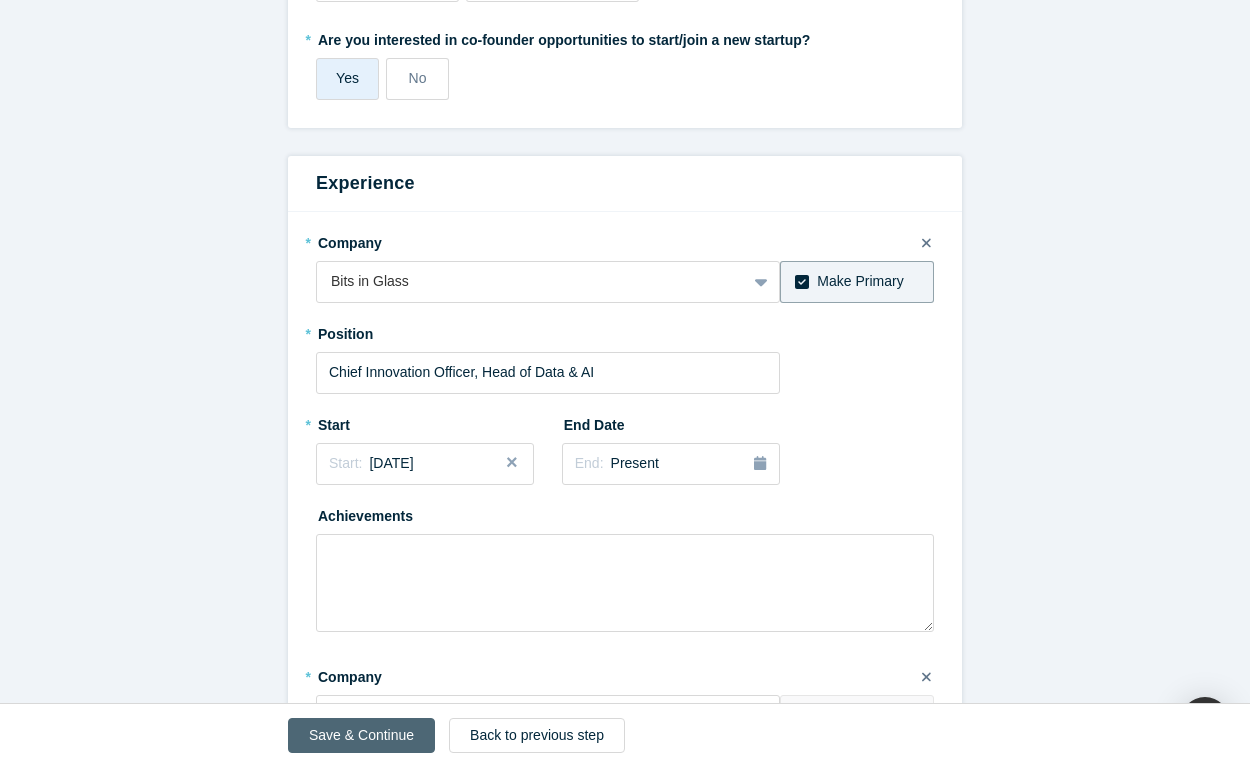 click on "Save & Continue" at bounding box center [361, 735] 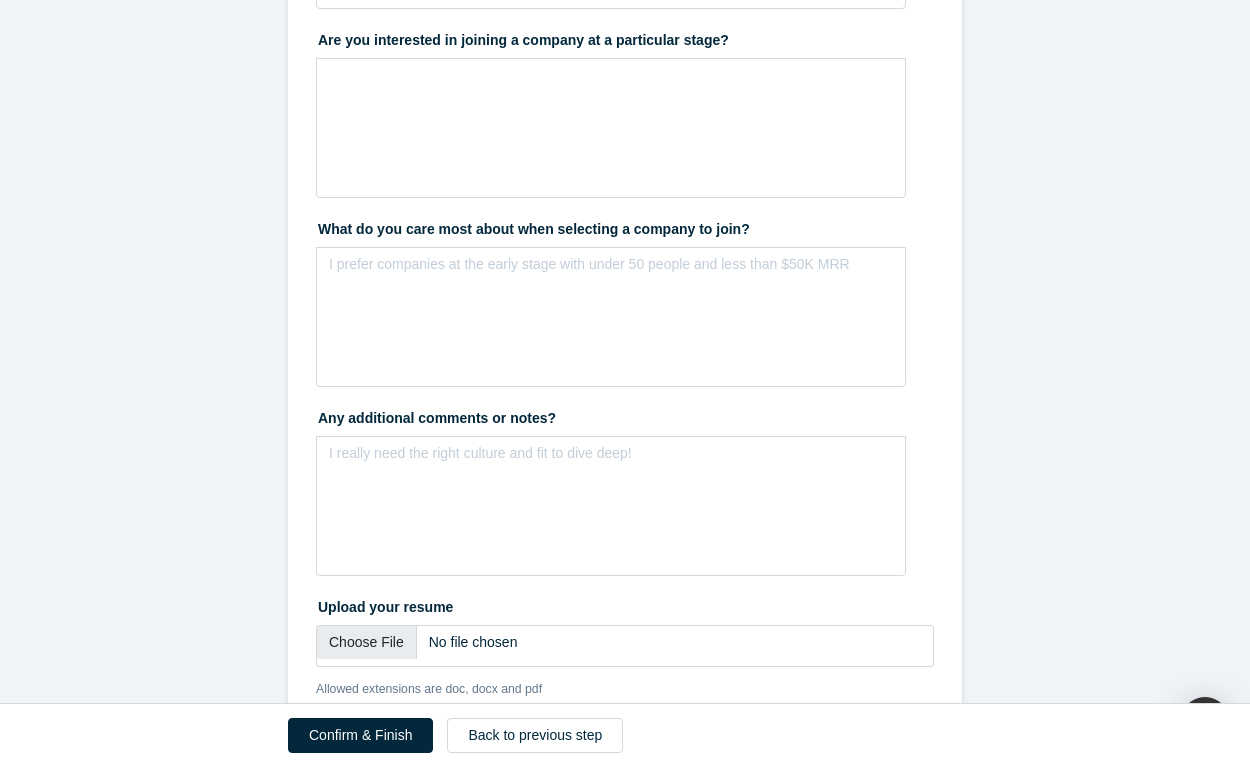 scroll, scrollTop: 1586, scrollLeft: 0, axis: vertical 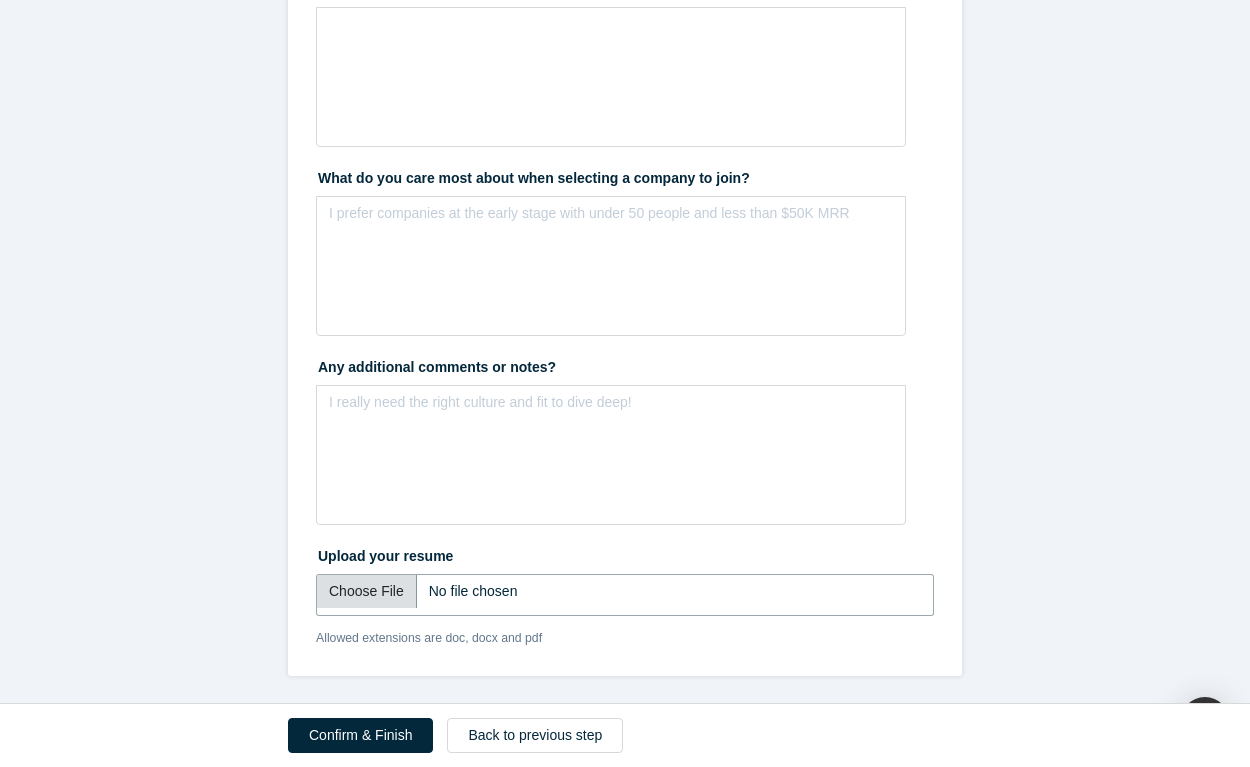 click at bounding box center [625, 595] 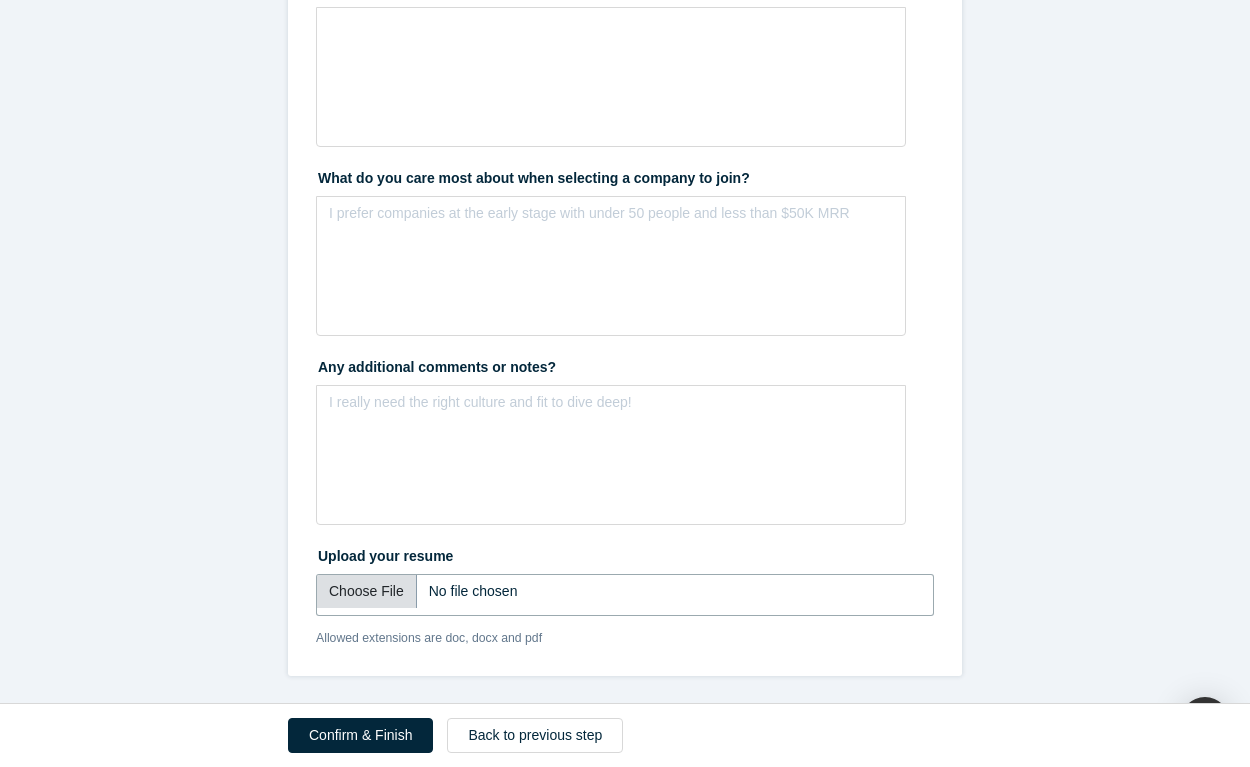 type on "C:\fakepath\[PERSON_NAME] [DATE].docx (1).pdf" 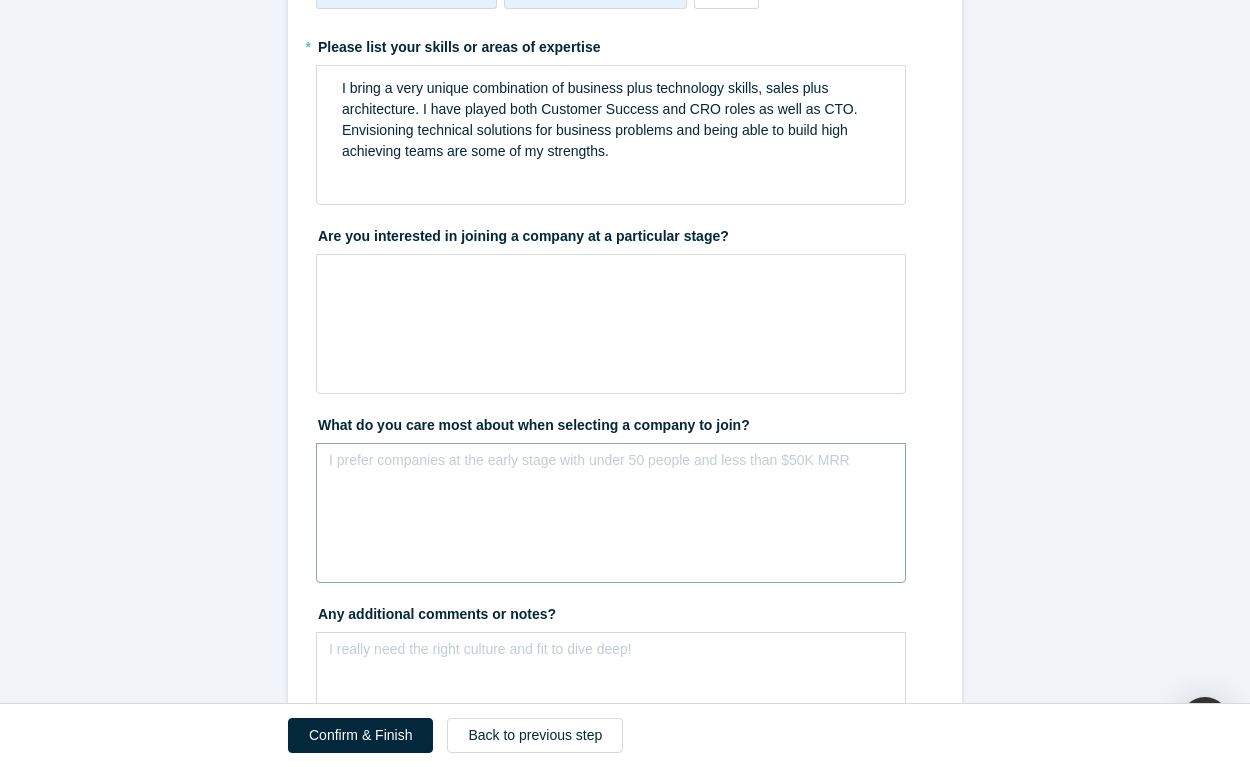 scroll, scrollTop: 1586, scrollLeft: 0, axis: vertical 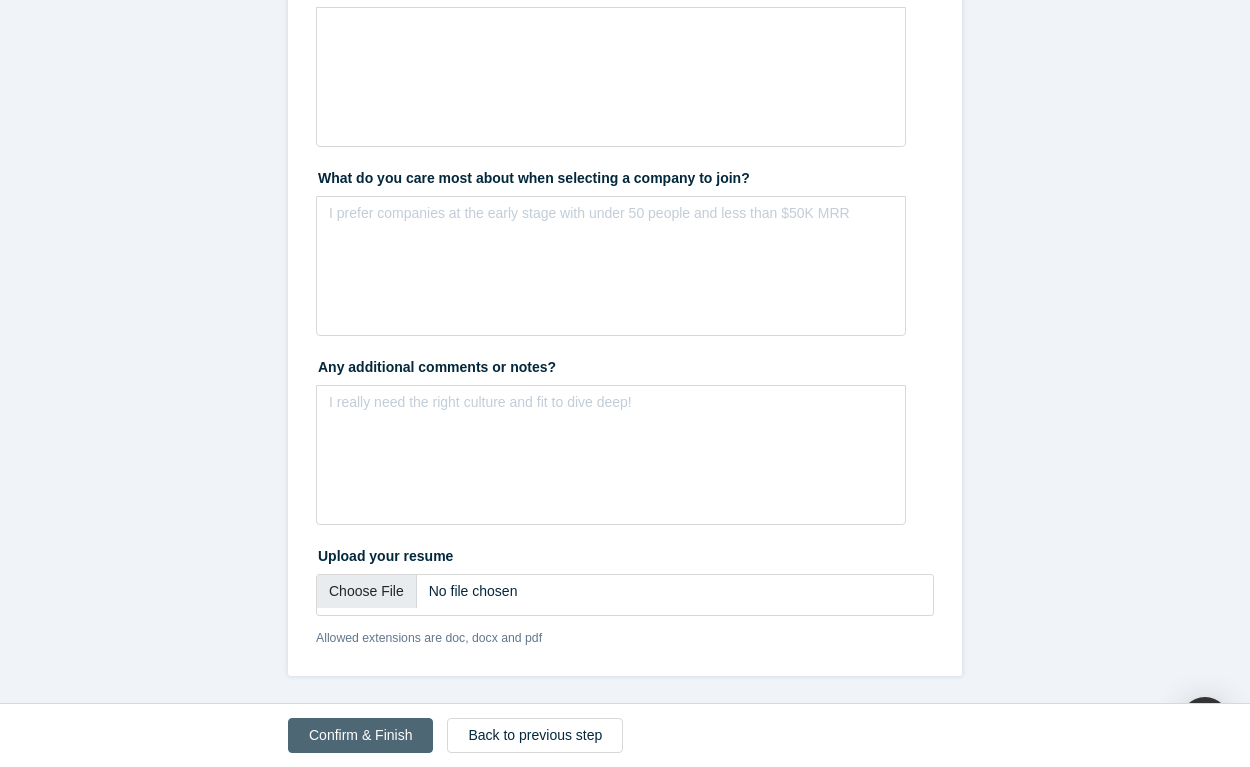 click on "Confirm & Finish" at bounding box center [360, 735] 